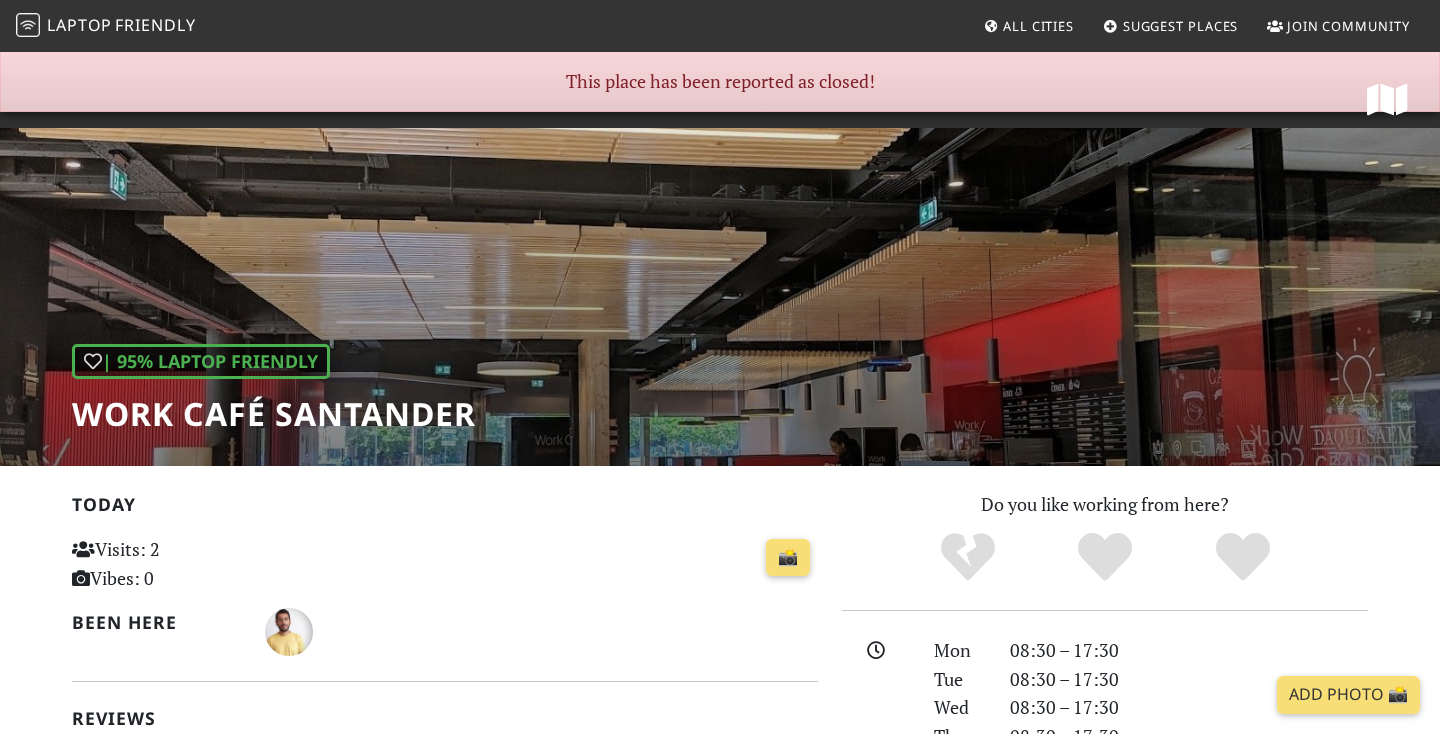 scroll, scrollTop: 0, scrollLeft: 0, axis: both 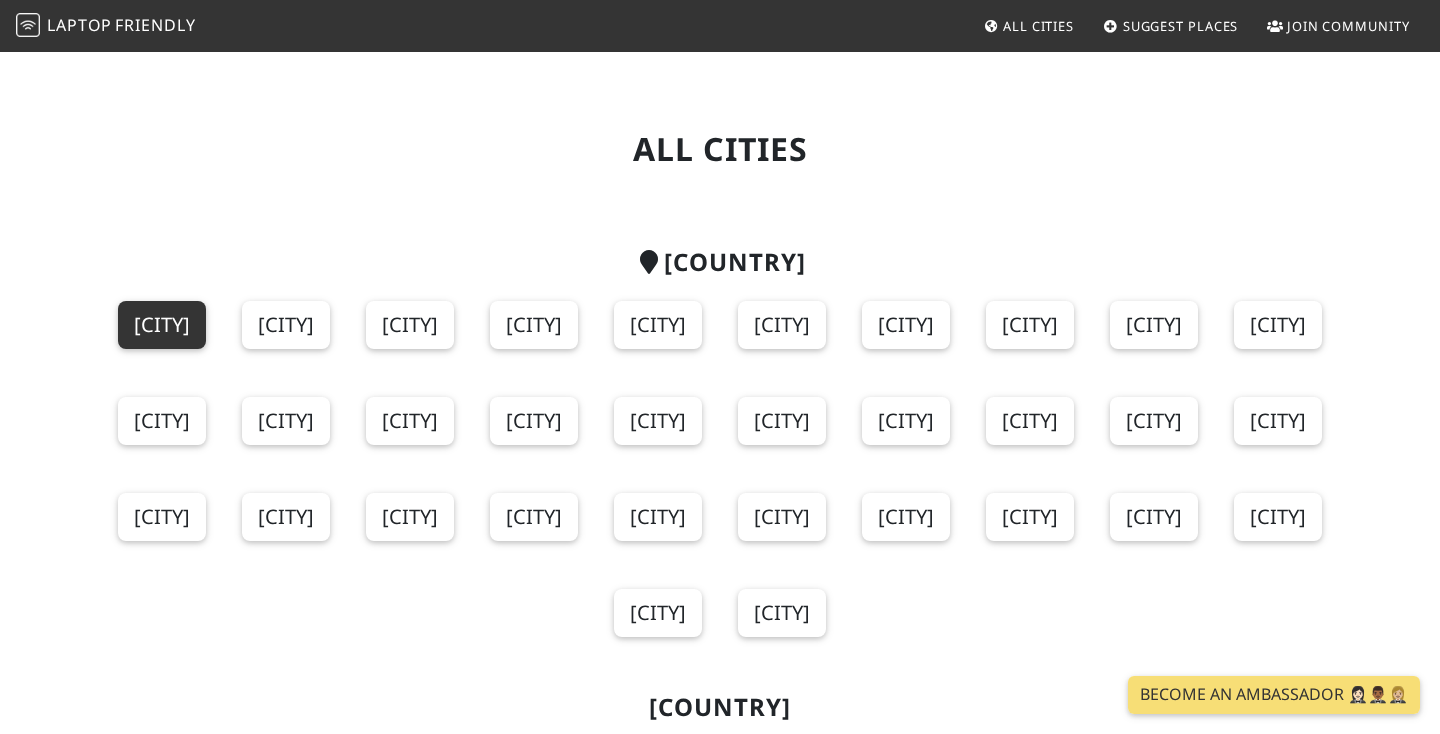 click on "[CITY]" at bounding box center (162, 325) 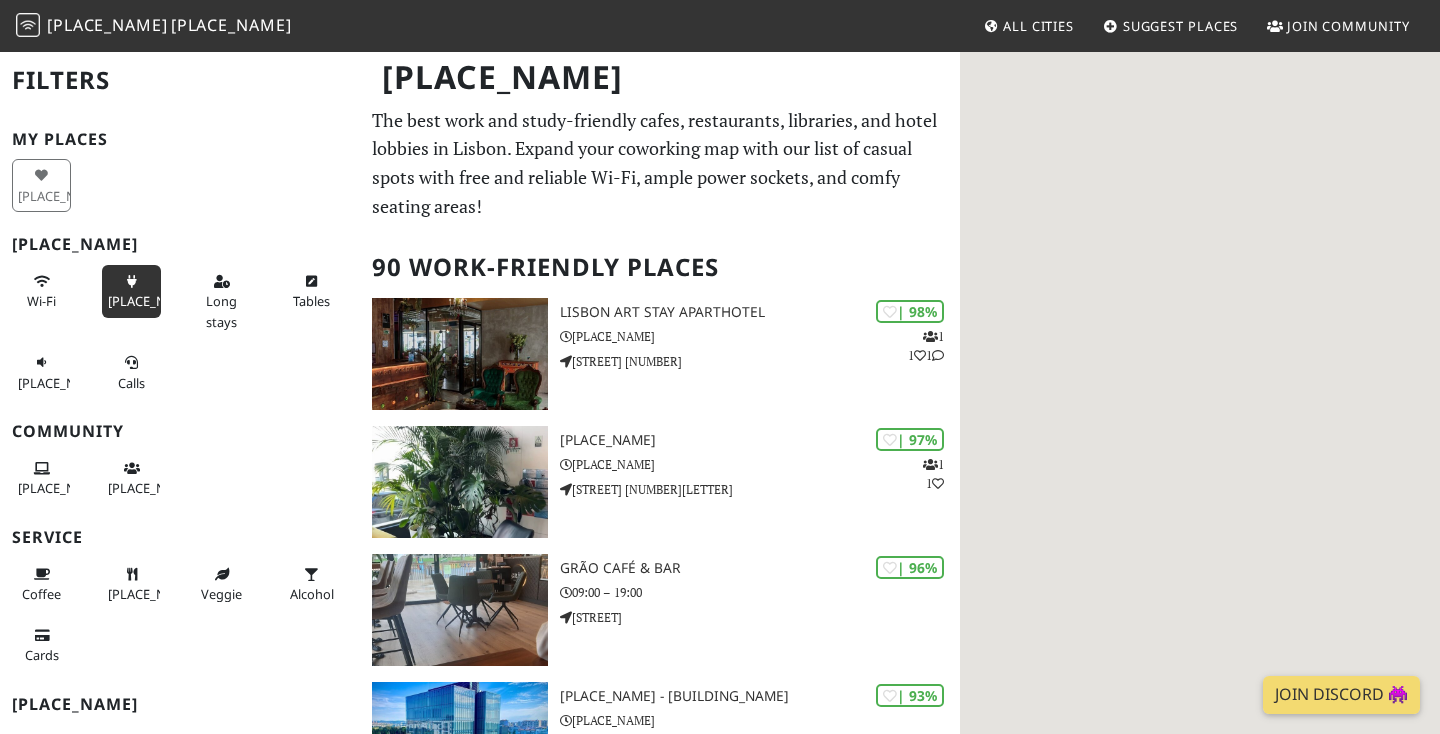 scroll, scrollTop: 0, scrollLeft: 0, axis: both 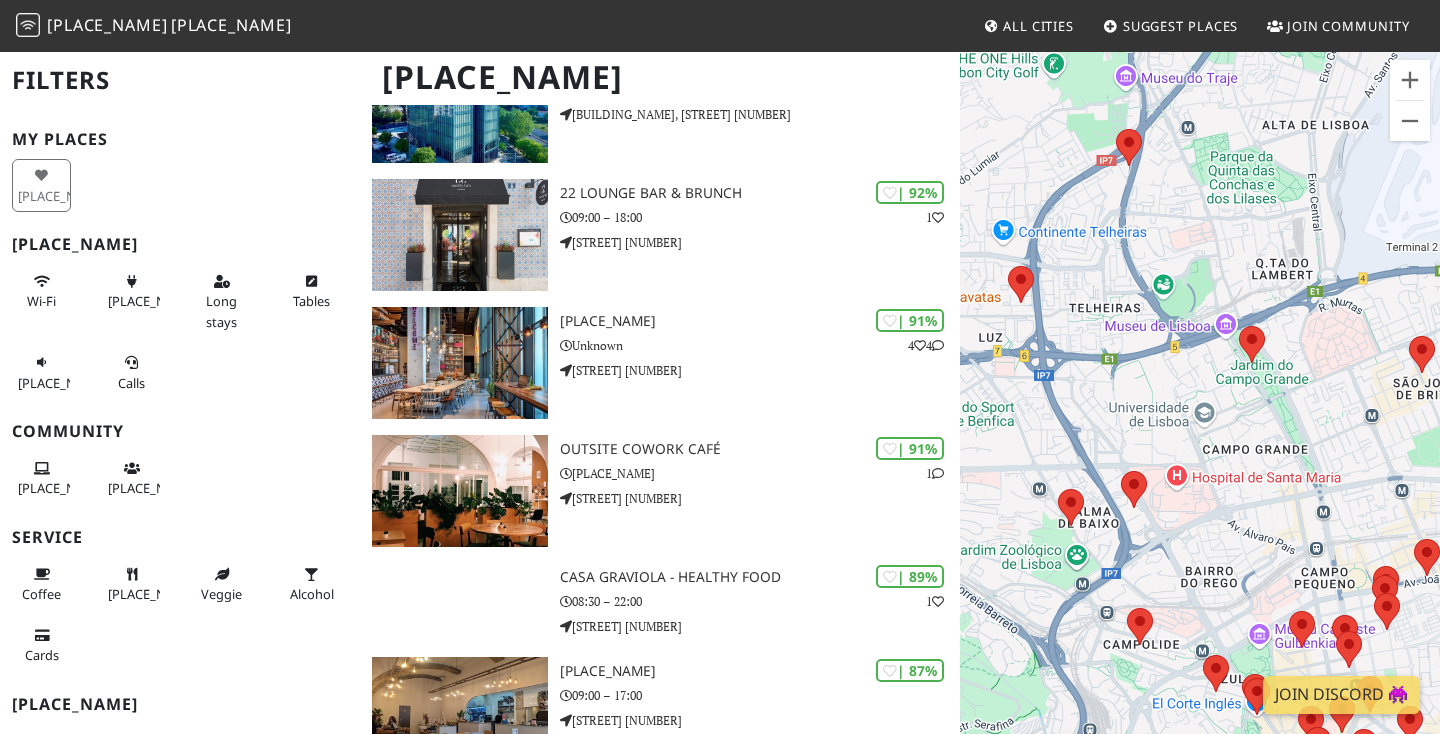 drag, startPoint x: 1205, startPoint y: 499, endPoint x: 1216, endPoint y: 420, distance: 79.762146 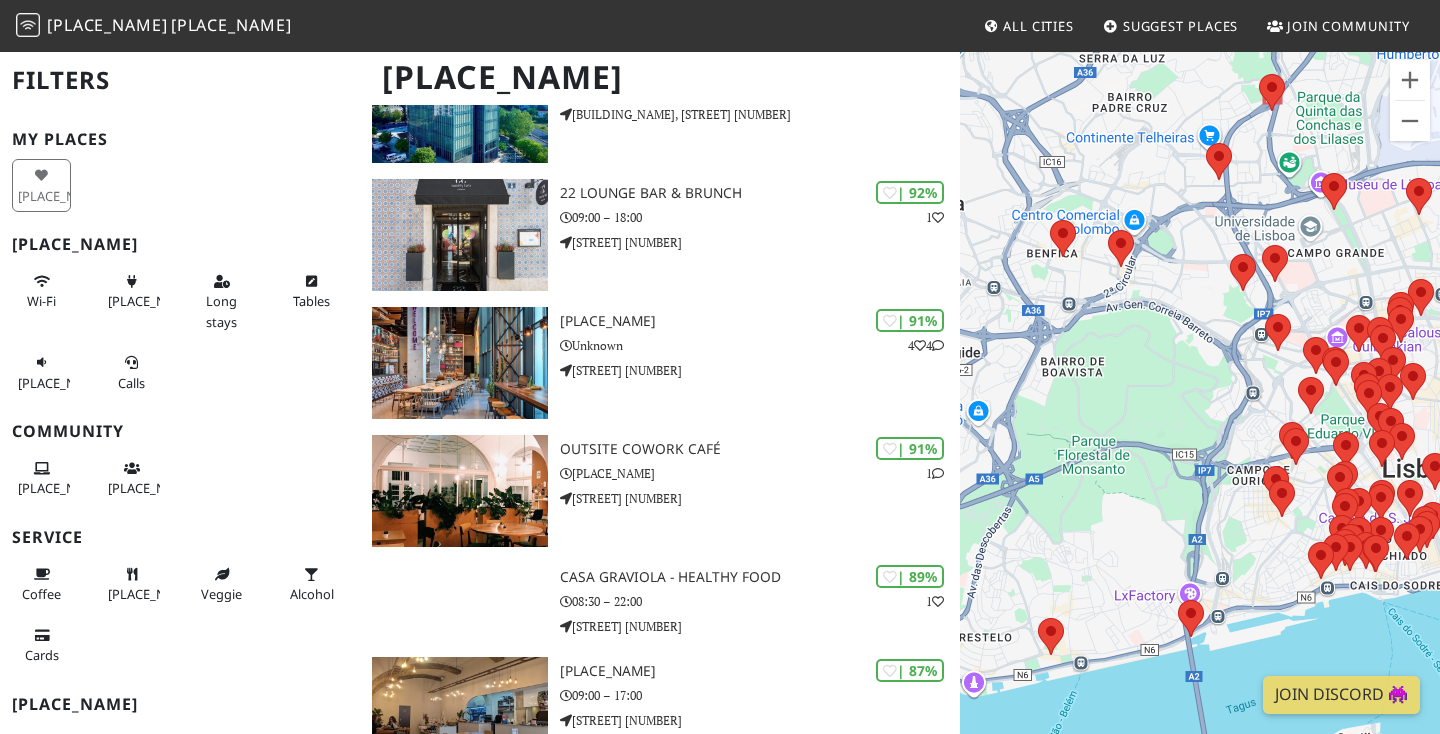 drag, startPoint x: 1214, startPoint y: 472, endPoint x: 1323, endPoint y: 309, distance: 196.08672 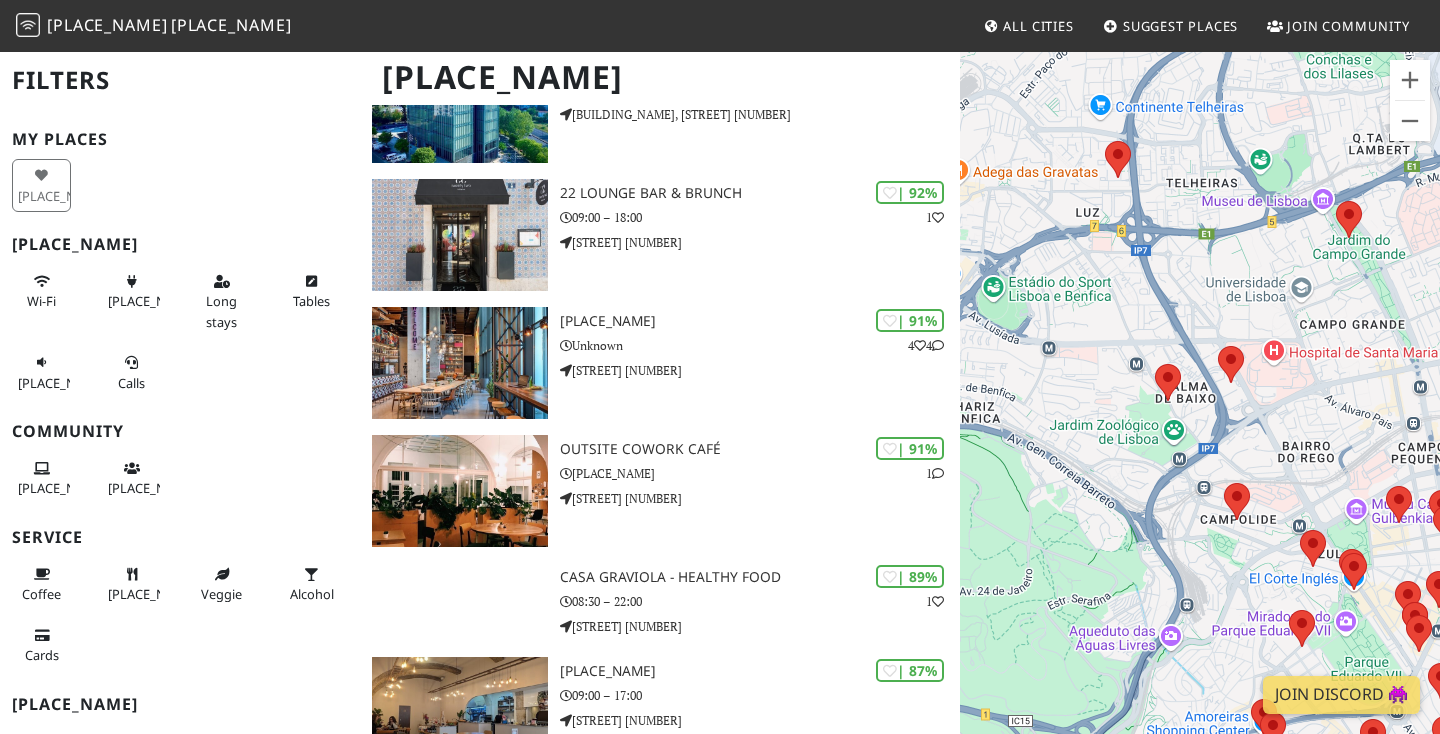 drag, startPoint x: 1238, startPoint y: 430, endPoint x: 1027, endPoint y: 431, distance: 211.00237 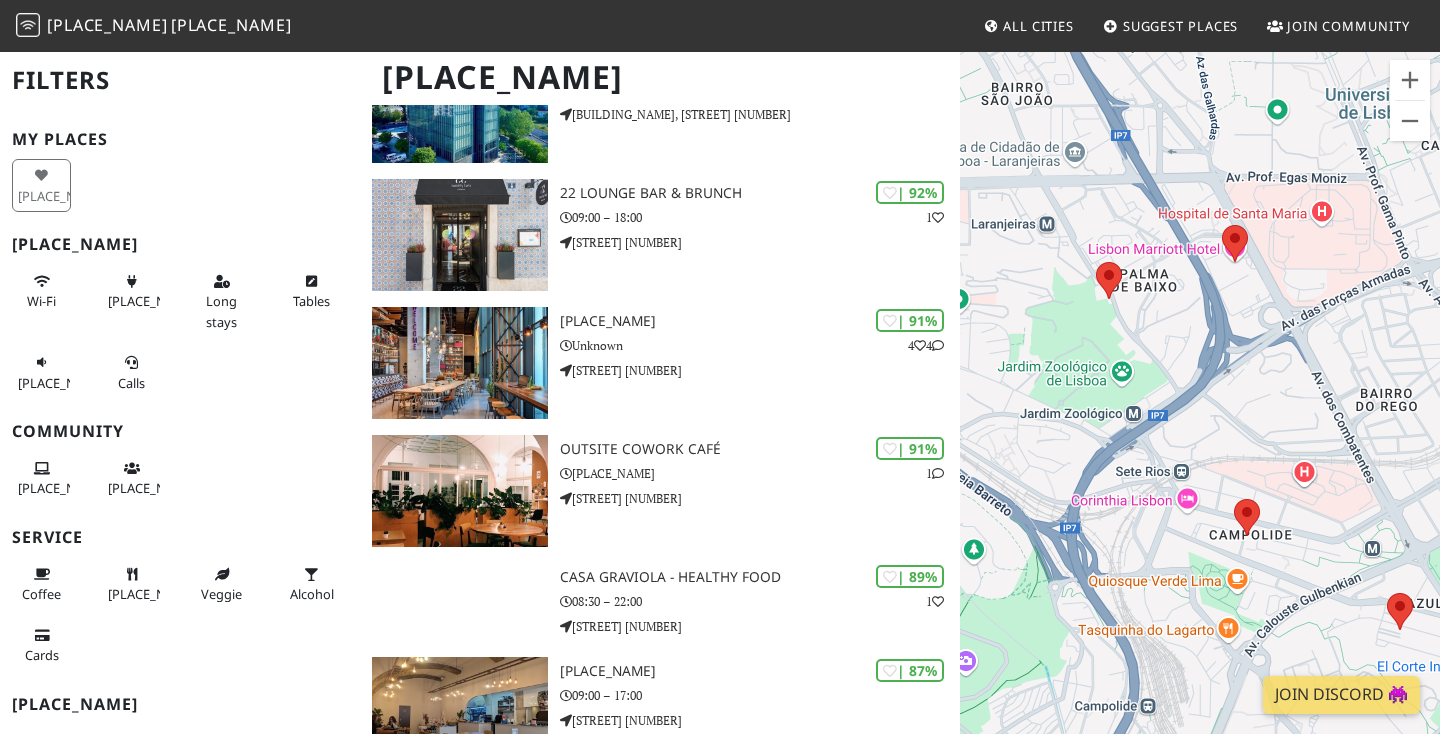 drag, startPoint x: 1139, startPoint y: 465, endPoint x: 1123, endPoint y: 409, distance: 58.24088 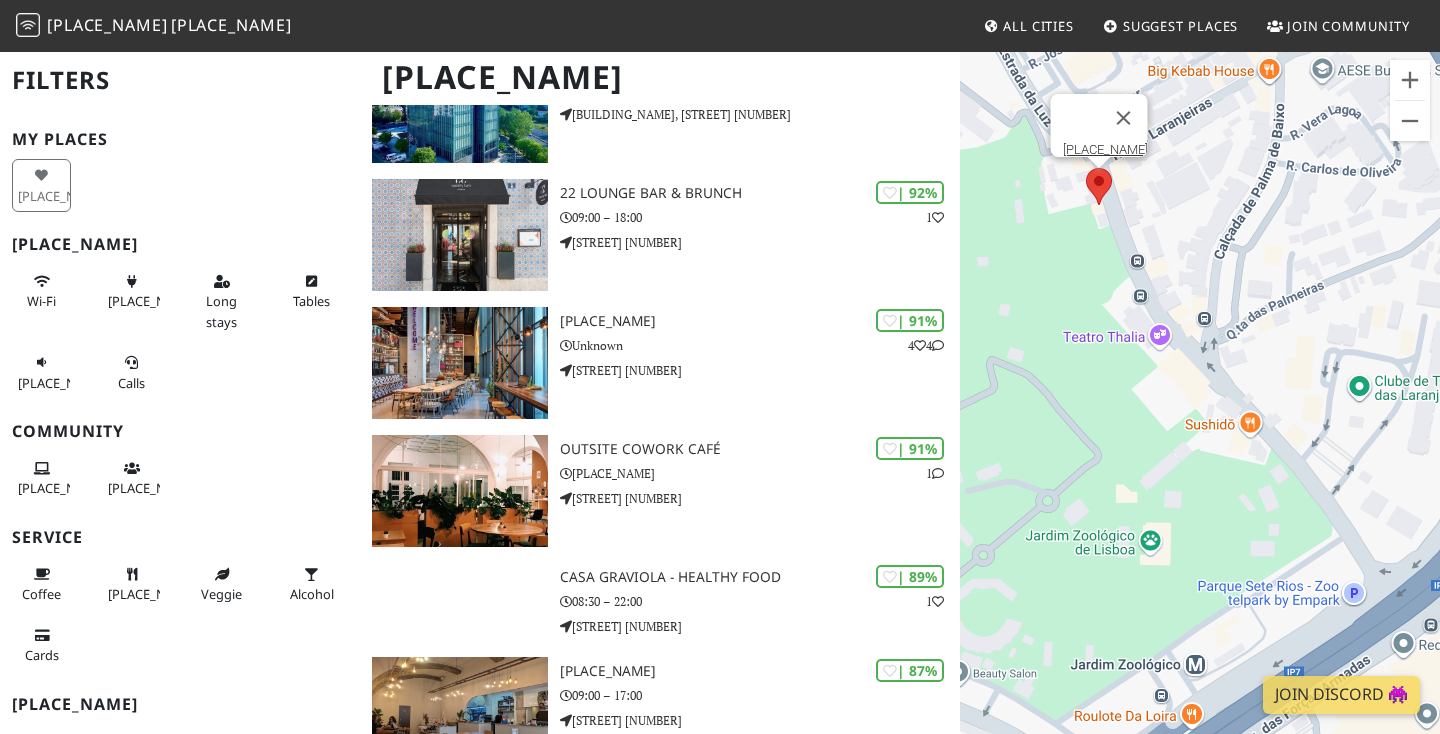 click on "To navigate, press the arrow keys. Pacová Comida e Cultura" at bounding box center (1200, 417) 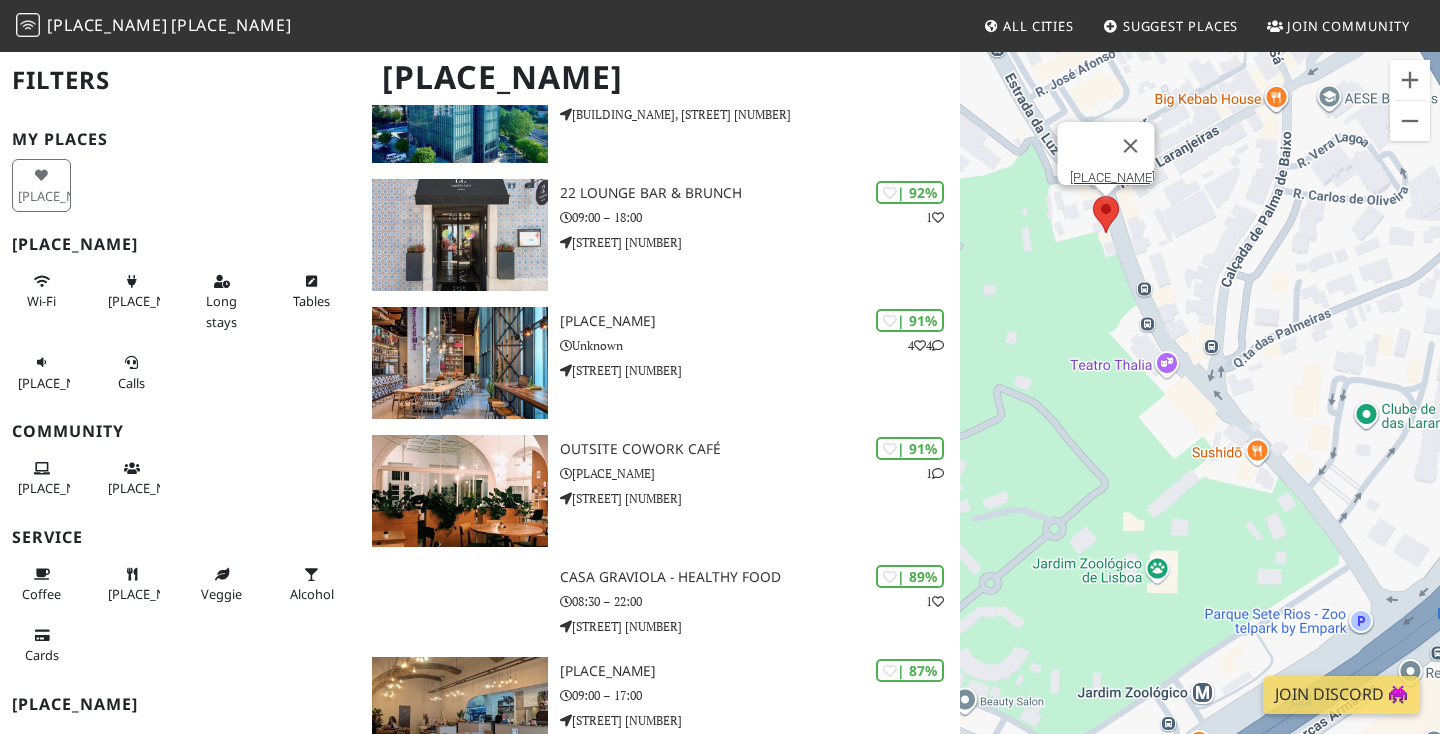 click at bounding box center (1093, 196) 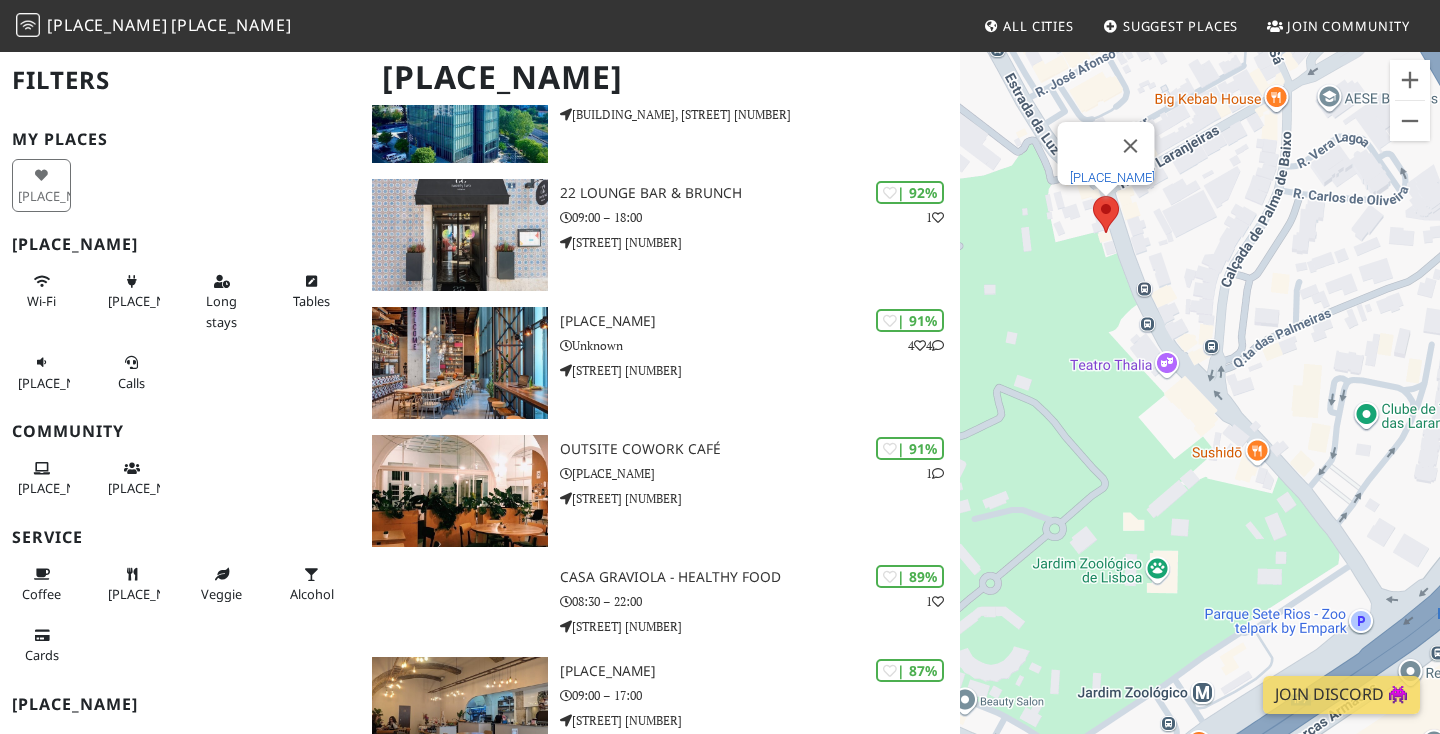 click on "Pacová Comida e Cultura" at bounding box center (1112, 177) 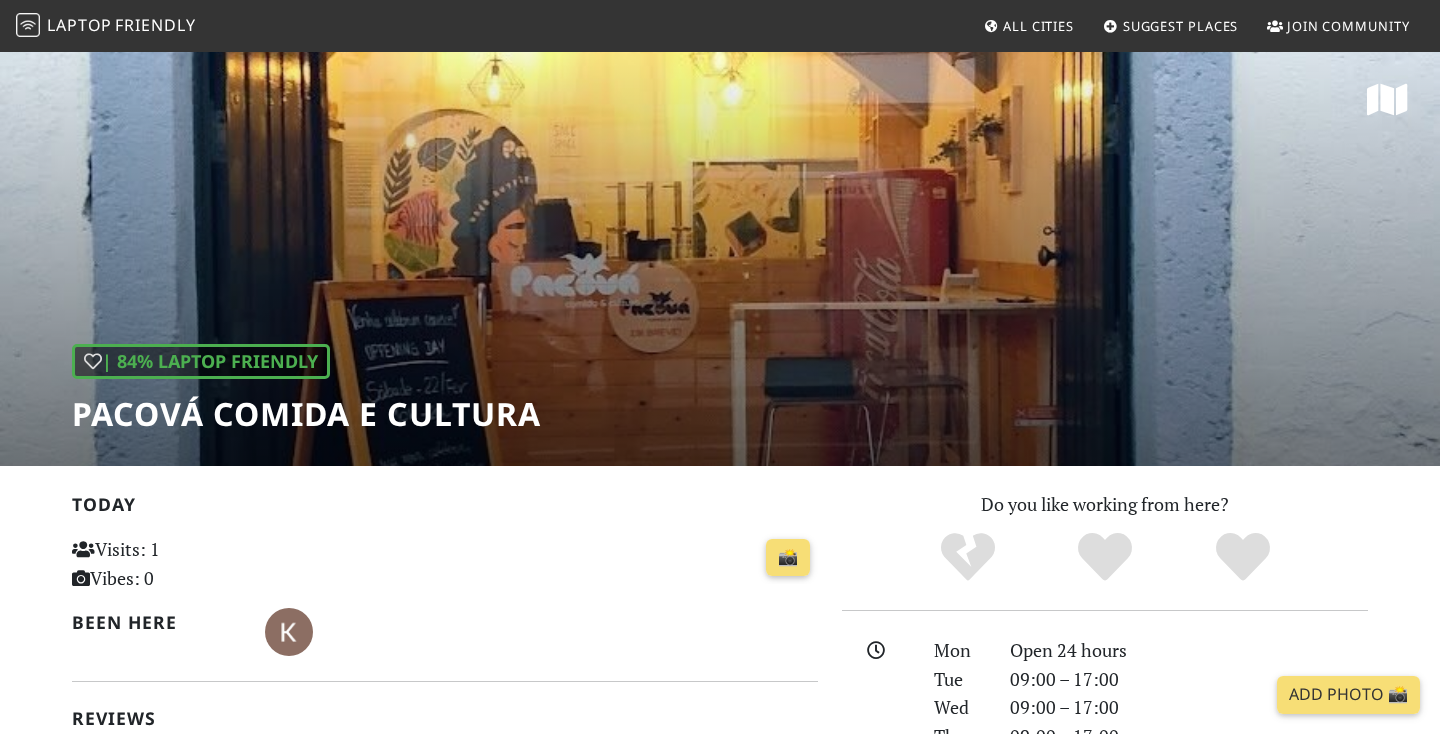 scroll, scrollTop: 0, scrollLeft: 0, axis: both 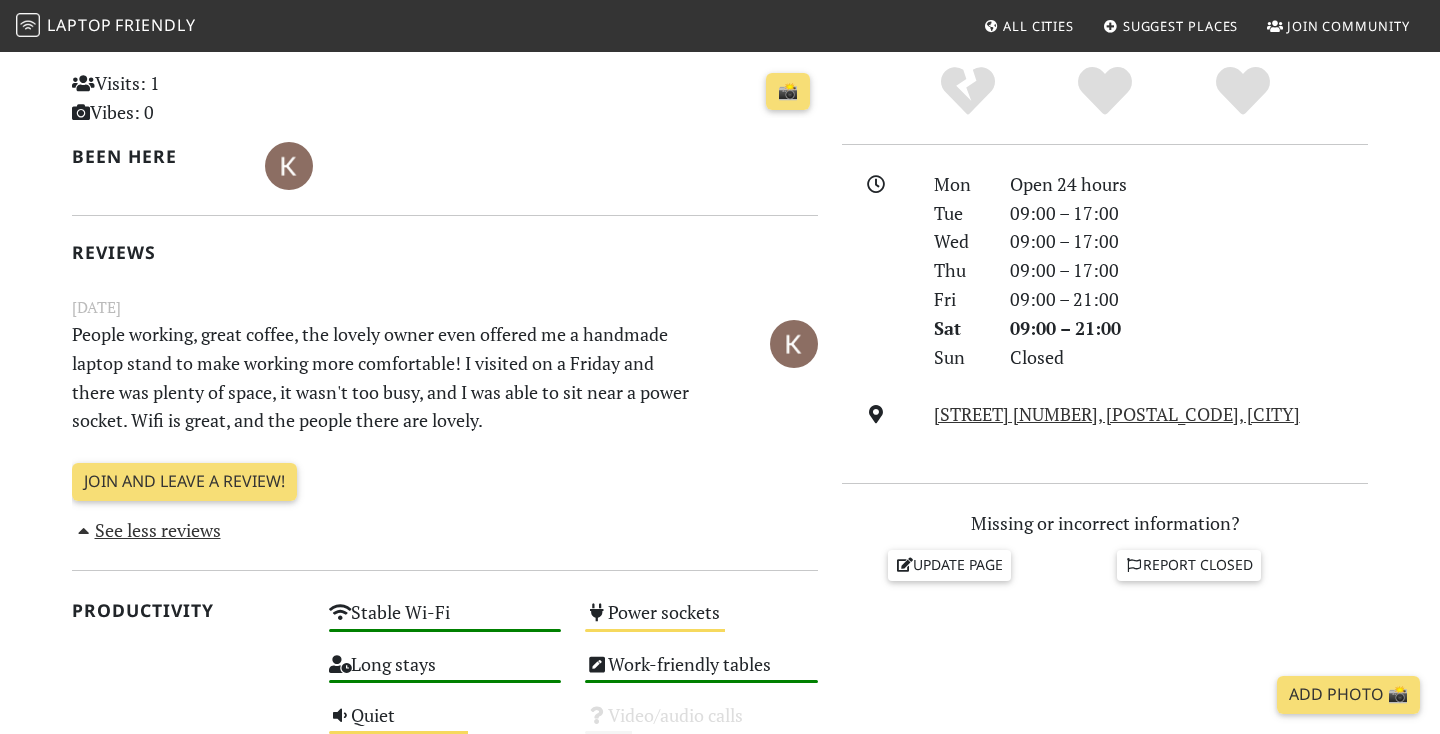 click on "Join and leave a review!" at bounding box center [445, 489] 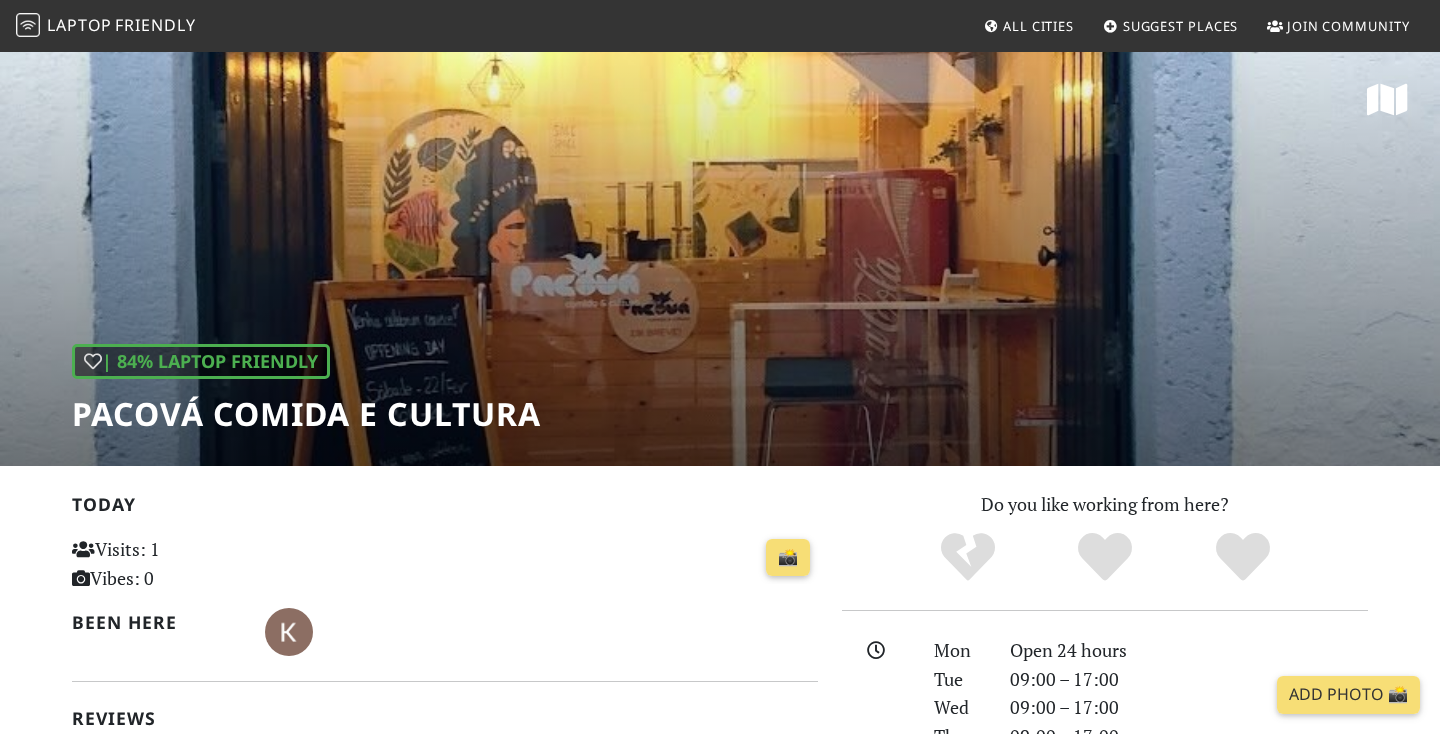 scroll, scrollTop: 0, scrollLeft: 0, axis: both 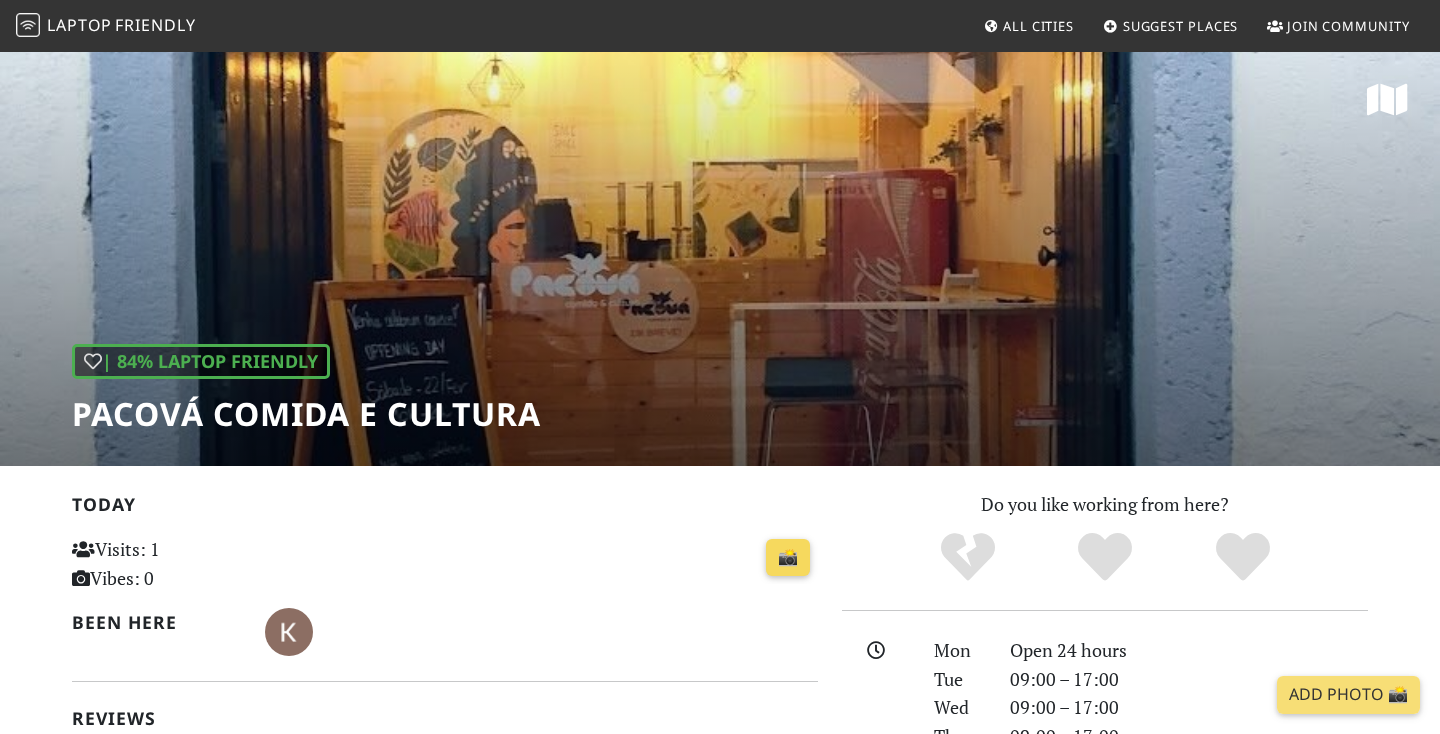 click on "📸" at bounding box center [788, 558] 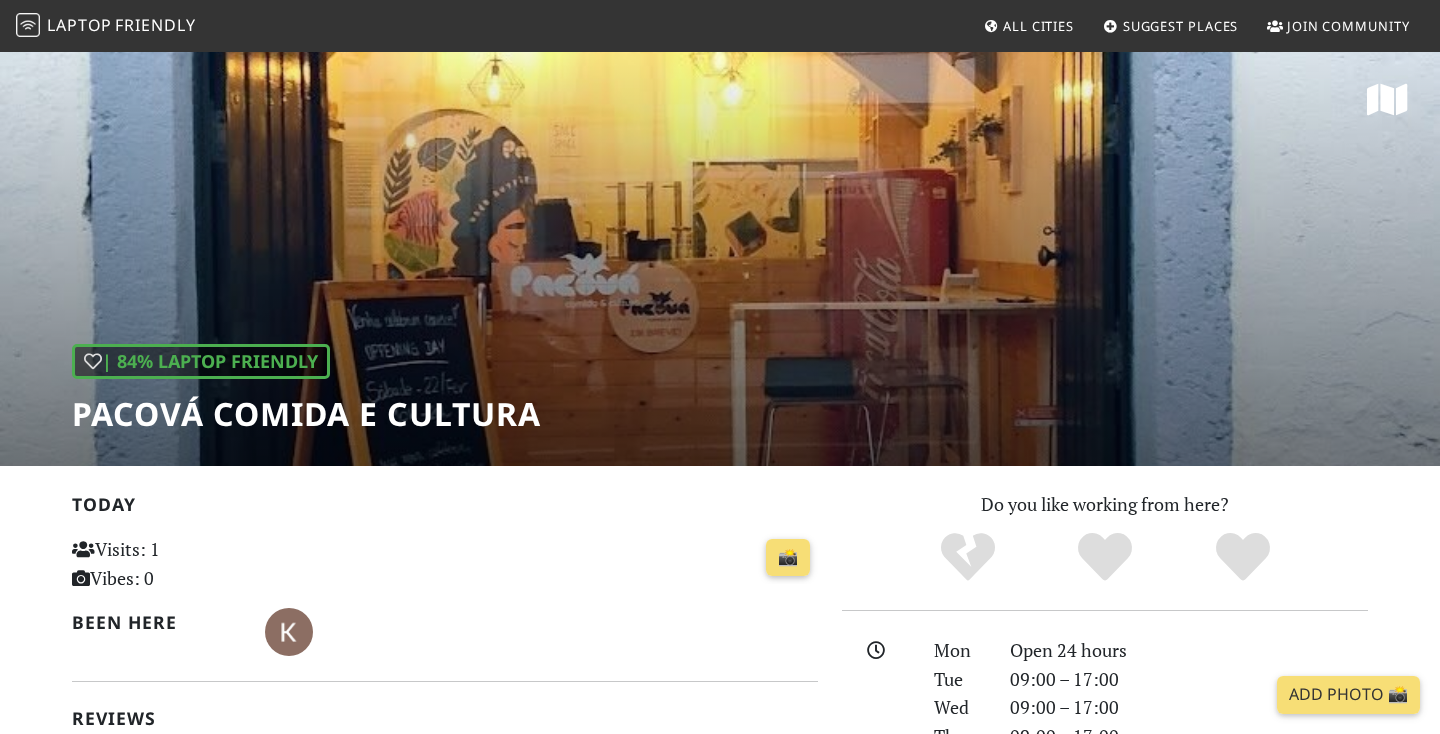 click on "| 84% Laptop Friendly
Pacová Comida e Cultura" at bounding box center [720, 258] 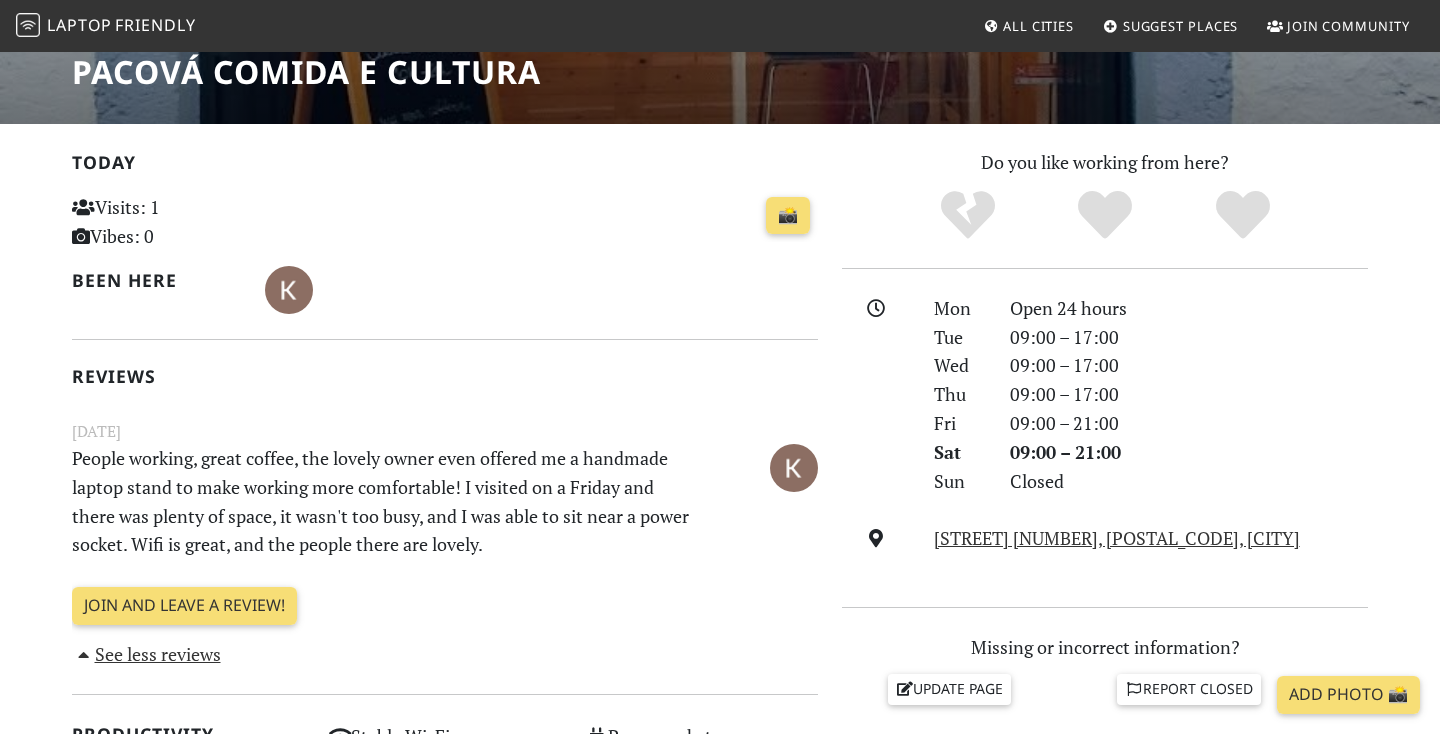 scroll, scrollTop: 459, scrollLeft: 0, axis: vertical 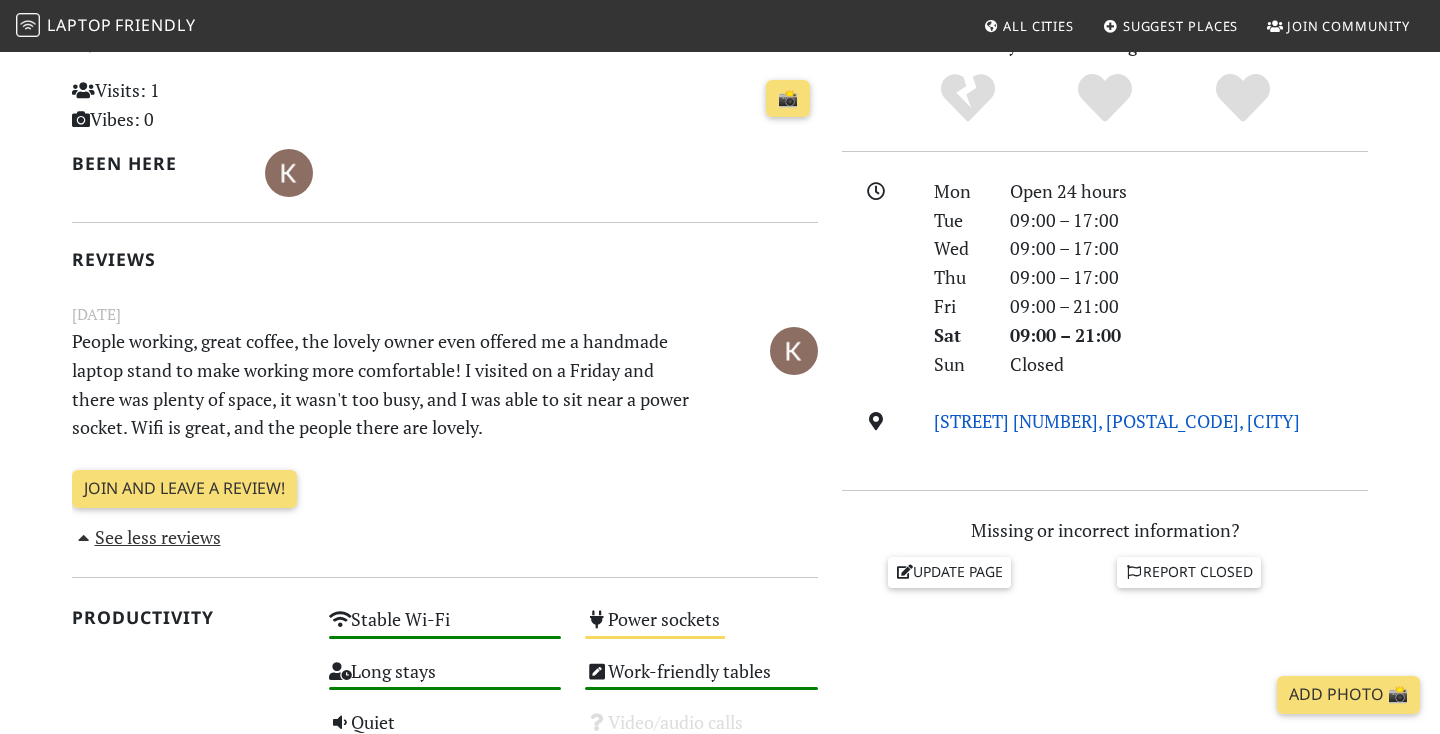 click on "Estrada das Laranjeiras 227, 1600-140, Lisbon" at bounding box center [1117, 421] 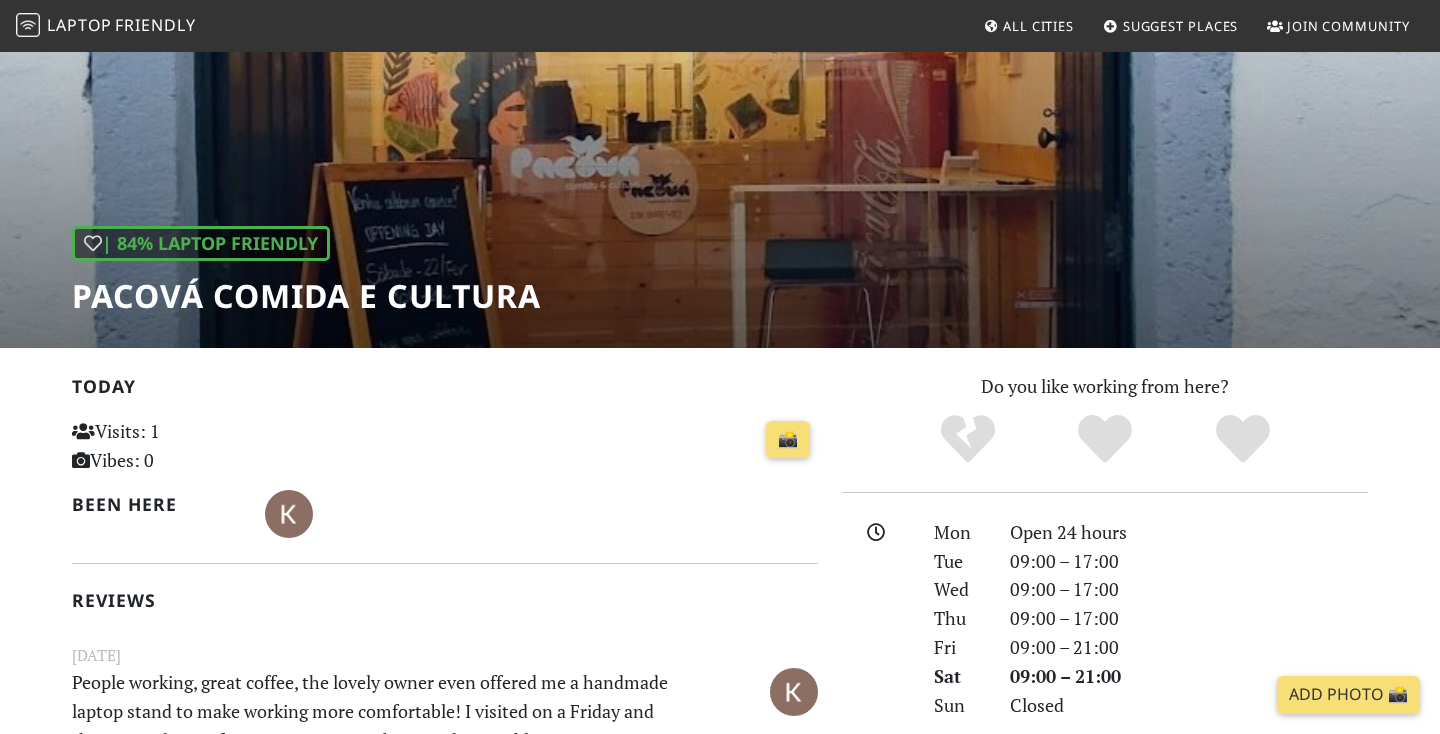 scroll, scrollTop: 13, scrollLeft: 0, axis: vertical 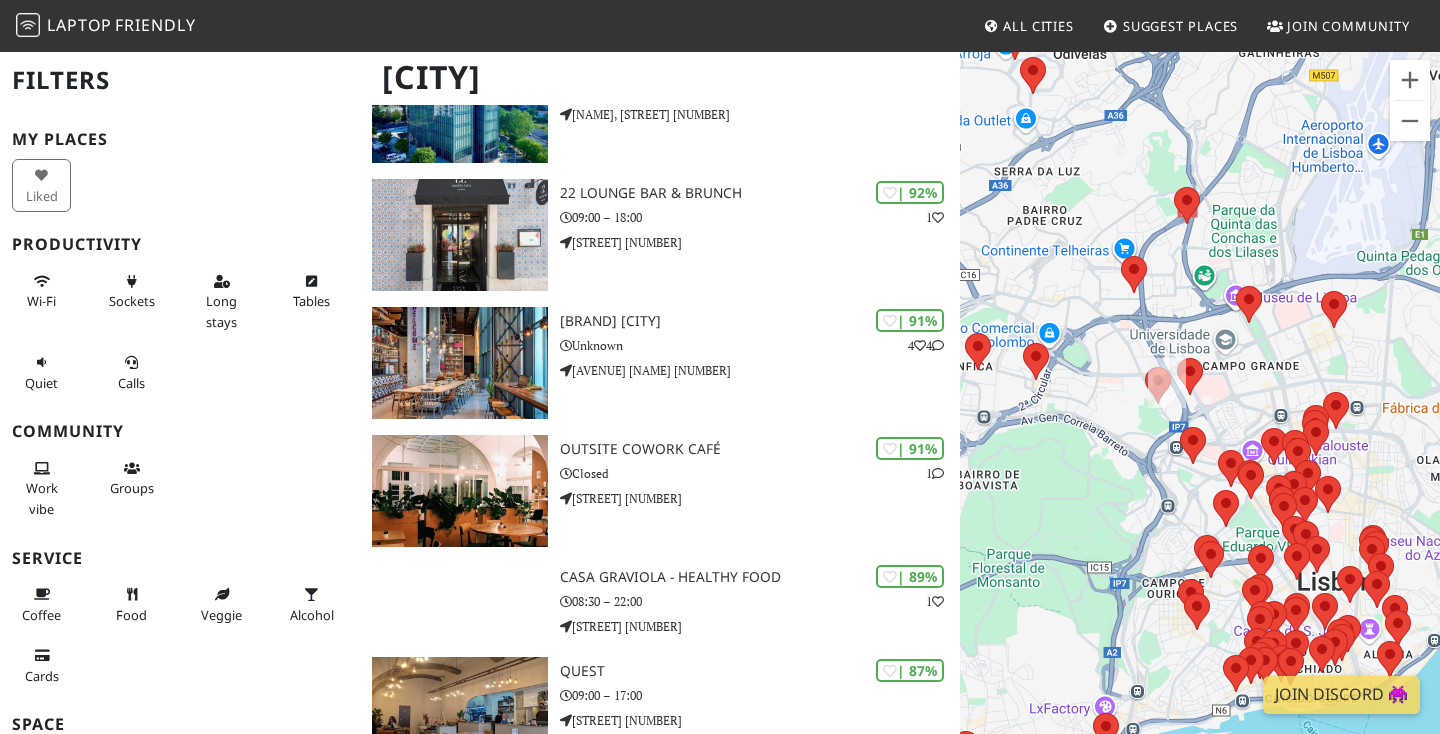 drag, startPoint x: 1187, startPoint y: 590, endPoint x: 1075, endPoint y: 467, distance: 166.35204 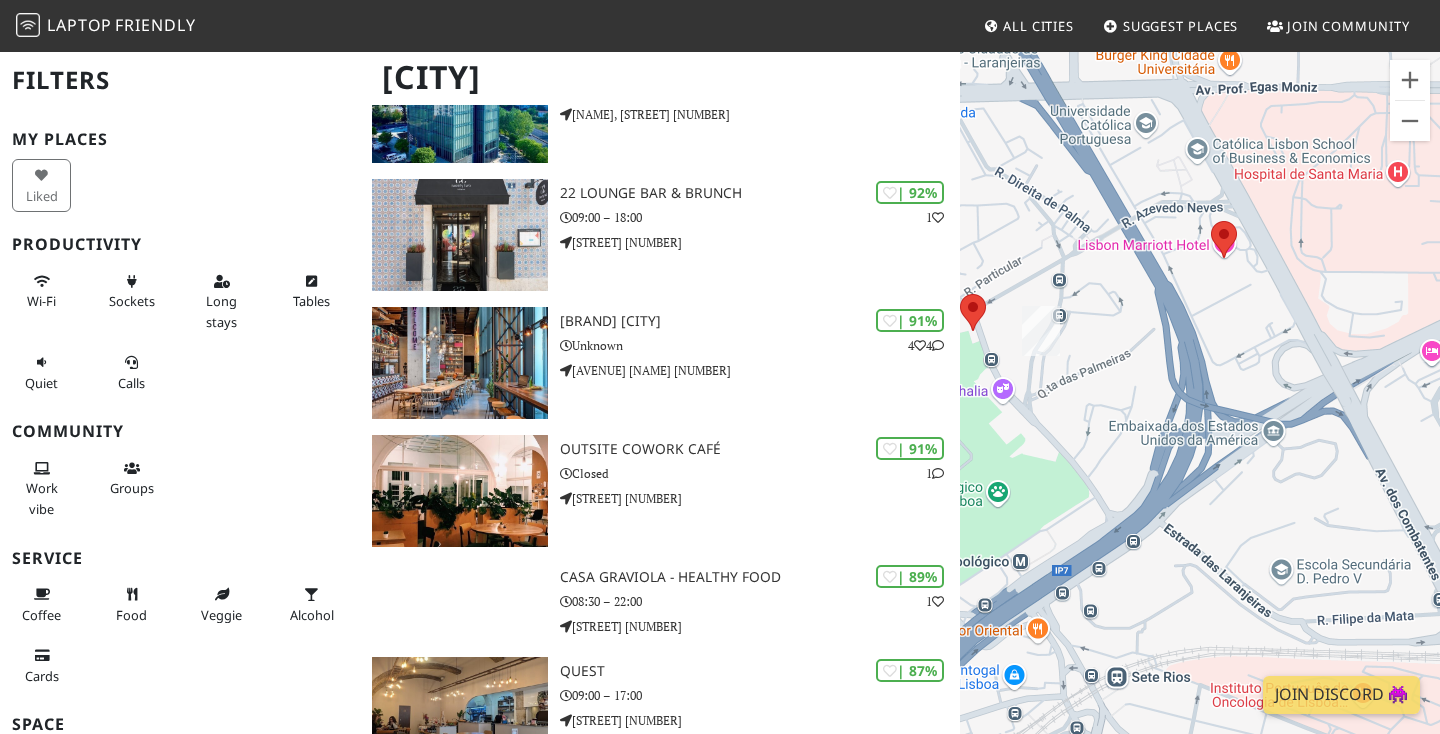 drag, startPoint x: 1275, startPoint y: 247, endPoint x: 1105, endPoint y: 383, distance: 217.70622 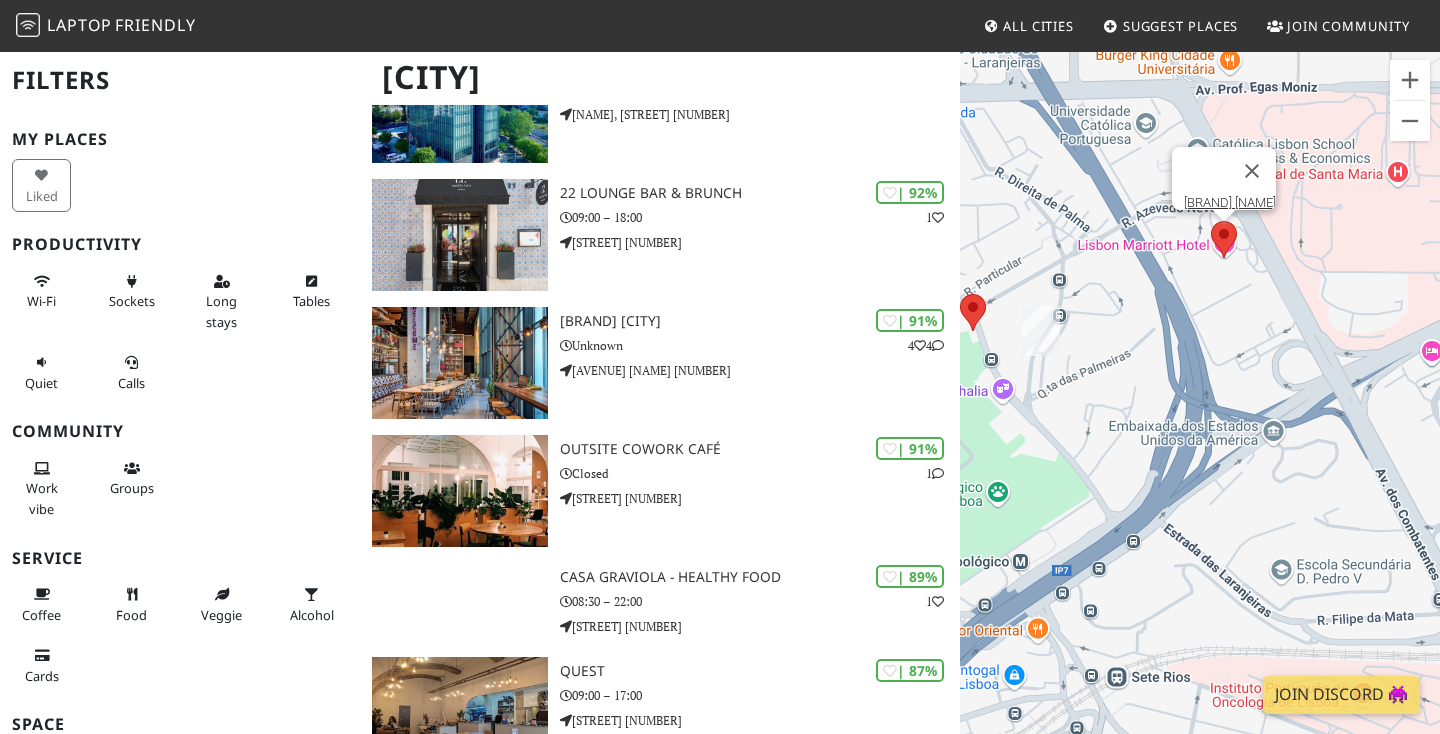 click at bounding box center [1211, 221] 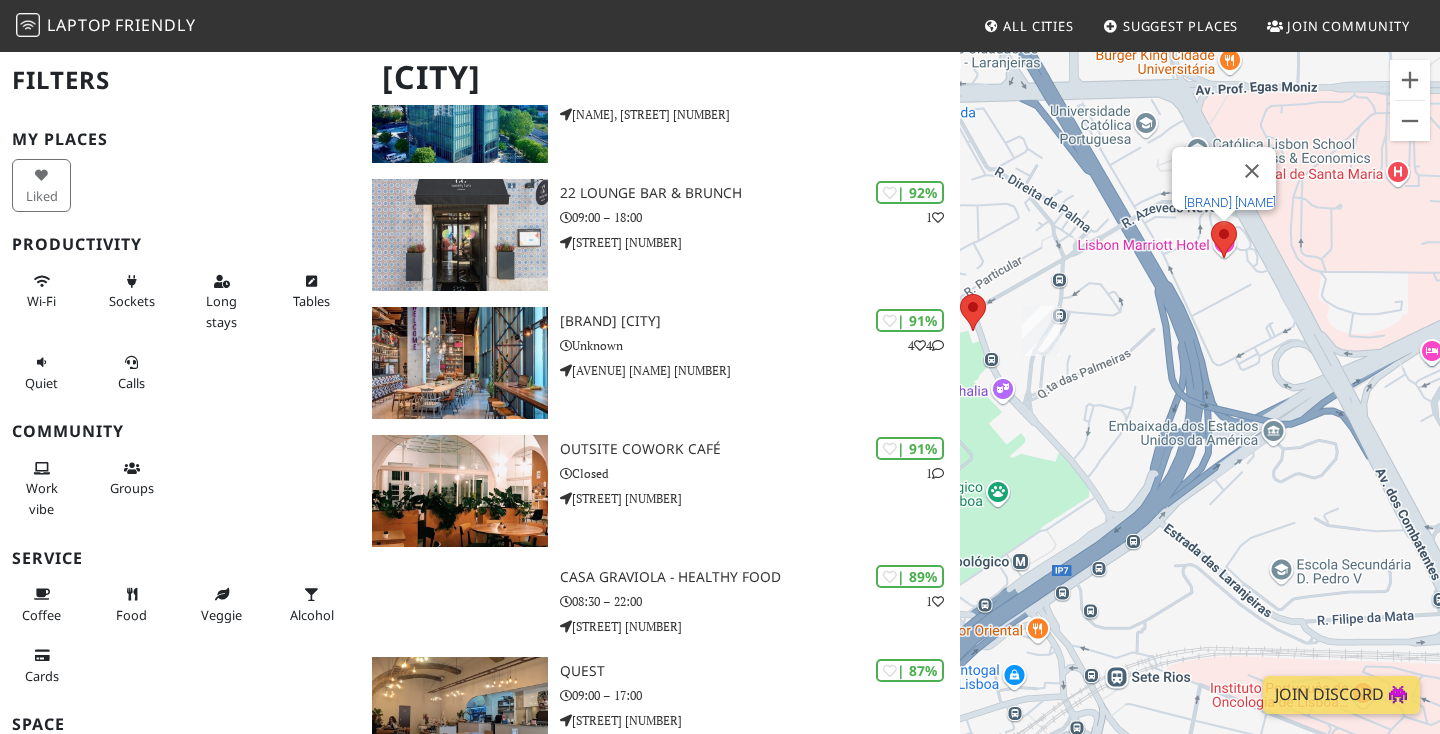 click on "Lisbon Marriott Hotel" at bounding box center [1230, 202] 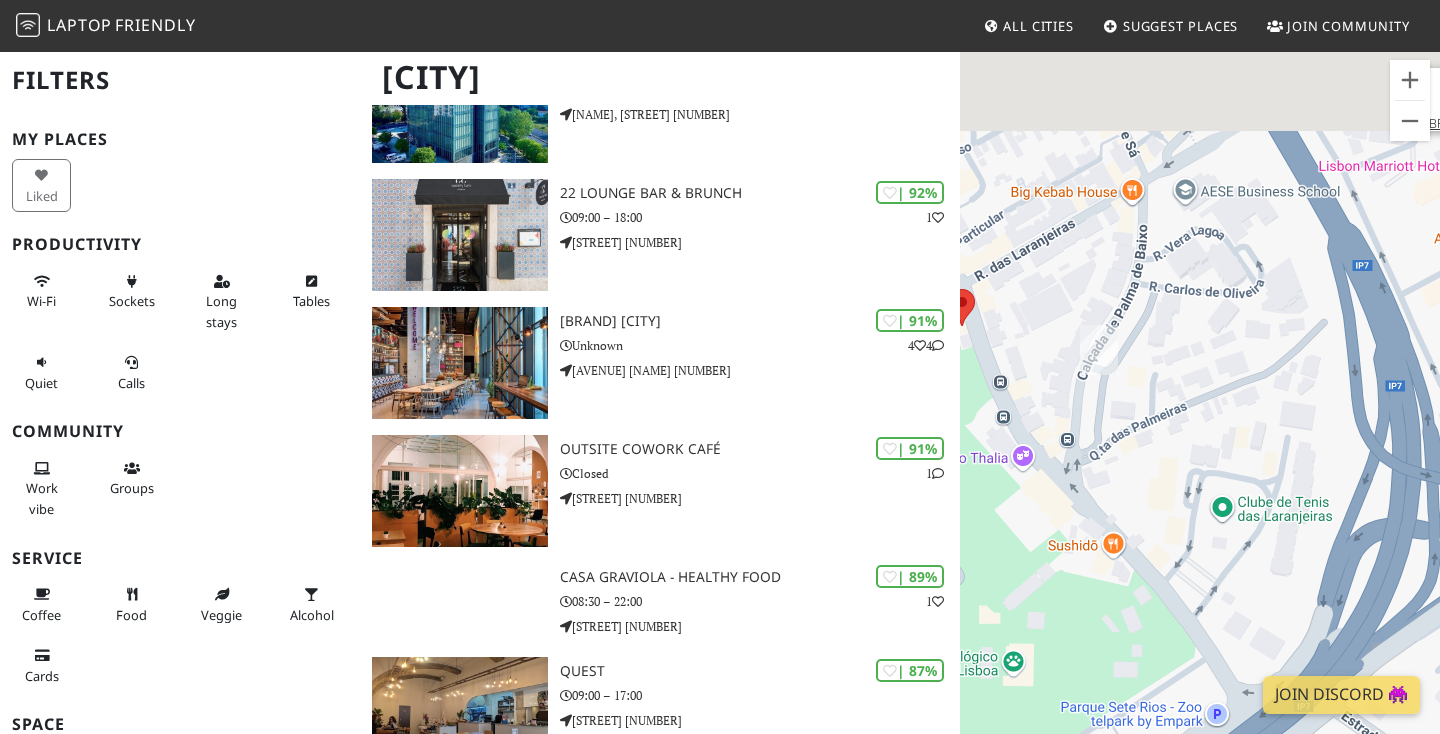 drag, startPoint x: 1093, startPoint y: 417, endPoint x: 1115, endPoint y: 555, distance: 139.74261 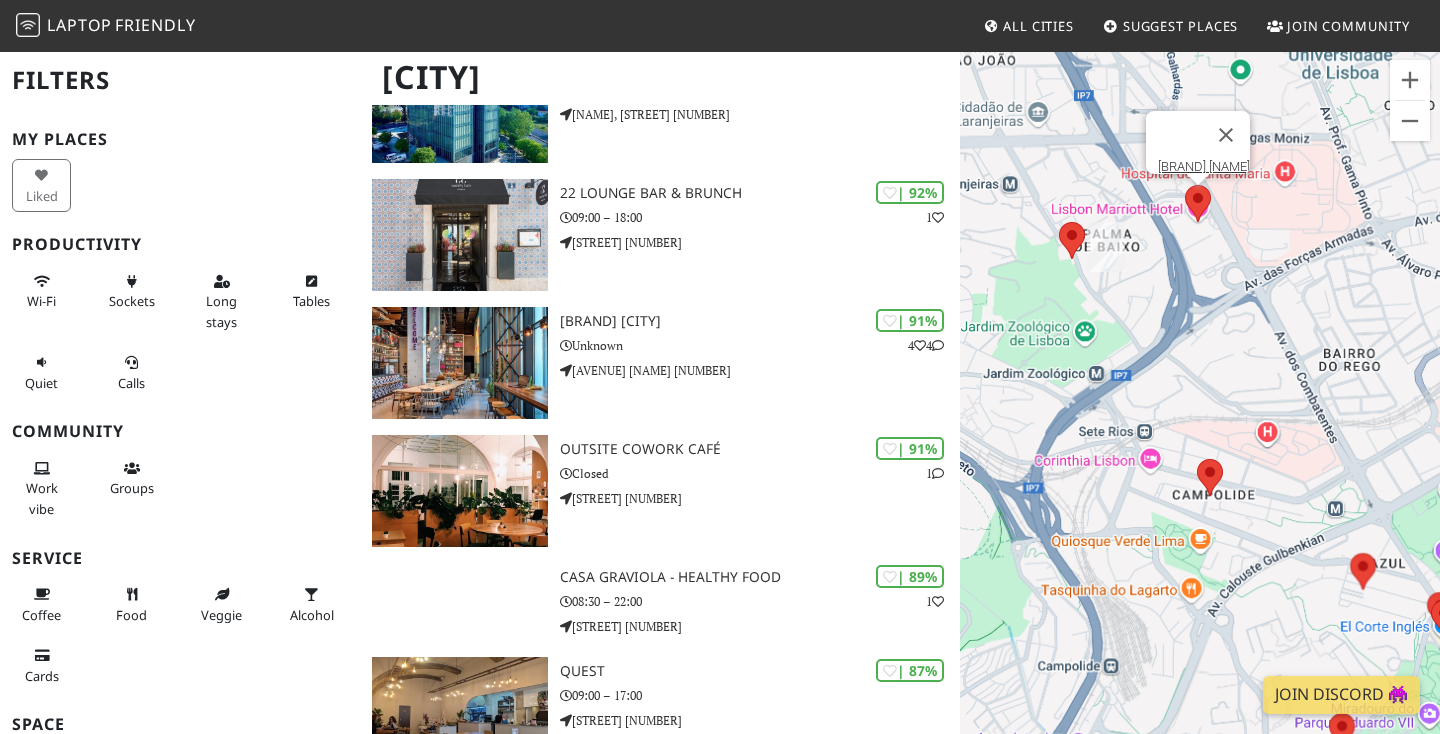 drag, startPoint x: 1208, startPoint y: 559, endPoint x: 1142, endPoint y: 375, distance: 195.4789 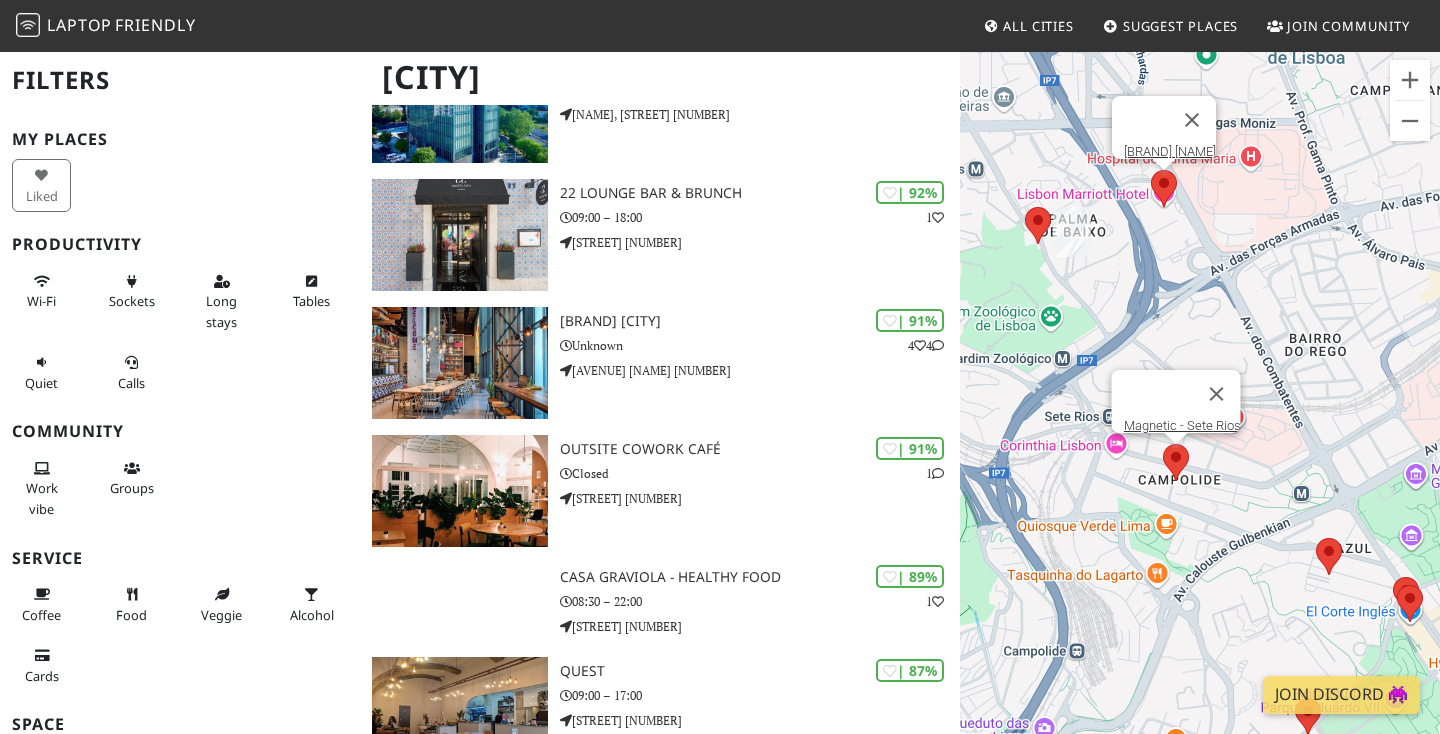 click at bounding box center [1163, 444] 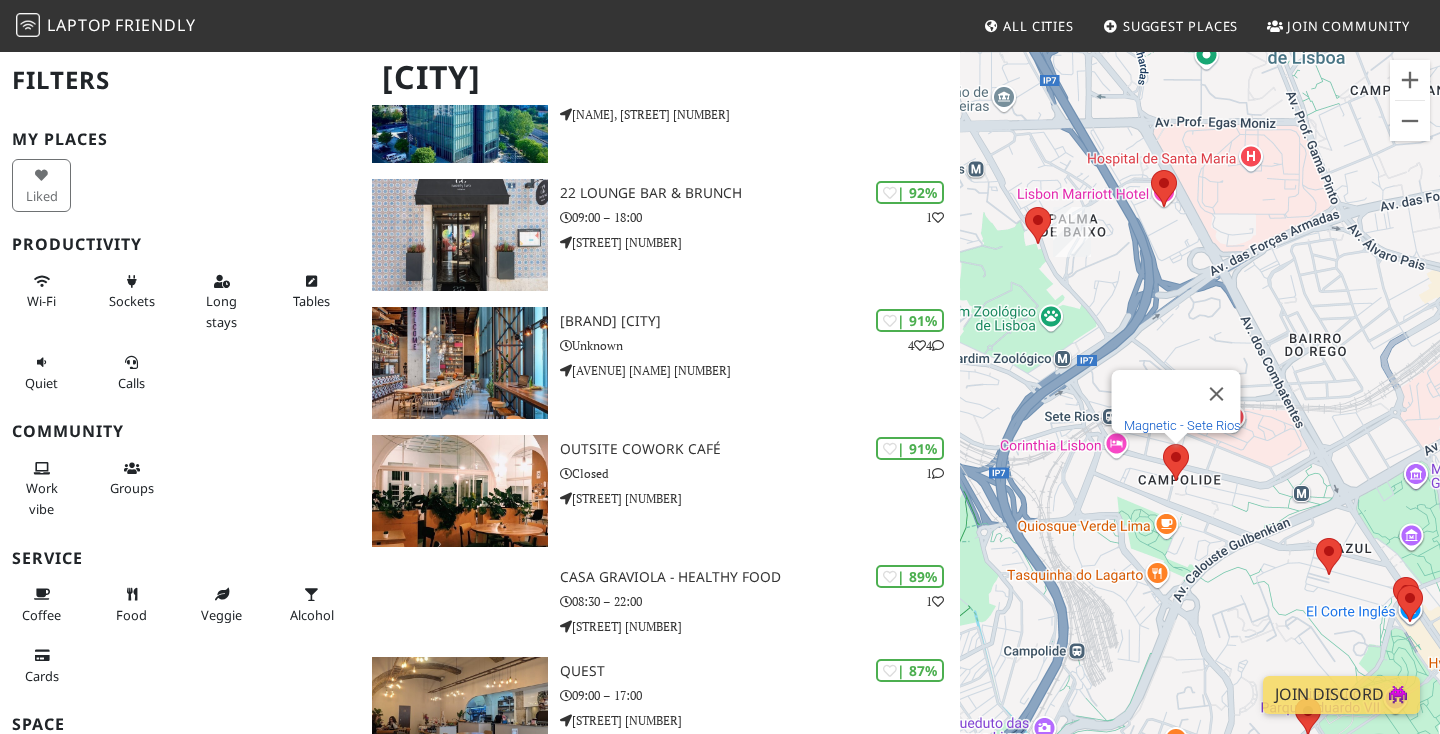 click on "Magnetic - Sete Rios" at bounding box center (1182, 425) 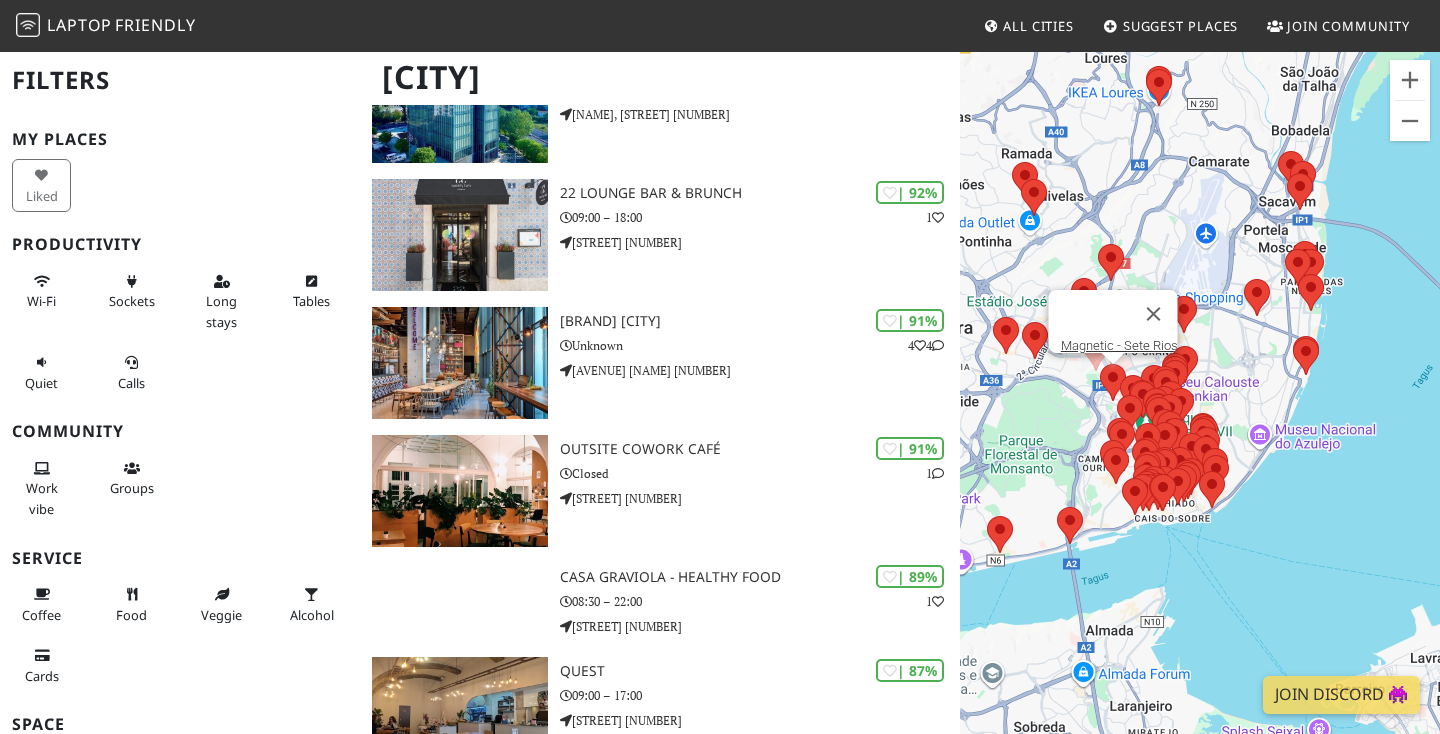 drag, startPoint x: 1239, startPoint y: 549, endPoint x: 1201, endPoint y: 376, distance: 177.12425 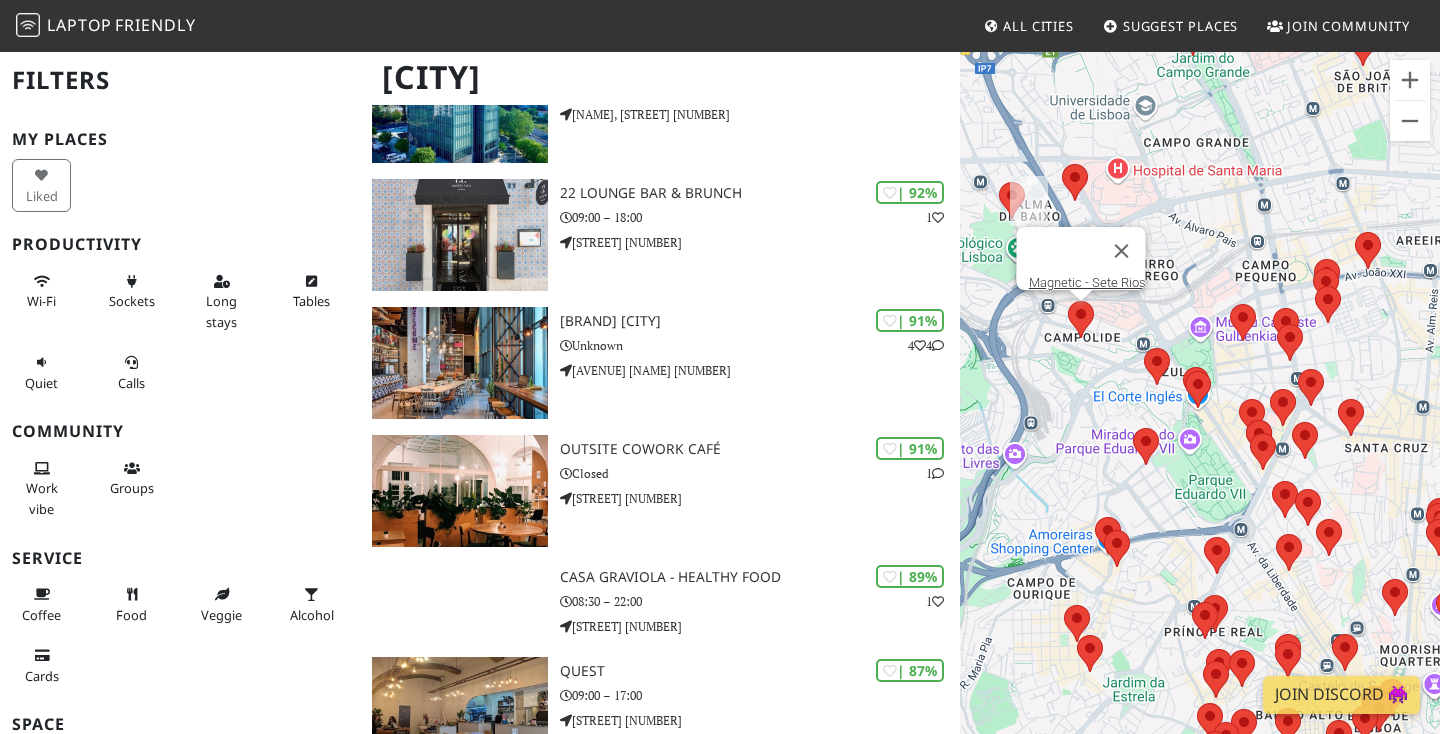 drag, startPoint x: 1036, startPoint y: 406, endPoint x: 1159, endPoint y: 419, distance: 123.68508 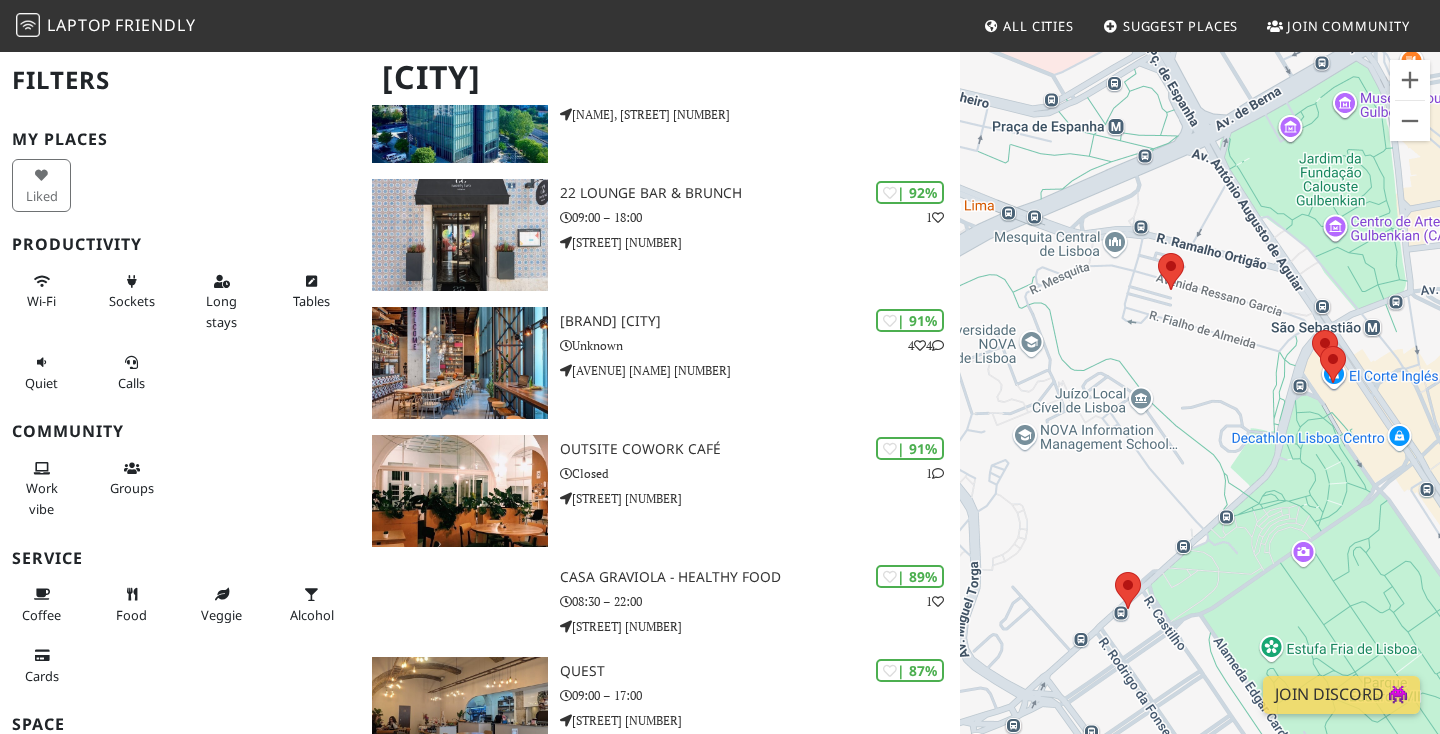 drag, startPoint x: 1297, startPoint y: 463, endPoint x: 1160, endPoint y: 408, distance: 147.62791 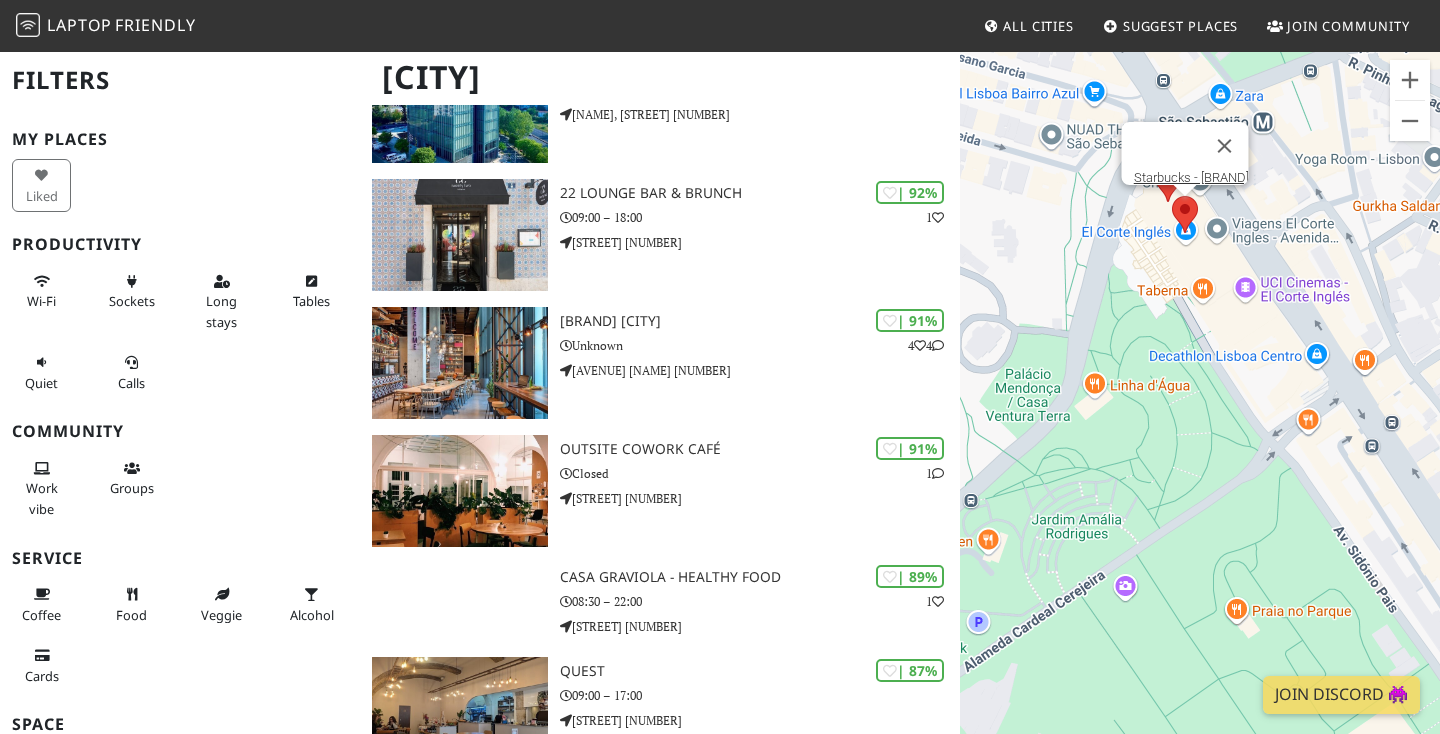 click at bounding box center (1172, 196) 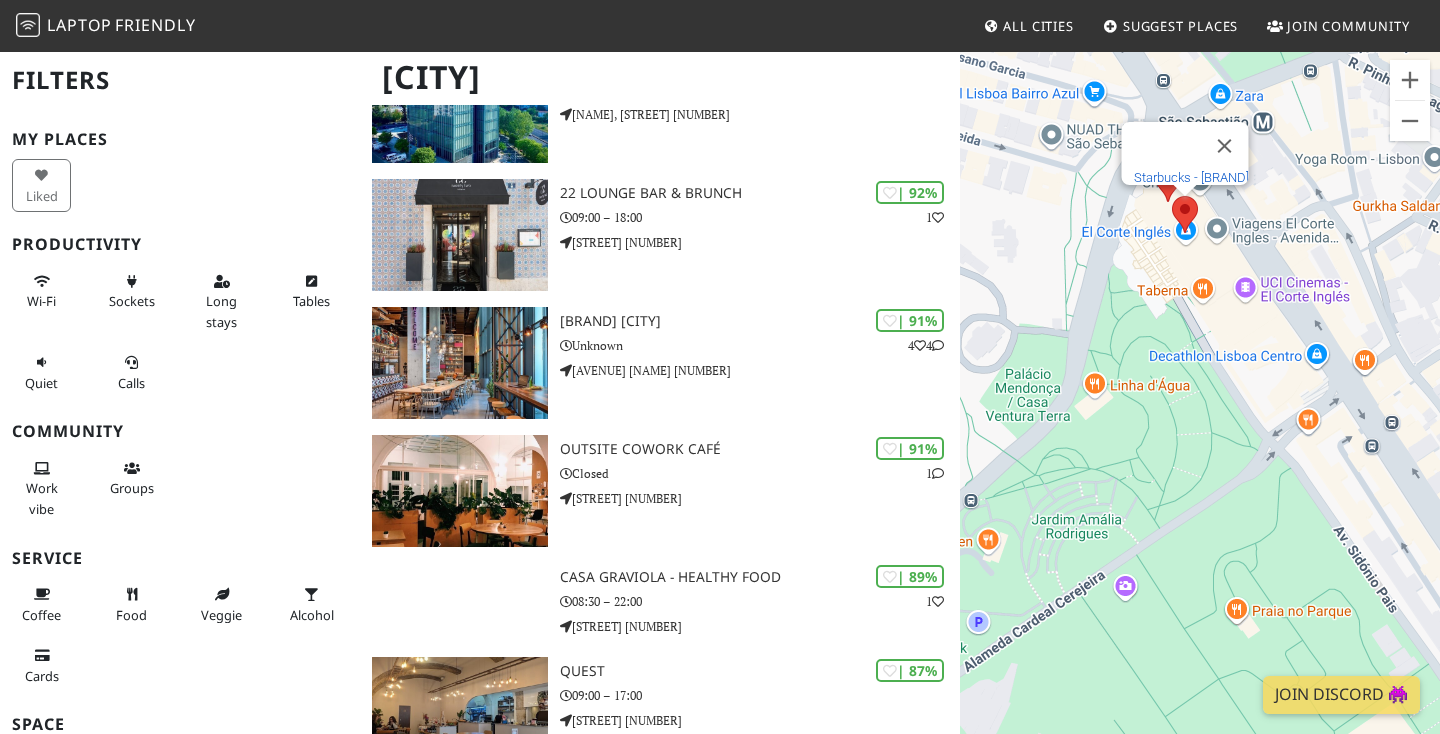 click on "Starbucks - El Corte Inglés" at bounding box center [1191, 177] 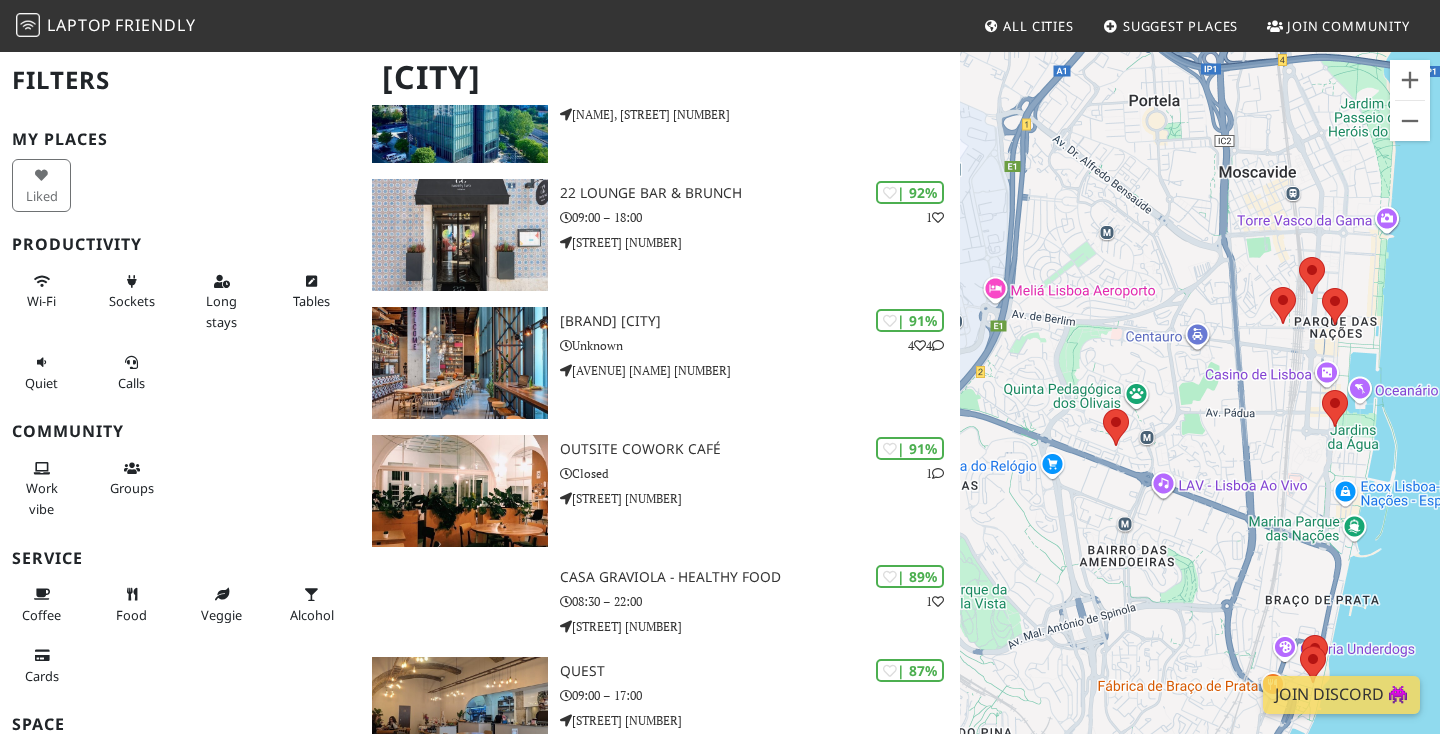 drag, startPoint x: 1123, startPoint y: 533, endPoint x: 1239, endPoint y: 451, distance: 142.05632 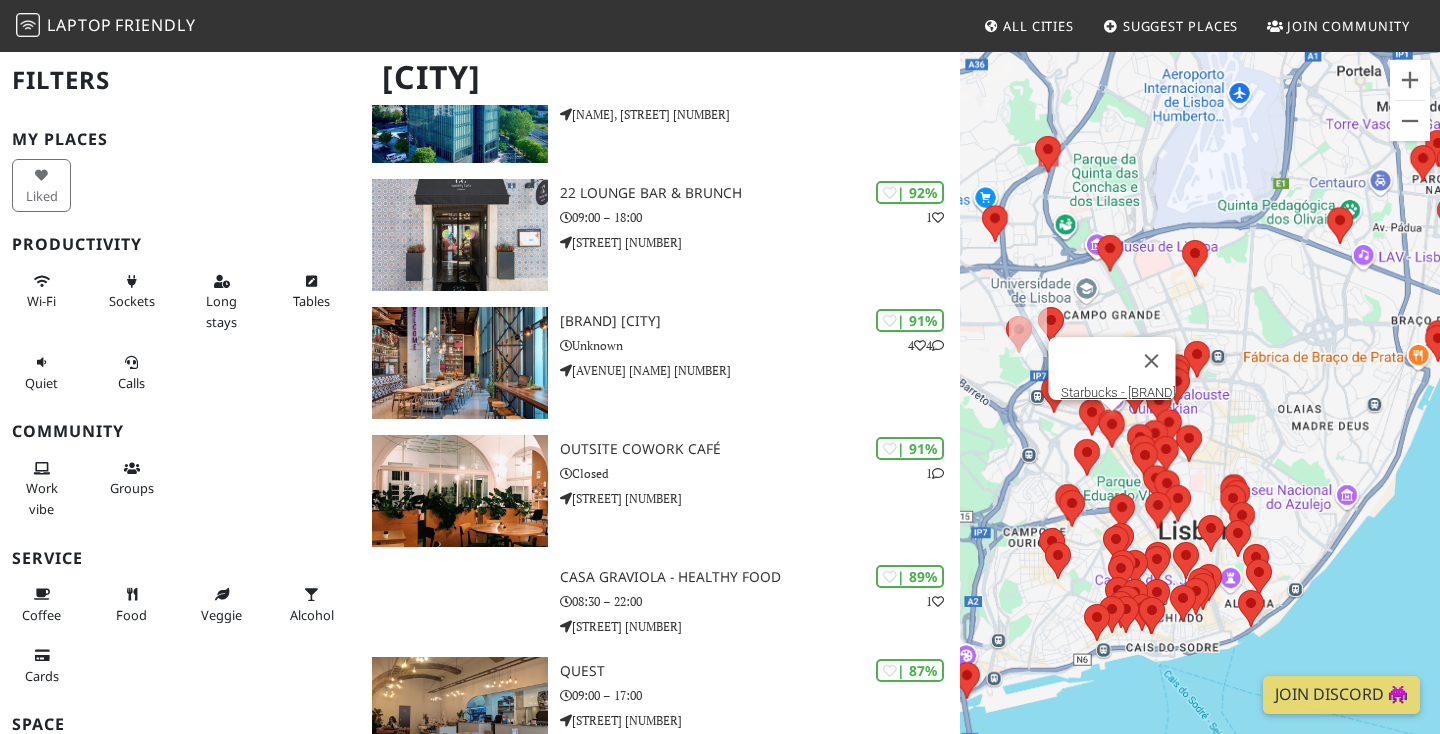 drag, startPoint x: 1207, startPoint y: 566, endPoint x: 1366, endPoint y: 327, distance: 287.0575 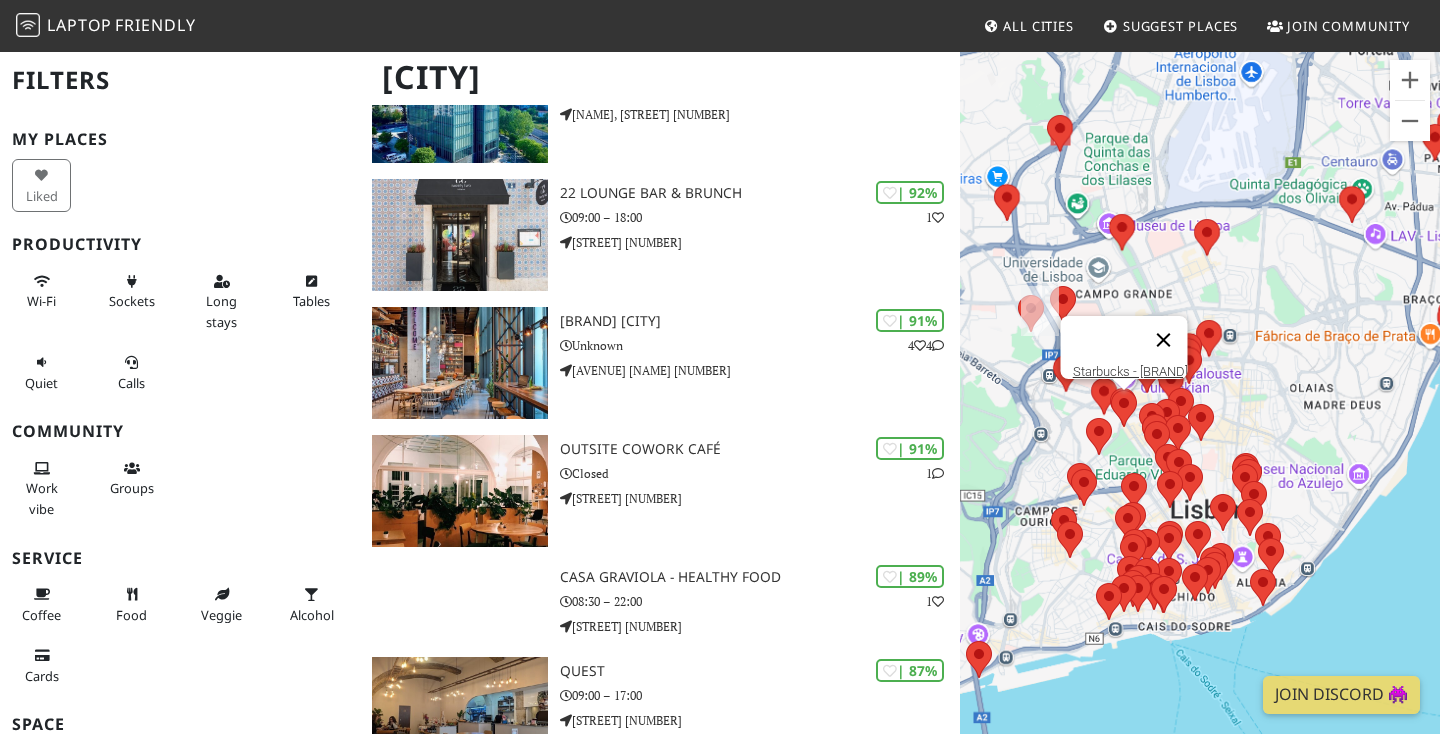 click at bounding box center [1164, 340] 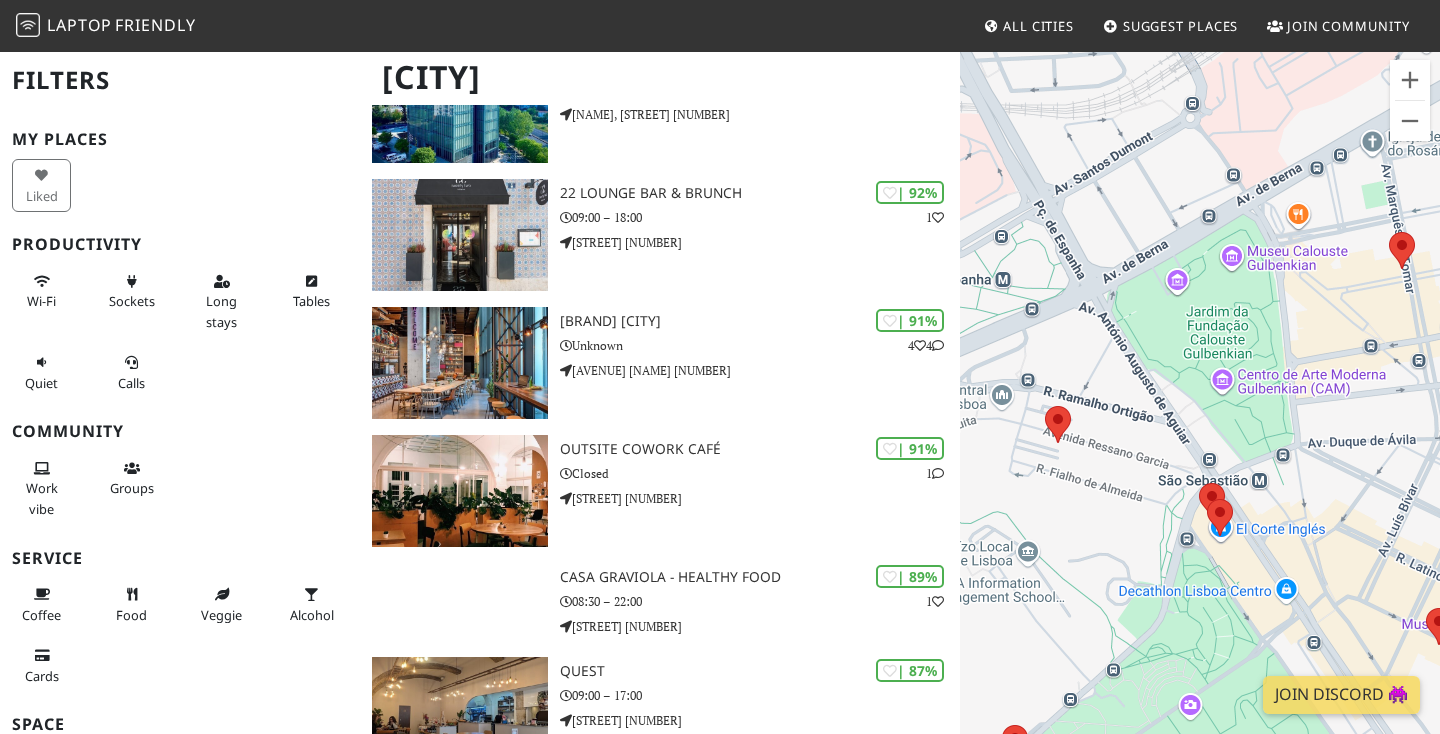 drag, startPoint x: 1119, startPoint y: 559, endPoint x: 1153, endPoint y: 451, distance: 113.22544 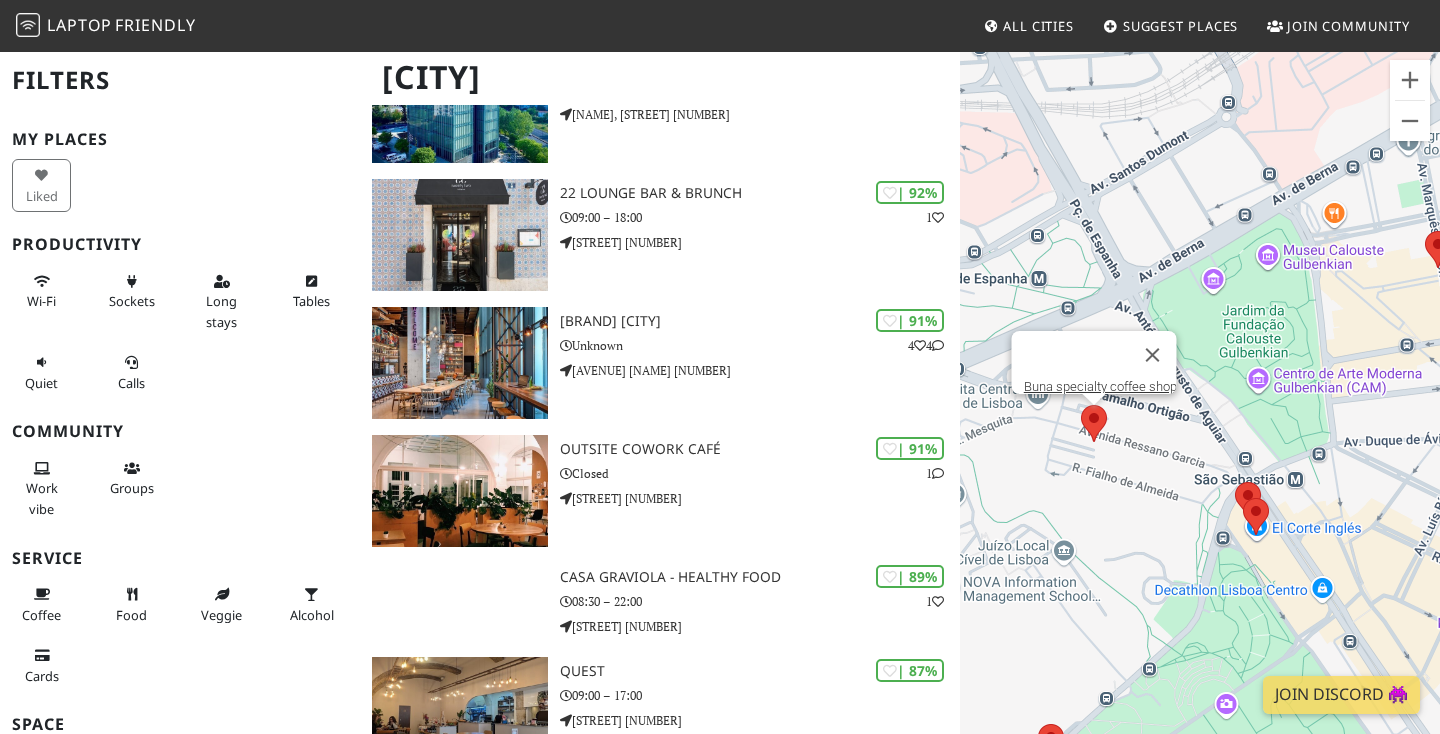 click on "To navigate, press the arrow keys. Buna specialty coffee shop" at bounding box center (1200, 417) 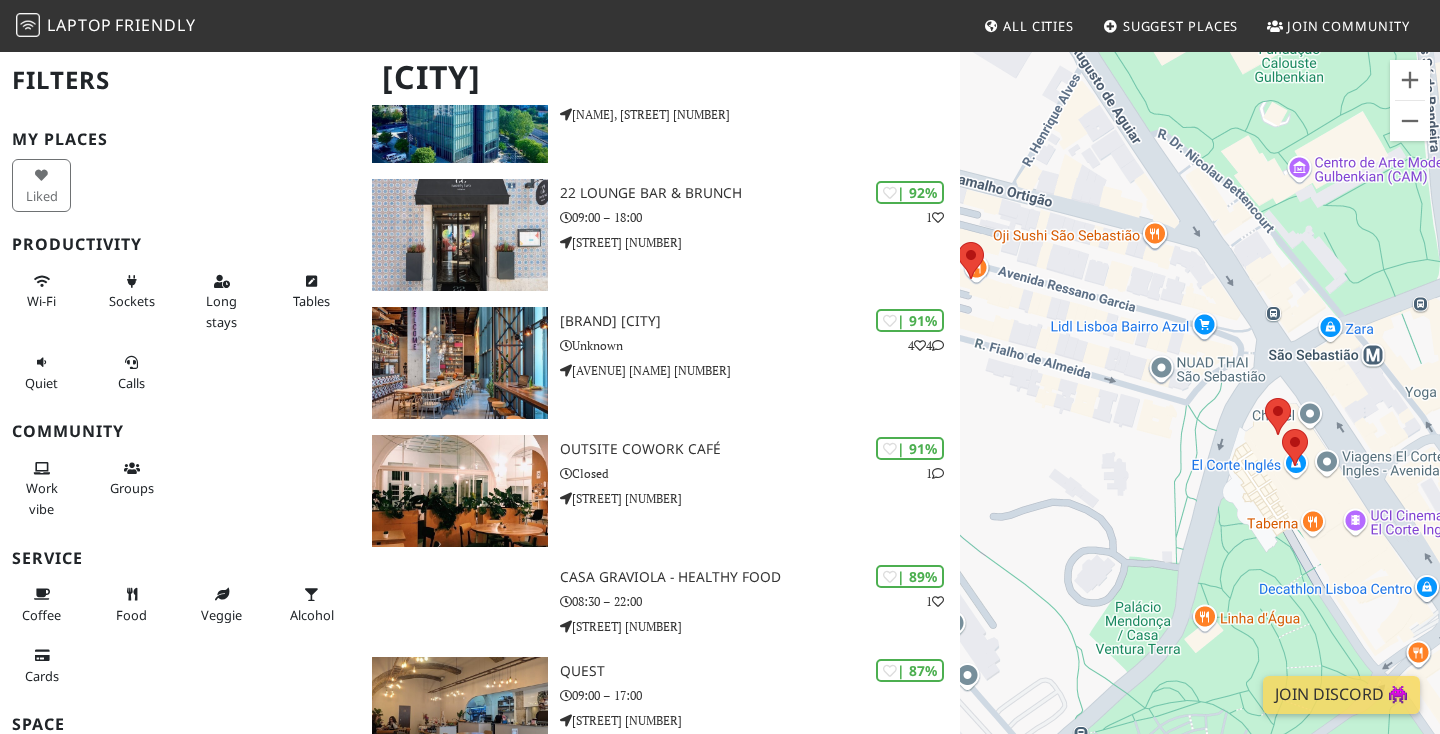 drag, startPoint x: 1203, startPoint y: 538, endPoint x: 1037, endPoint y: 442, distance: 191.76027 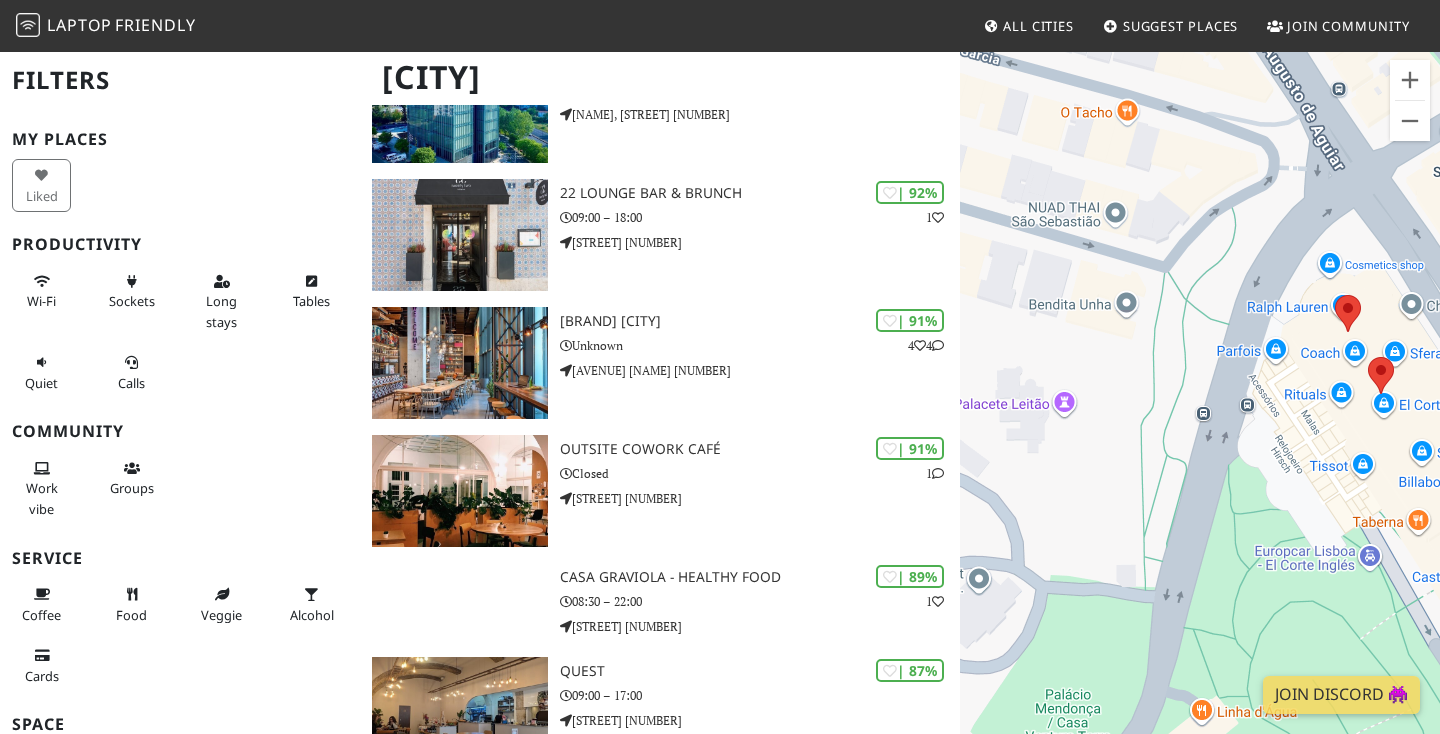 drag, startPoint x: 1240, startPoint y: 362, endPoint x: 1037, endPoint y: 323, distance: 206.71236 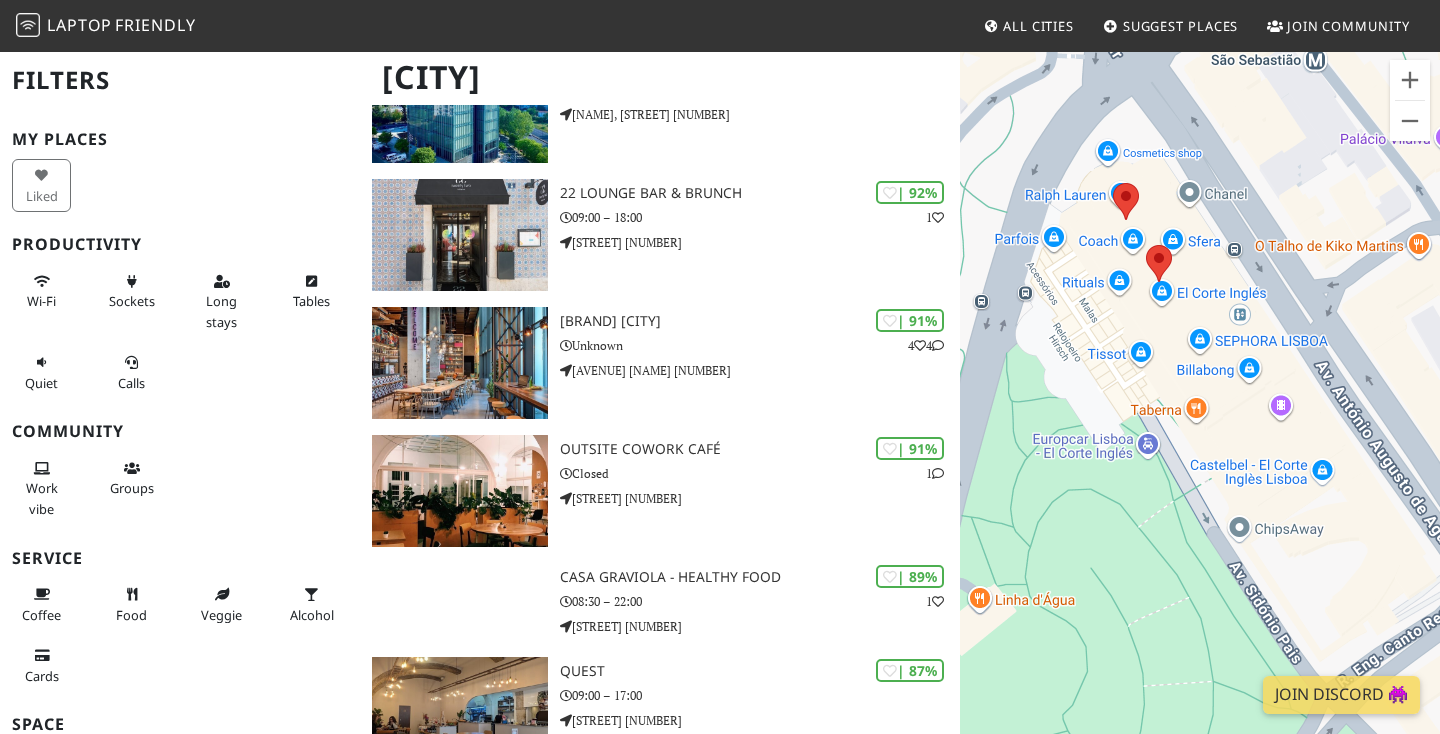 drag, startPoint x: 1125, startPoint y: 405, endPoint x: 1109, endPoint y: 324, distance: 82.565125 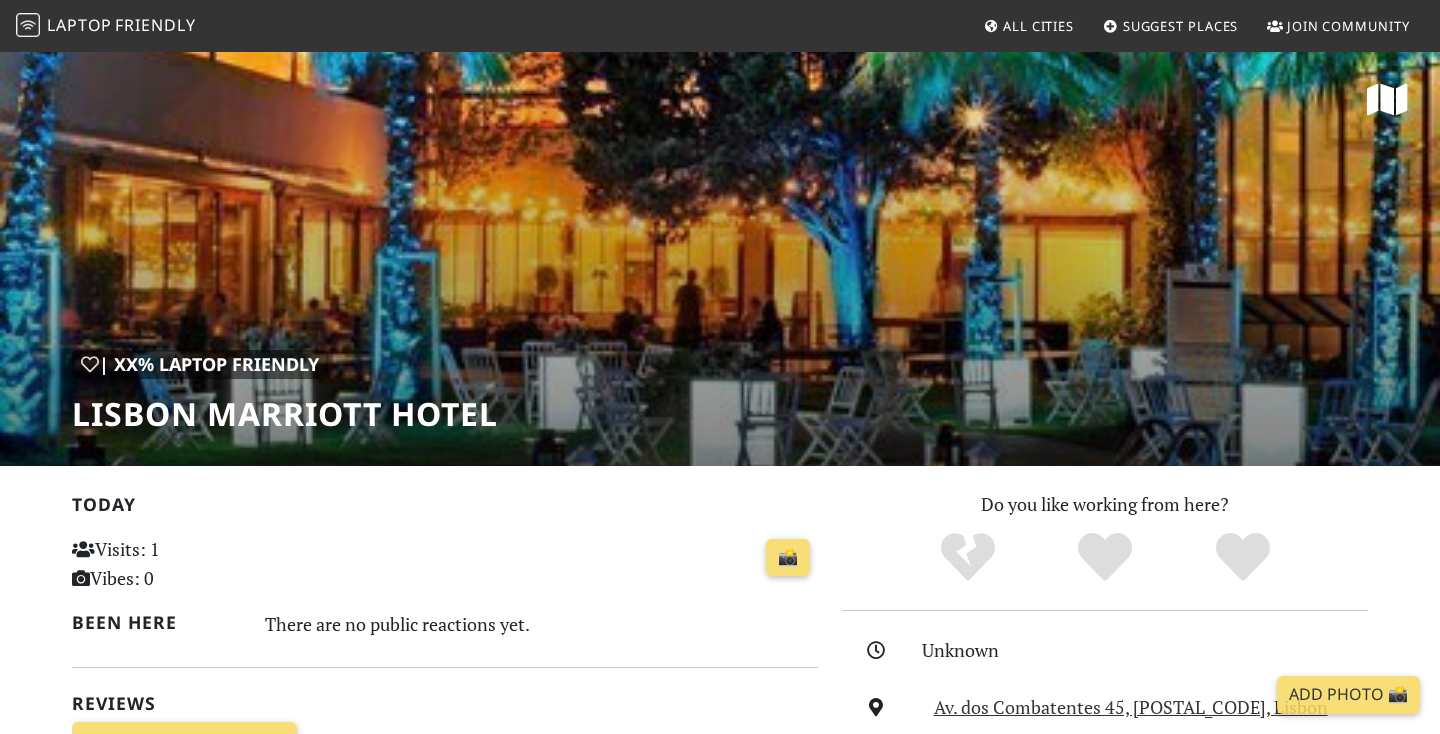 scroll, scrollTop: 0, scrollLeft: 0, axis: both 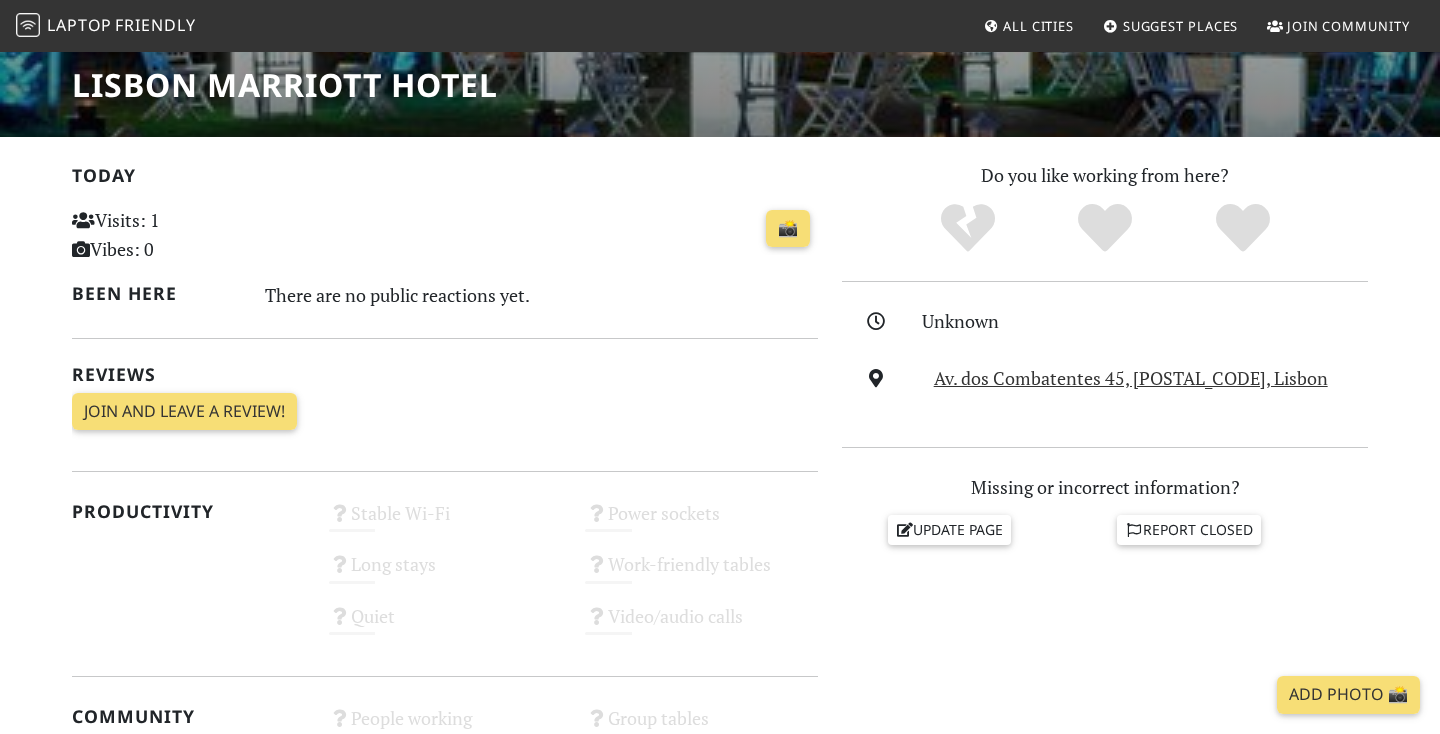 click on "Unknown
Av. dos Combatentes 45, [POSTAL_CODE], Lisbon" at bounding box center [1105, 364] 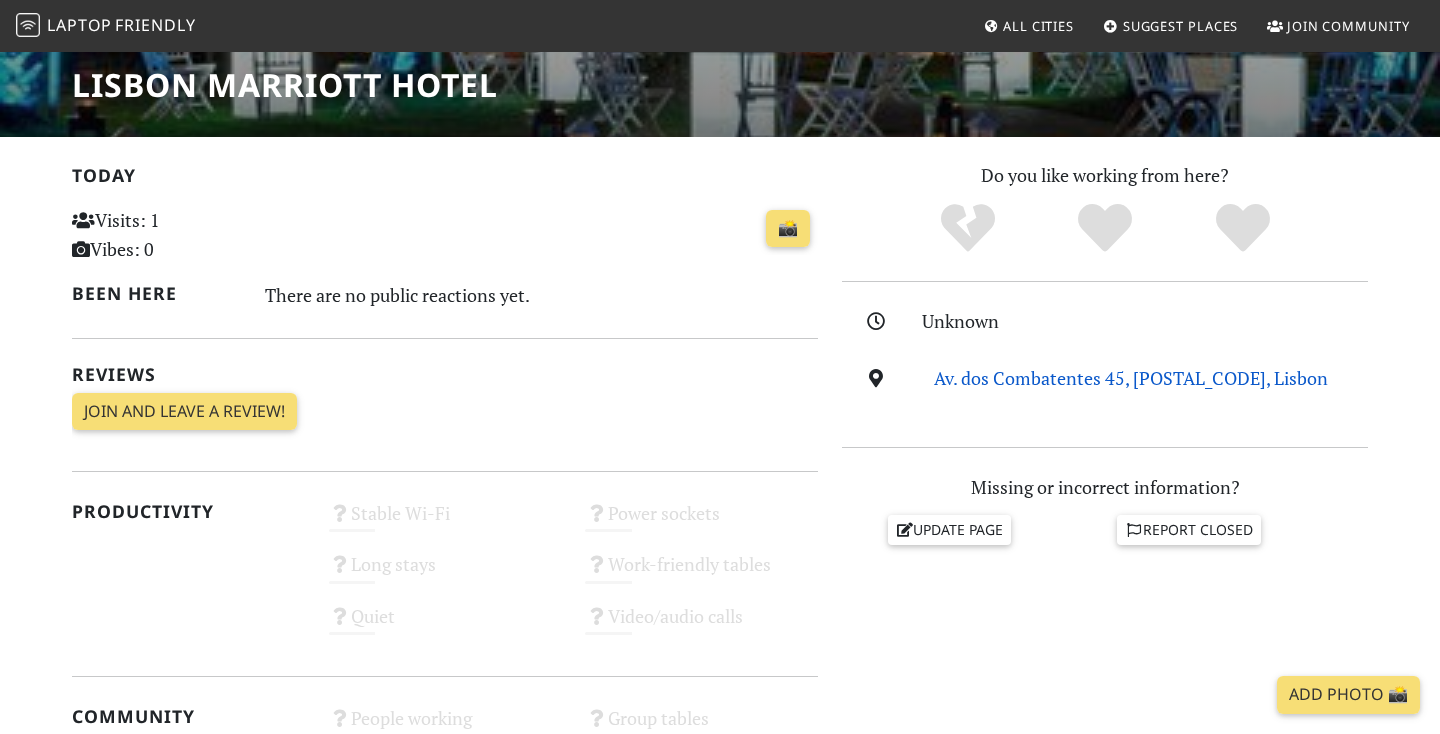 click on "Av. dos Combatentes 45, [POSTAL_CODE], Lisbon" at bounding box center [1131, 378] 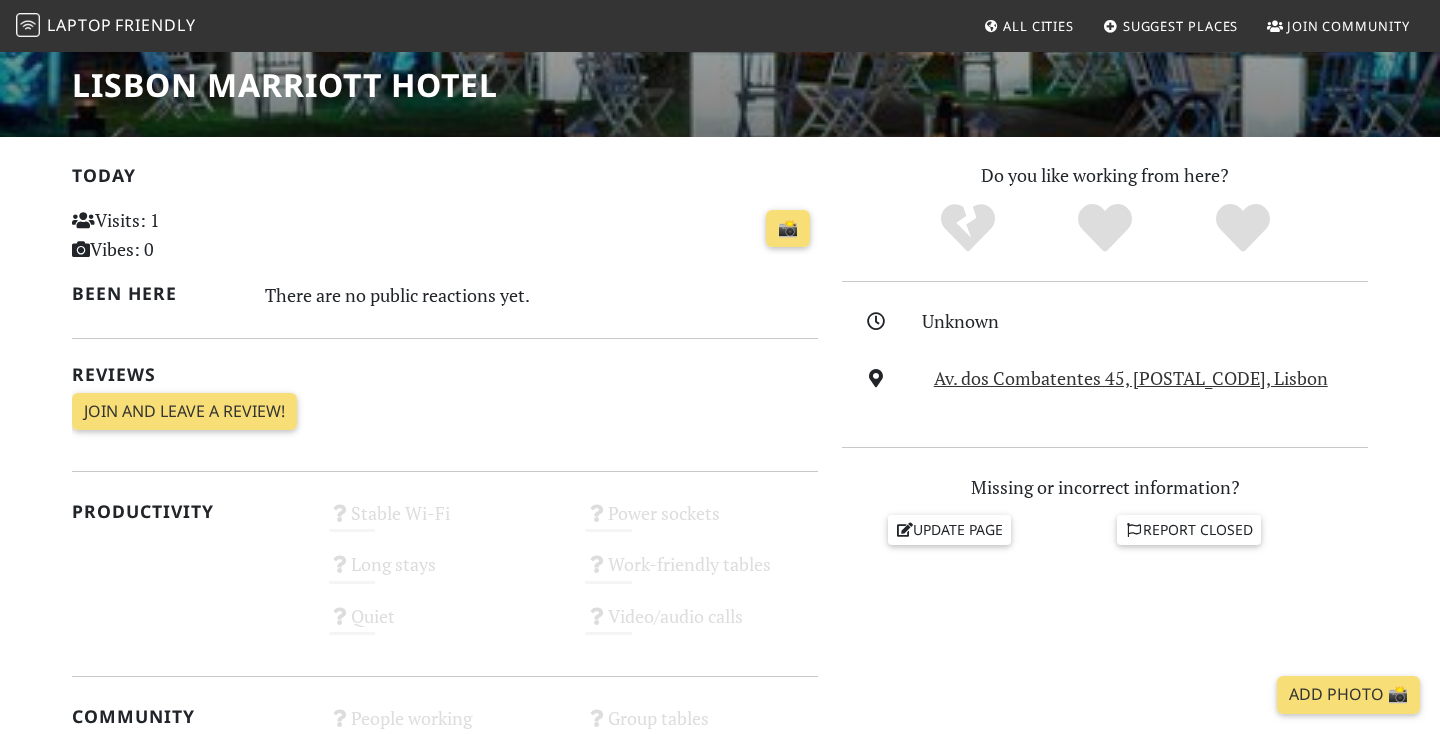 click on "Do you like working from here?
Unknown
Av. dos Combatentes 45, [POSTAL_CODE], Lisbon
Missing or incorrect information?
Update page
Report closed" at bounding box center (1105, 714) 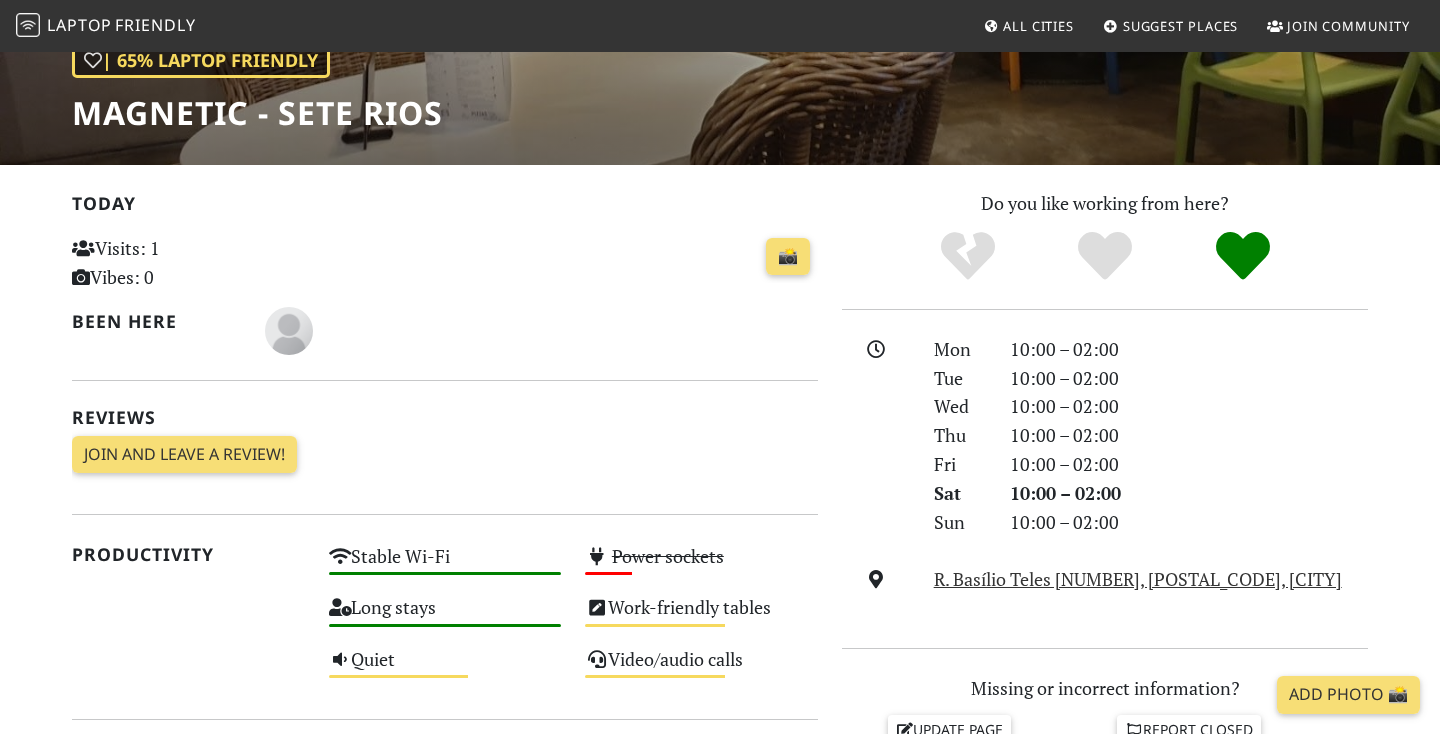 scroll, scrollTop: 313, scrollLeft: 0, axis: vertical 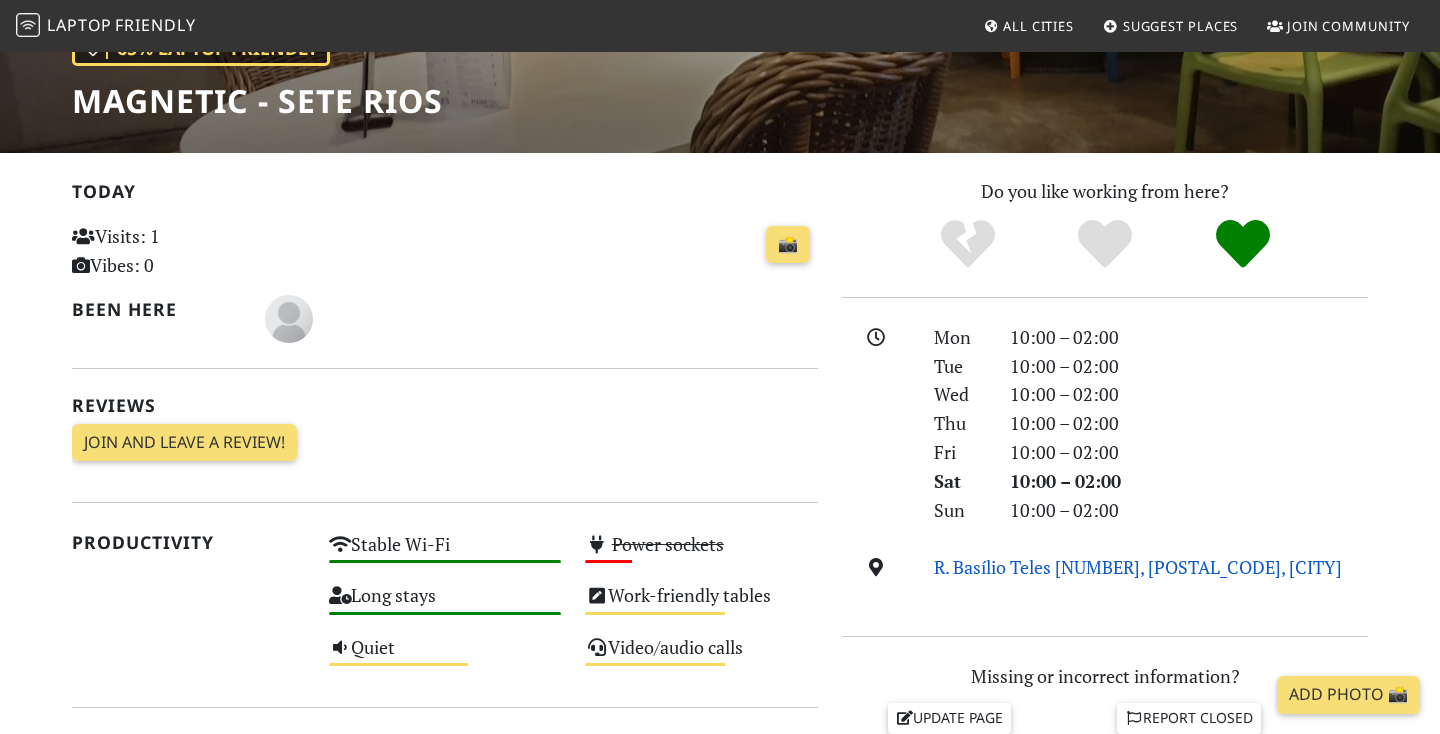click on "R. Basílio Teles [NUMBER], [POSTAL_CODE], [CITY]" at bounding box center (1138, 567) 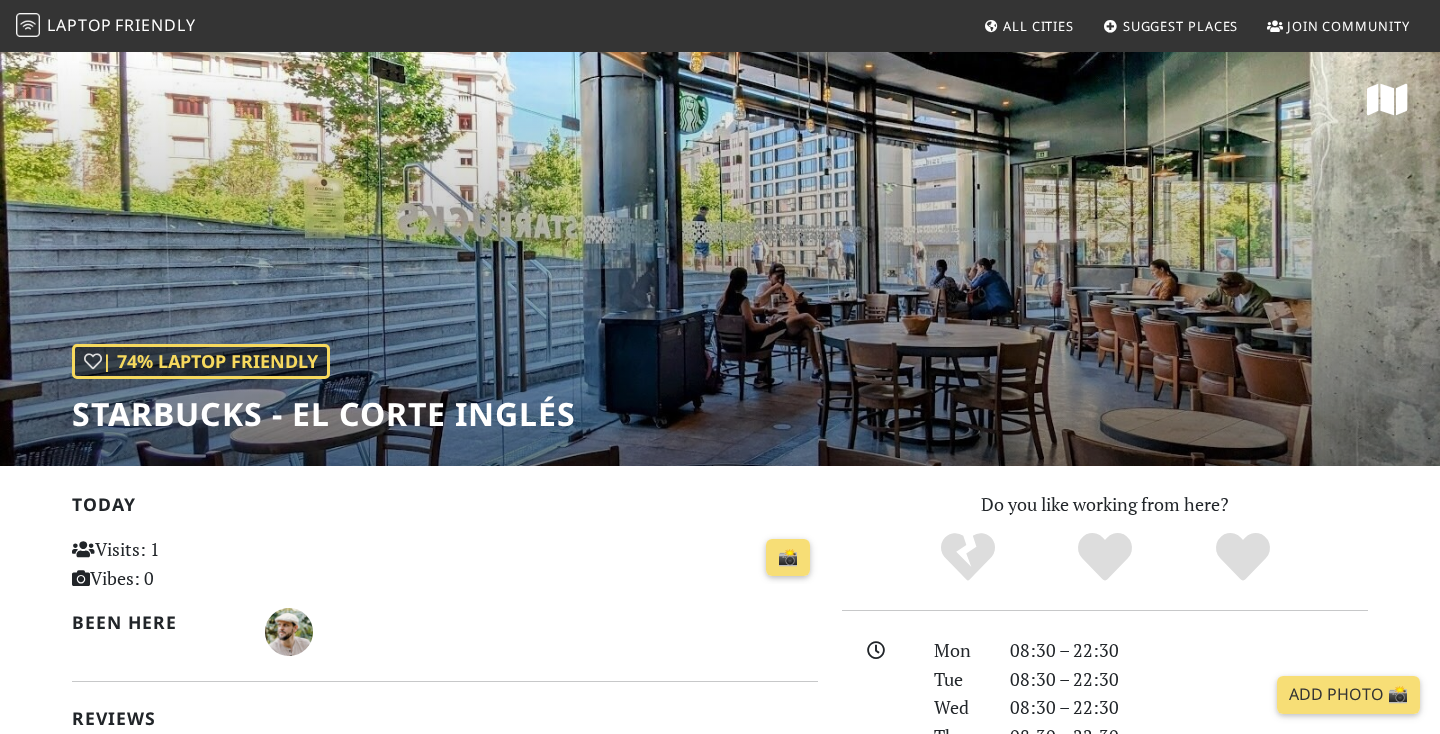 scroll, scrollTop: 0, scrollLeft: 0, axis: both 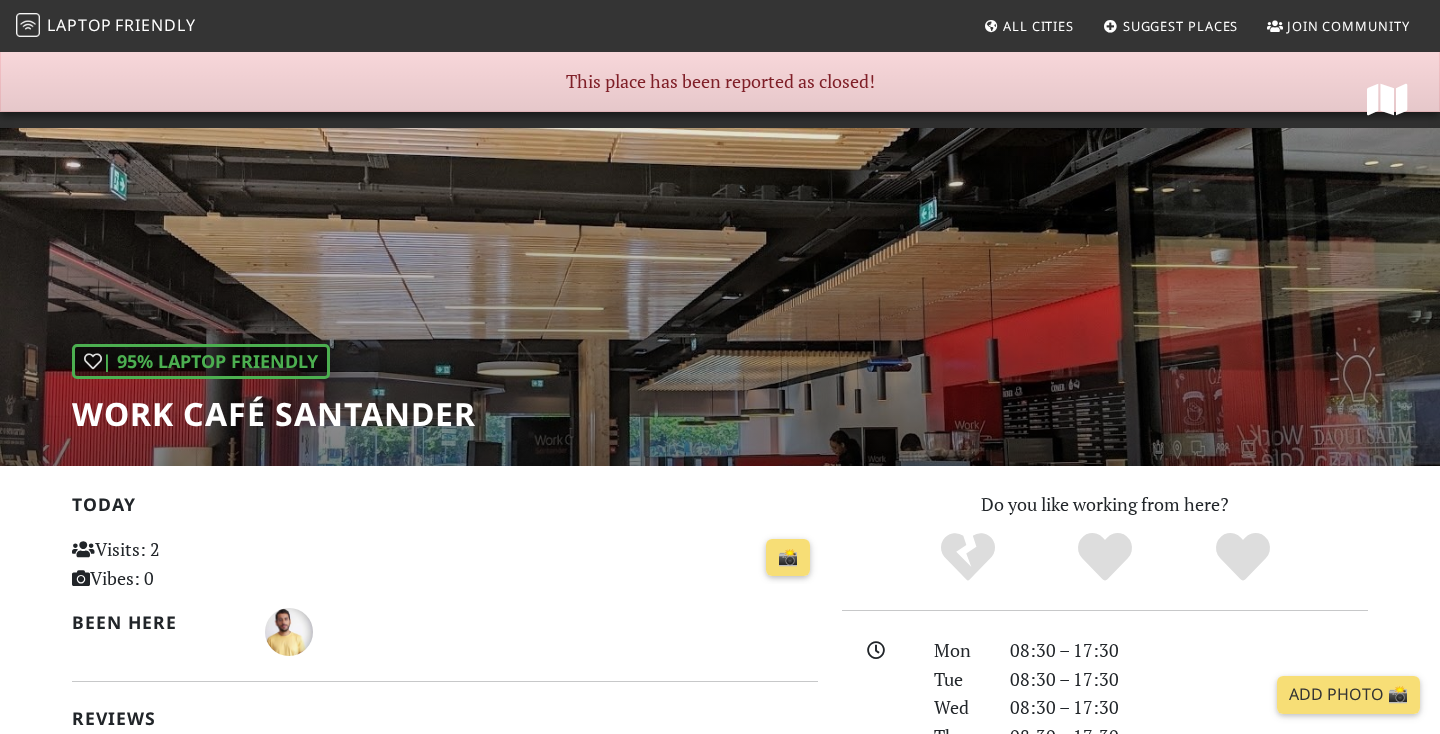 click on "All Cities" at bounding box center [1028, 26] 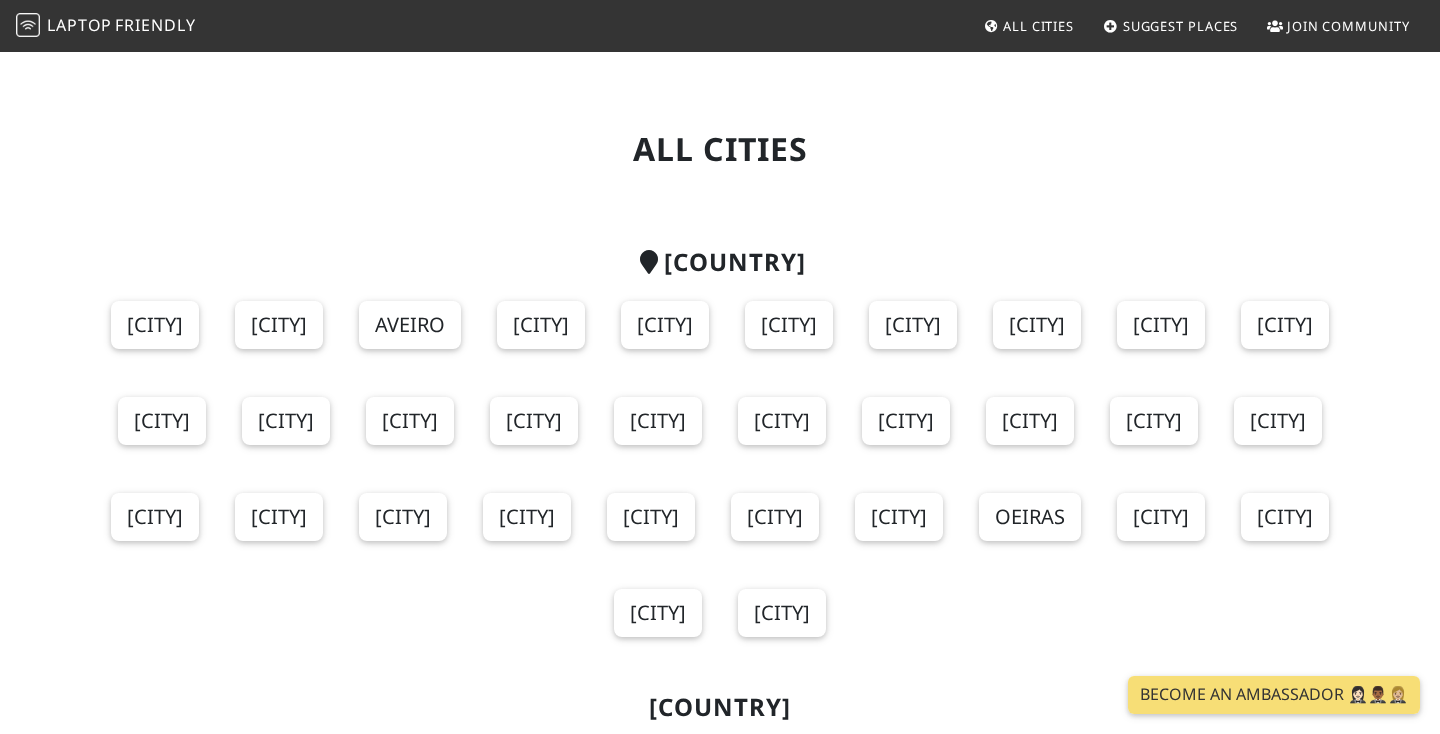scroll, scrollTop: 0, scrollLeft: 0, axis: both 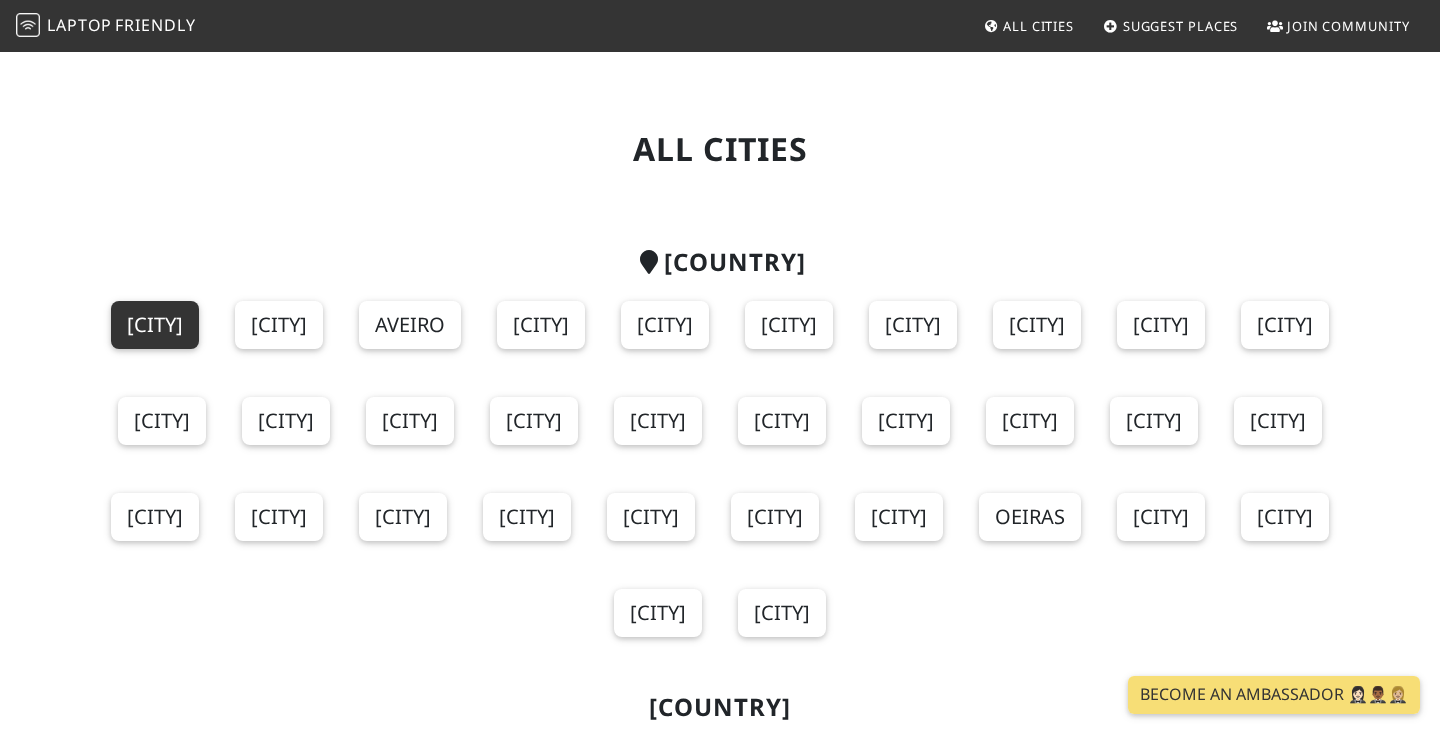 click on "[CITY]" at bounding box center (155, 325) 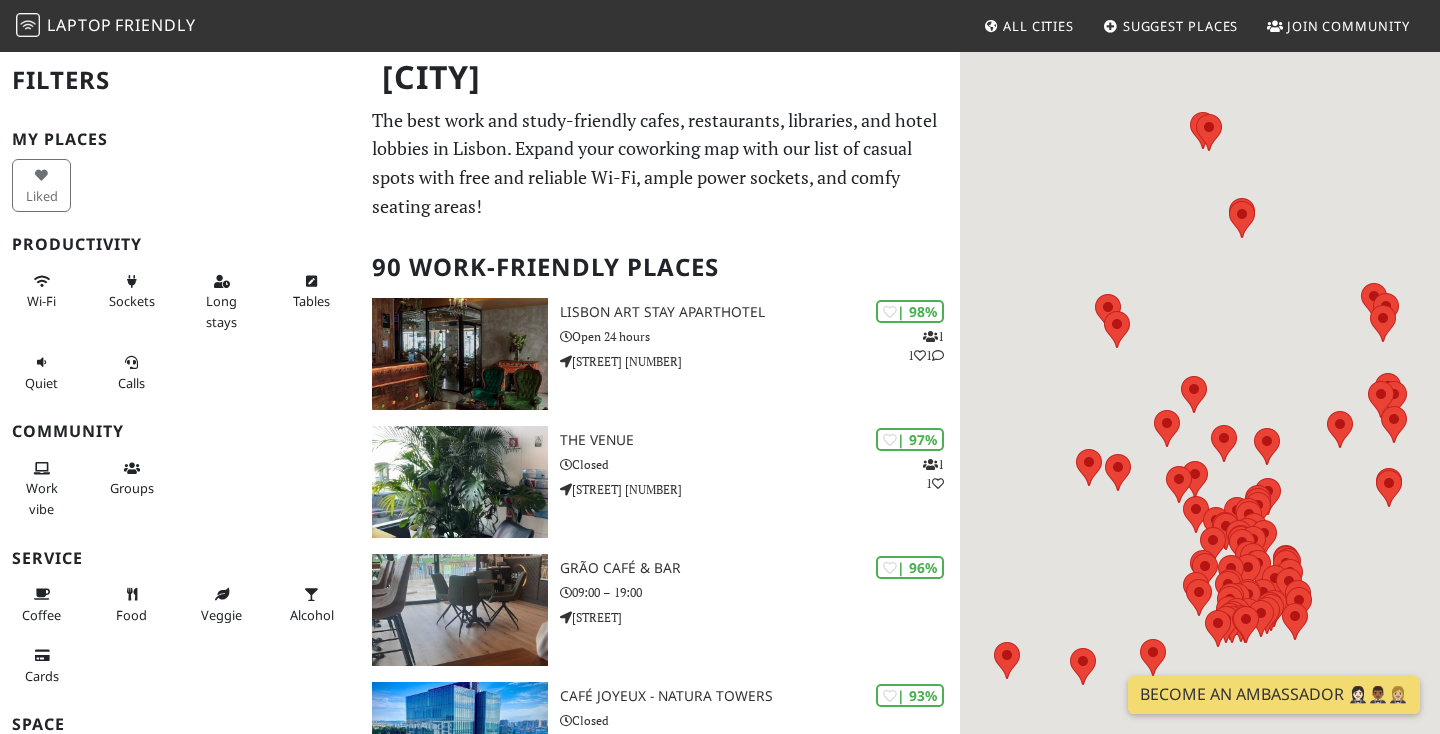 scroll, scrollTop: 0, scrollLeft: 0, axis: both 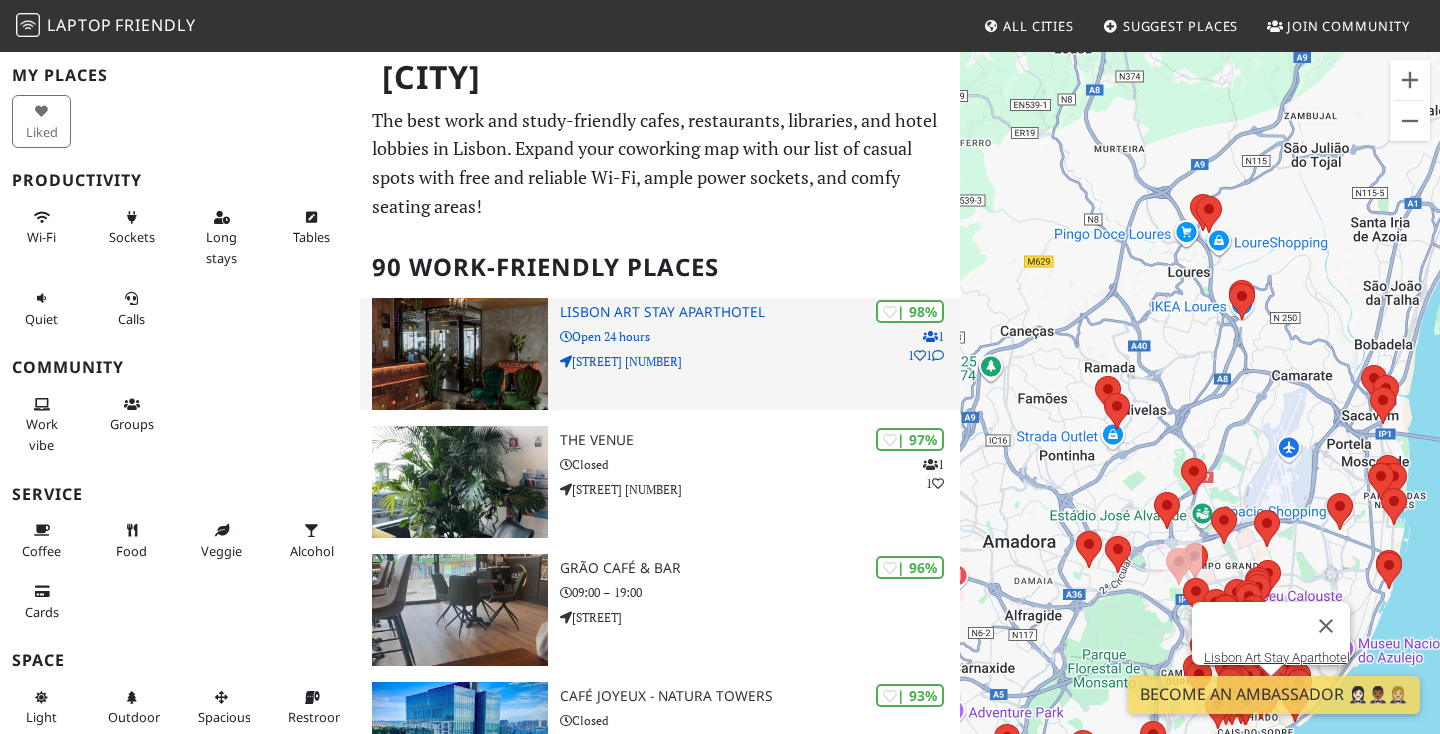 click on "Lisbon Art Stay Aparthotel" at bounding box center [760, 312] 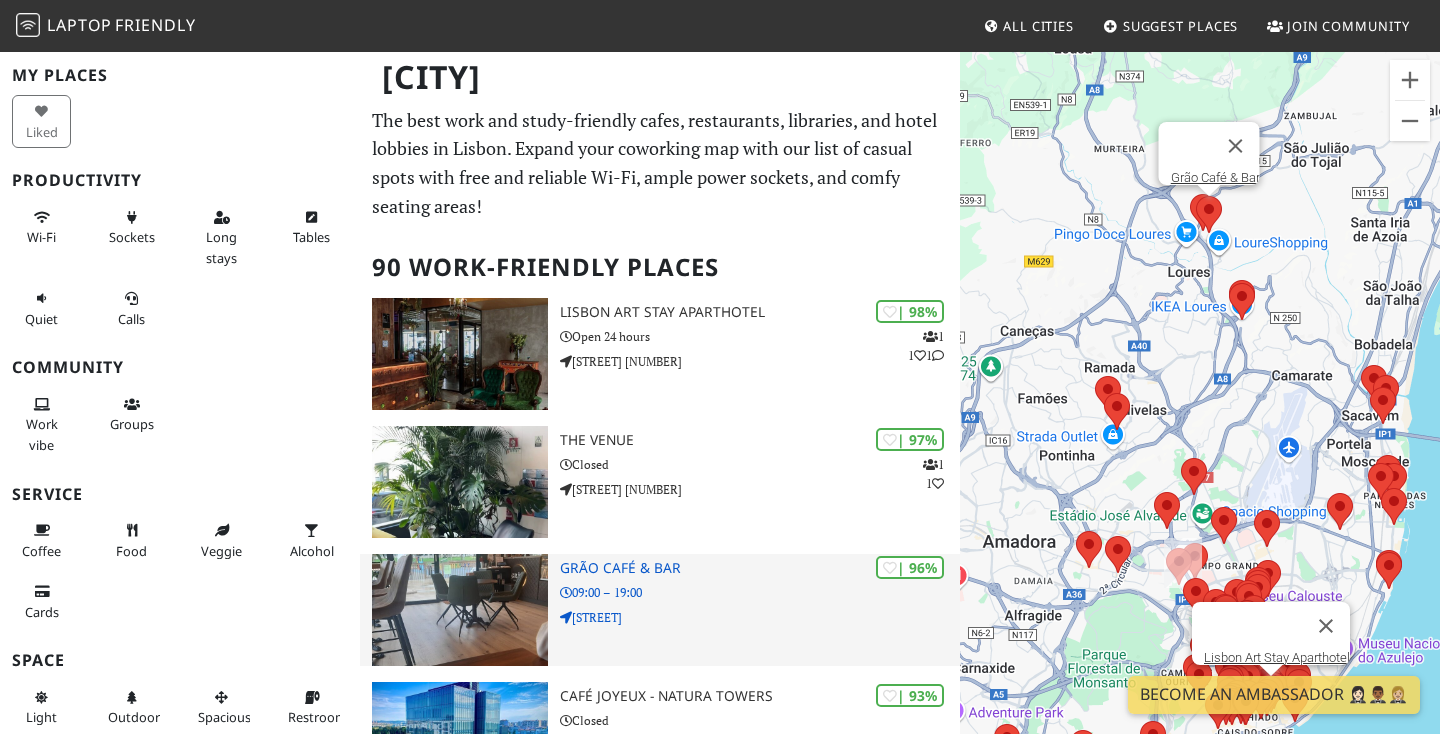scroll, scrollTop: 80, scrollLeft: 0, axis: vertical 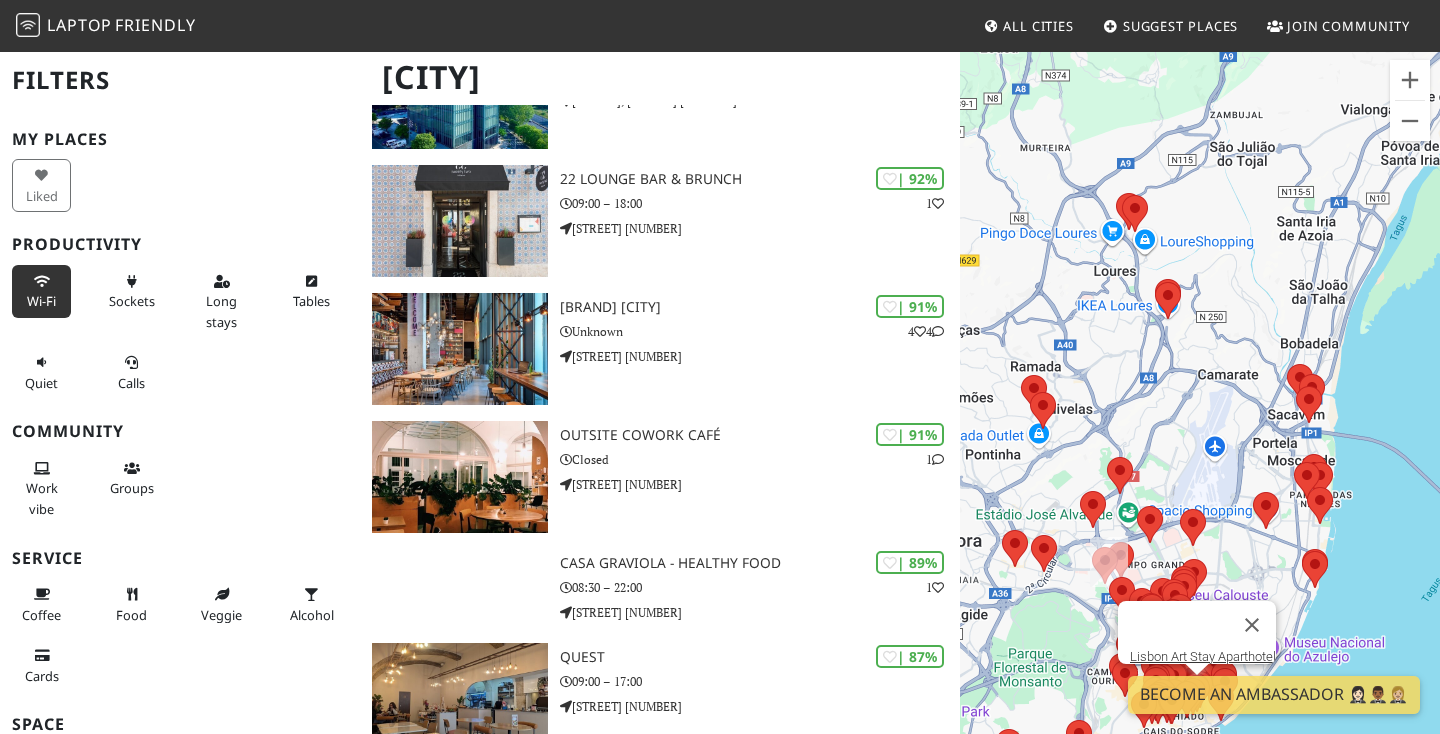 click on "Wi-Fi" at bounding box center (41, 291) 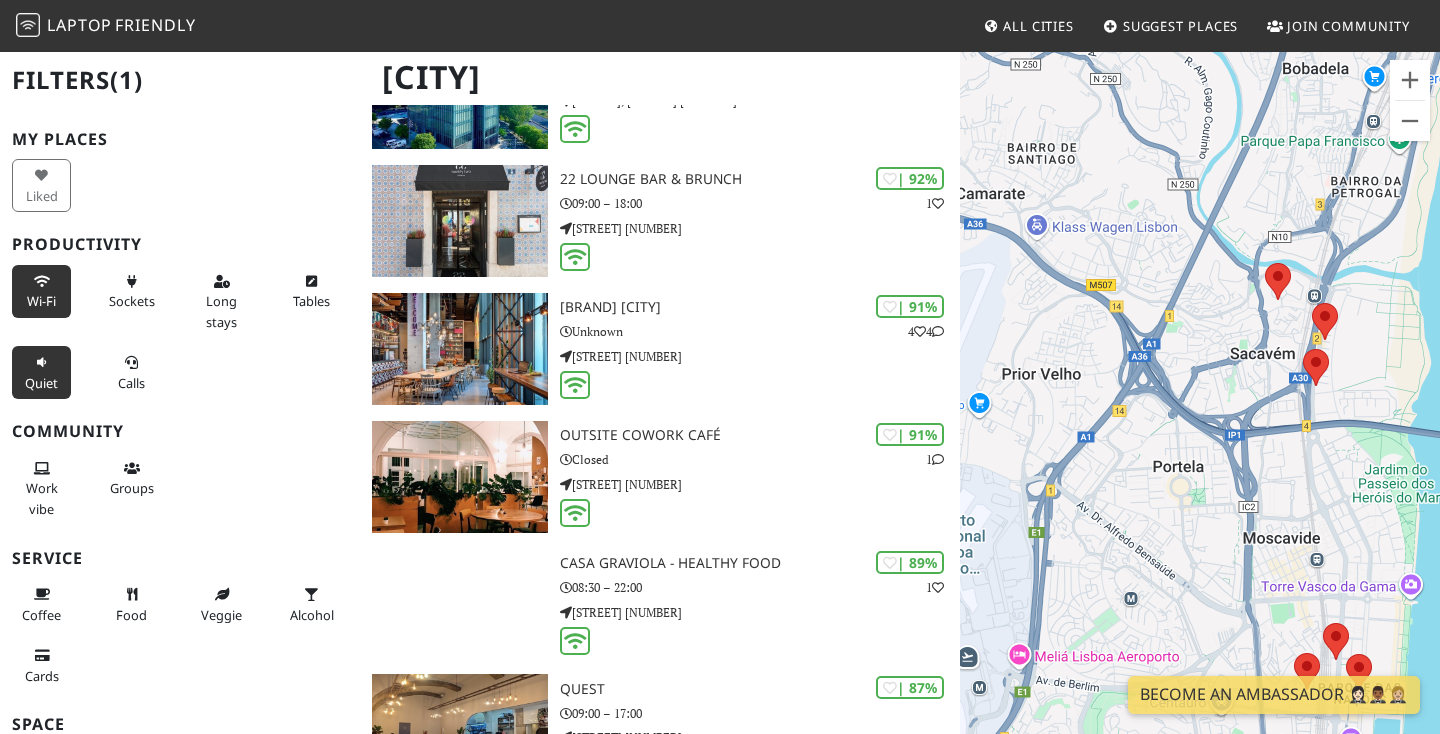 click on "Quiet" at bounding box center (41, 372) 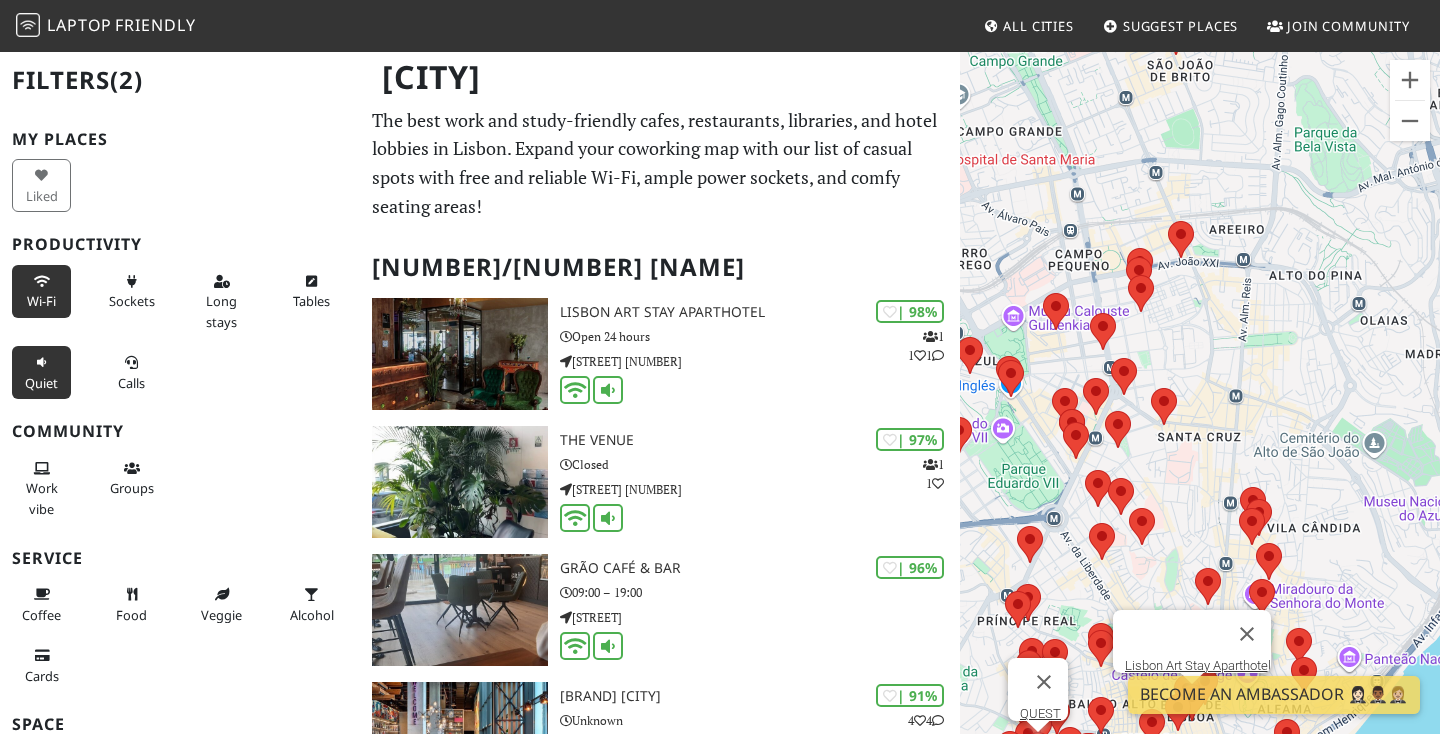 scroll, scrollTop: 0, scrollLeft: 0, axis: both 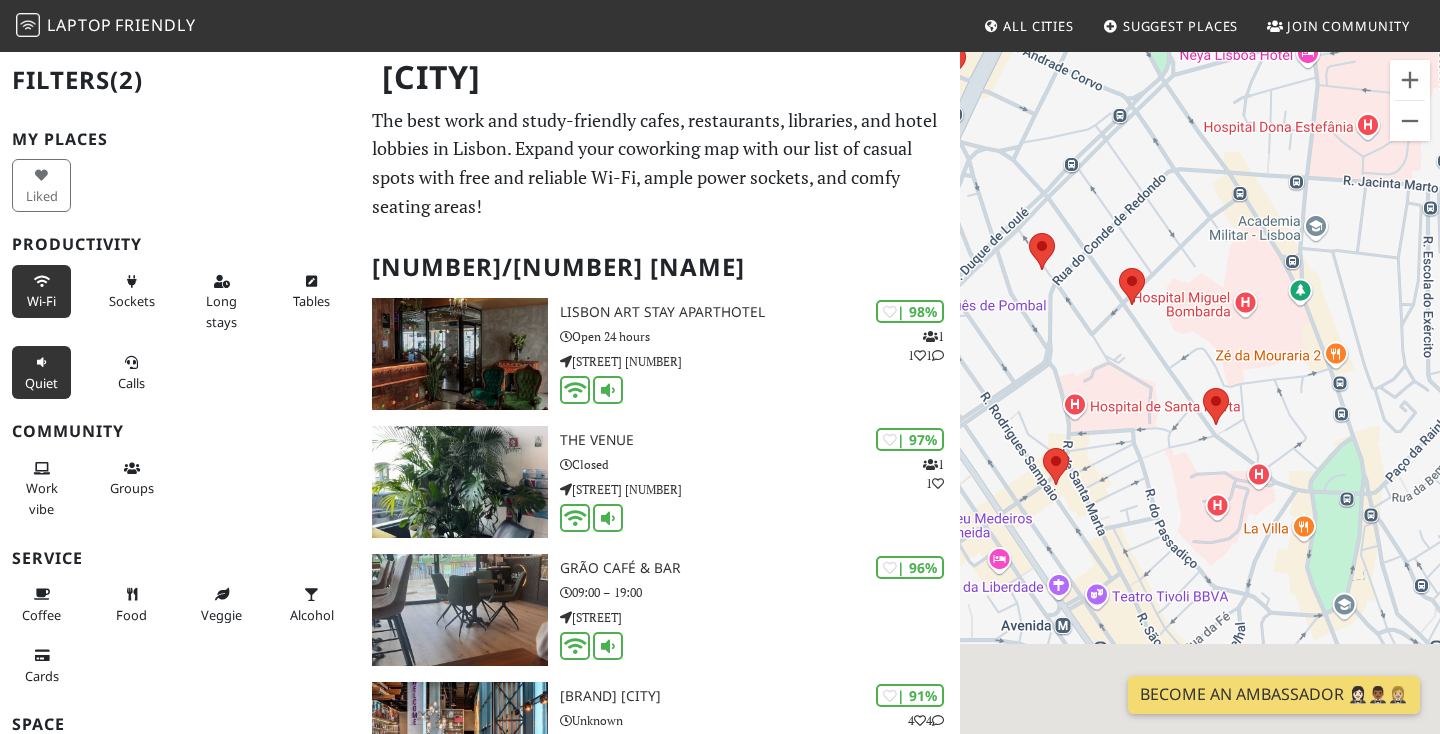 drag, startPoint x: 1211, startPoint y: 506, endPoint x: 1097, endPoint y: 89, distance: 432.30197 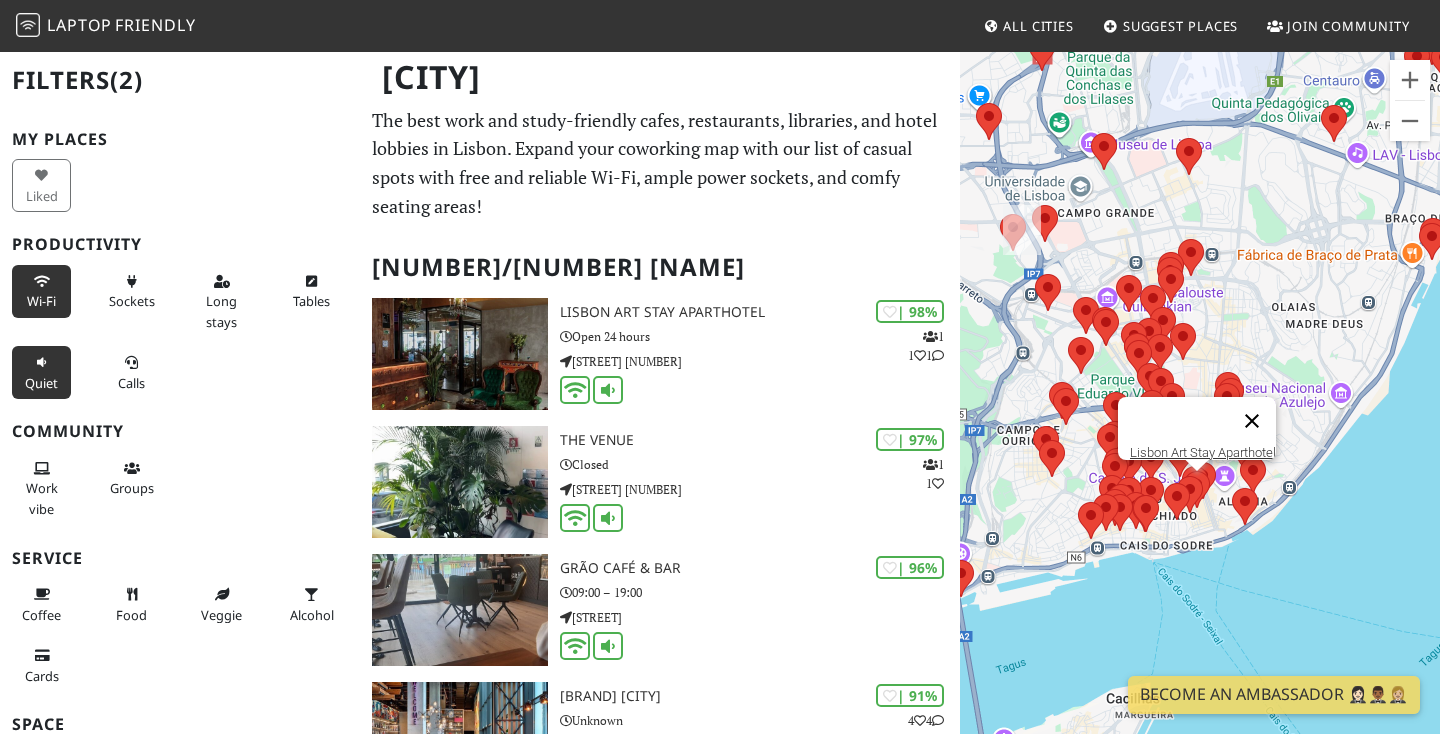 click at bounding box center (1252, 421) 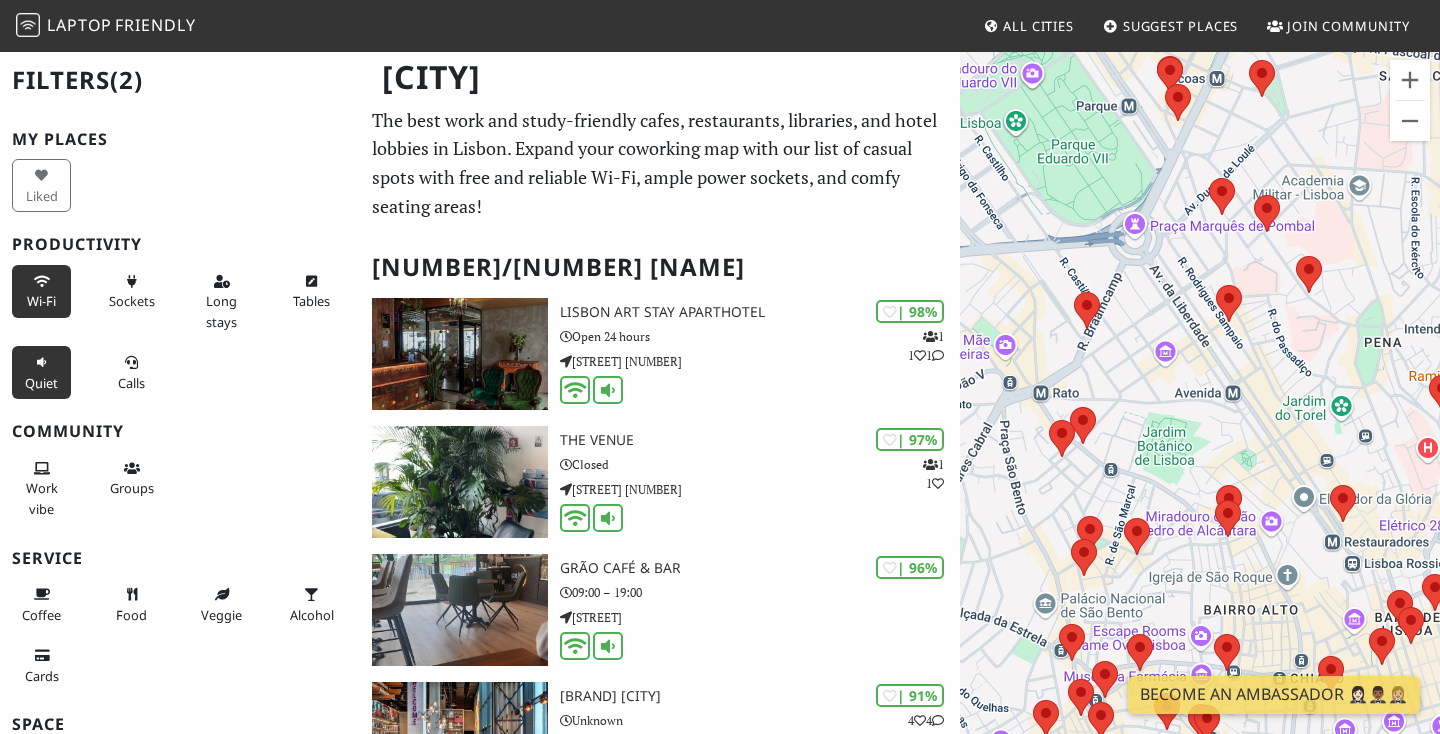 drag, startPoint x: 1177, startPoint y: 410, endPoint x: 1057, endPoint y: 232, distance: 214.67184 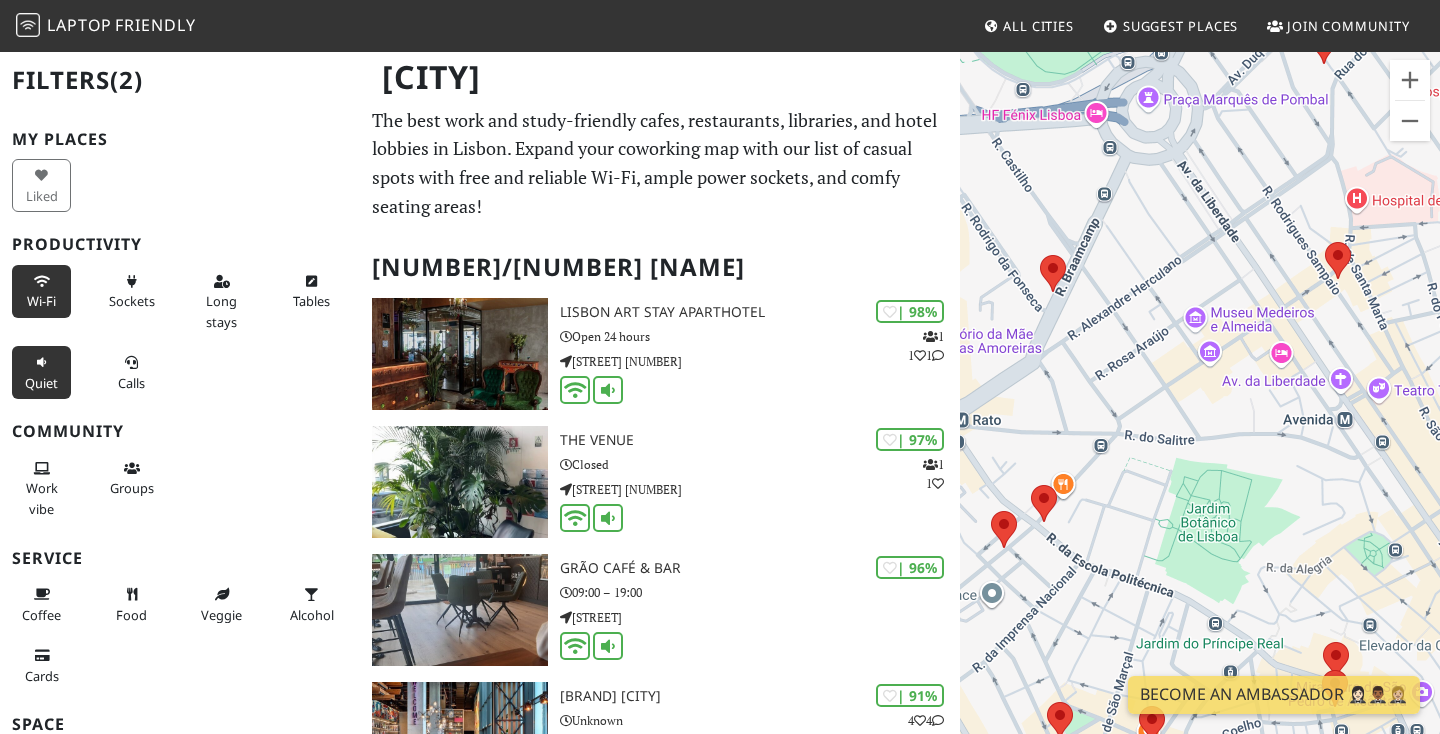 drag, startPoint x: 1107, startPoint y: 337, endPoint x: 1164, endPoint y: 368, distance: 64.884514 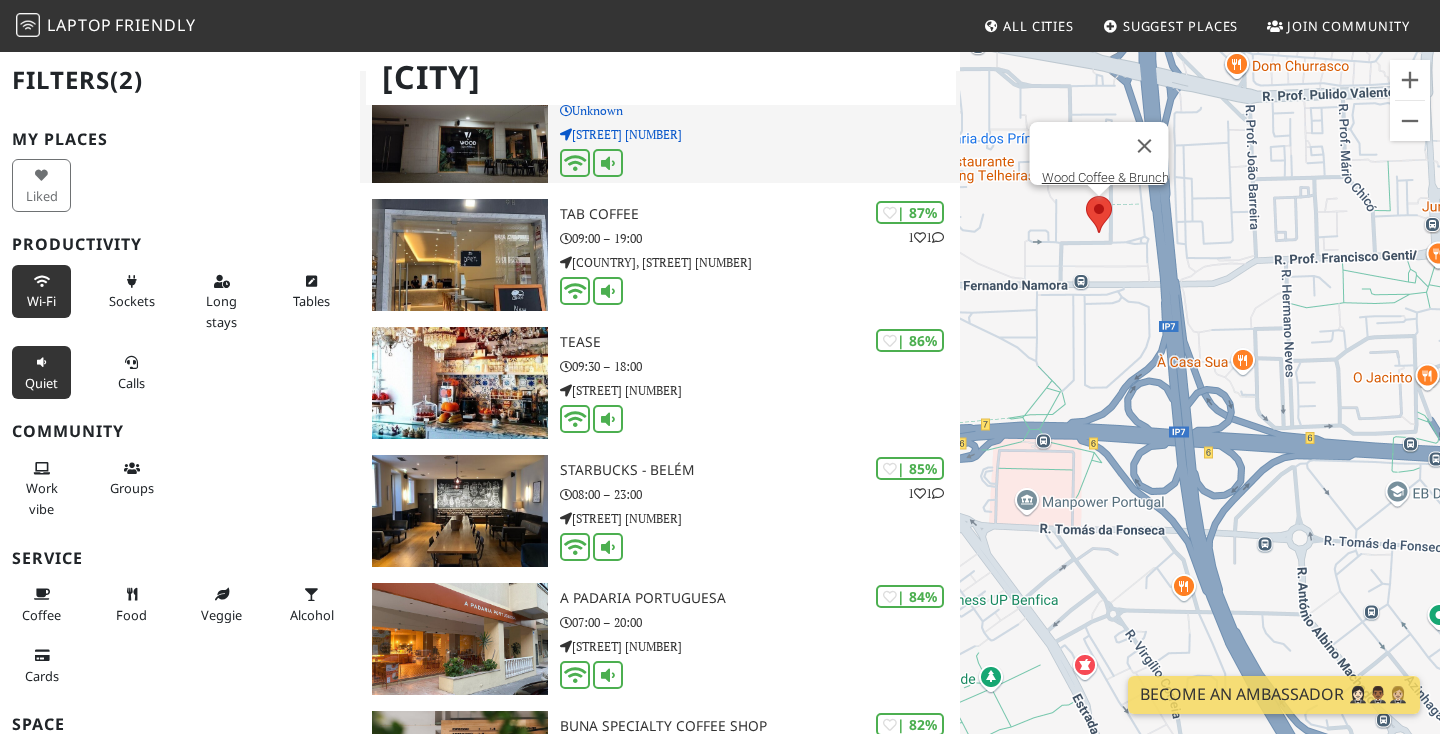 scroll, scrollTop: 1123, scrollLeft: 0, axis: vertical 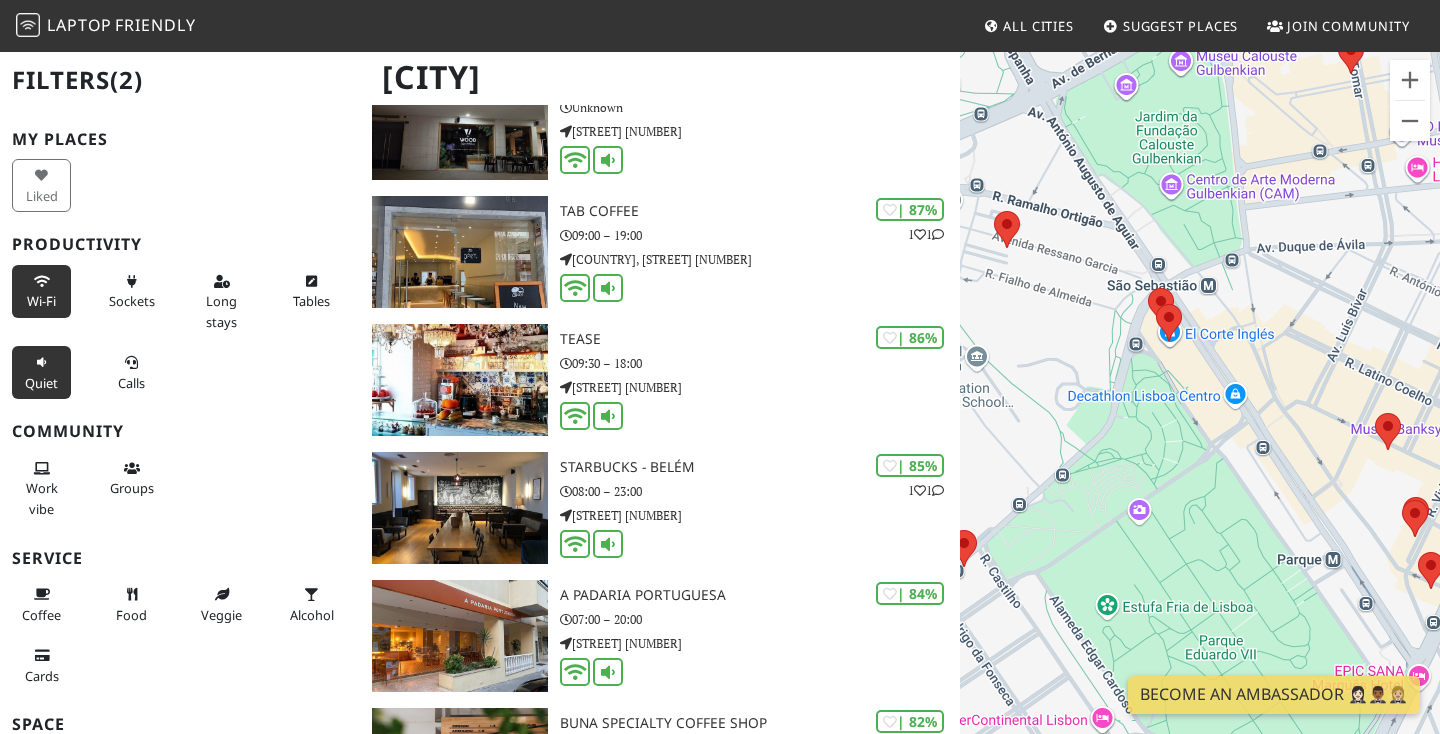 drag, startPoint x: 1099, startPoint y: 379, endPoint x: 1195, endPoint y: 241, distance: 168.1071 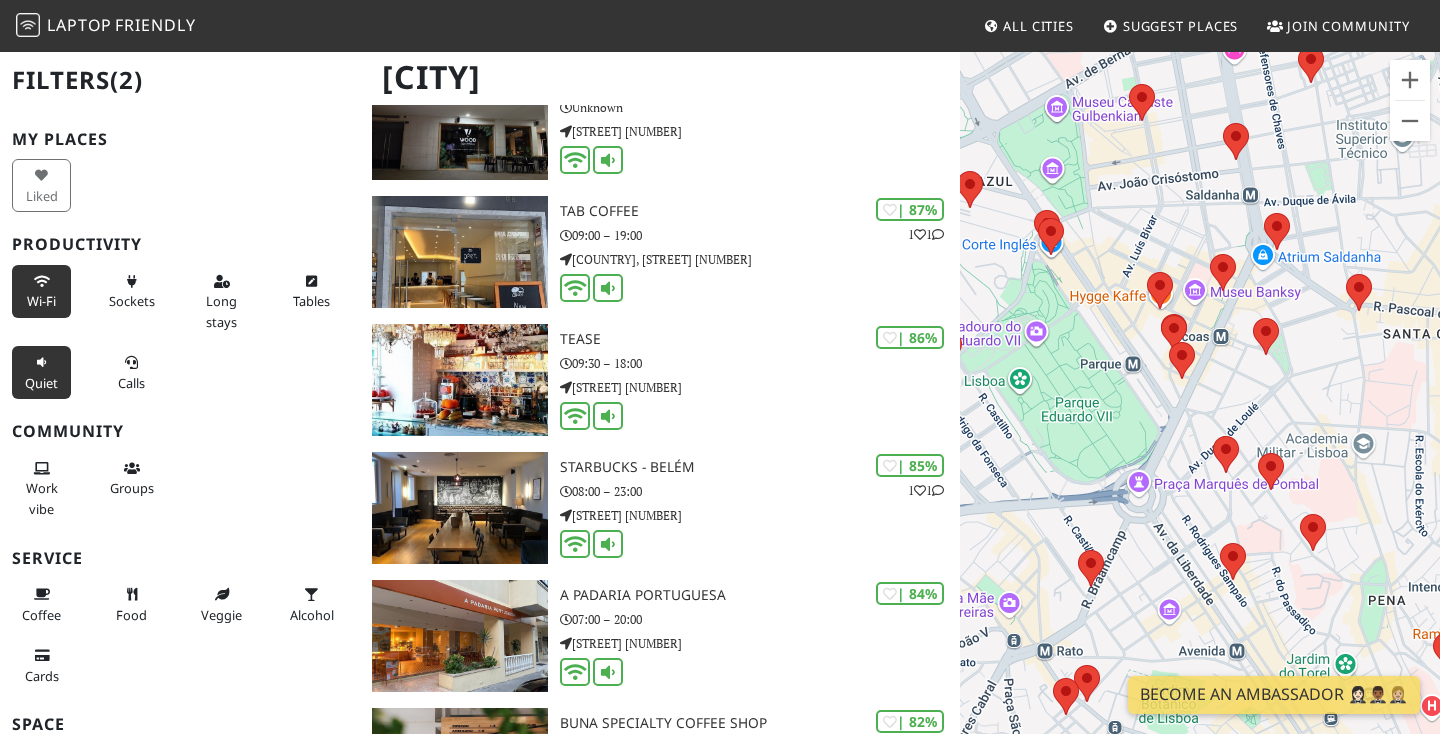drag, startPoint x: 1232, startPoint y: 519, endPoint x: 1108, endPoint y: 417, distance: 160.56151 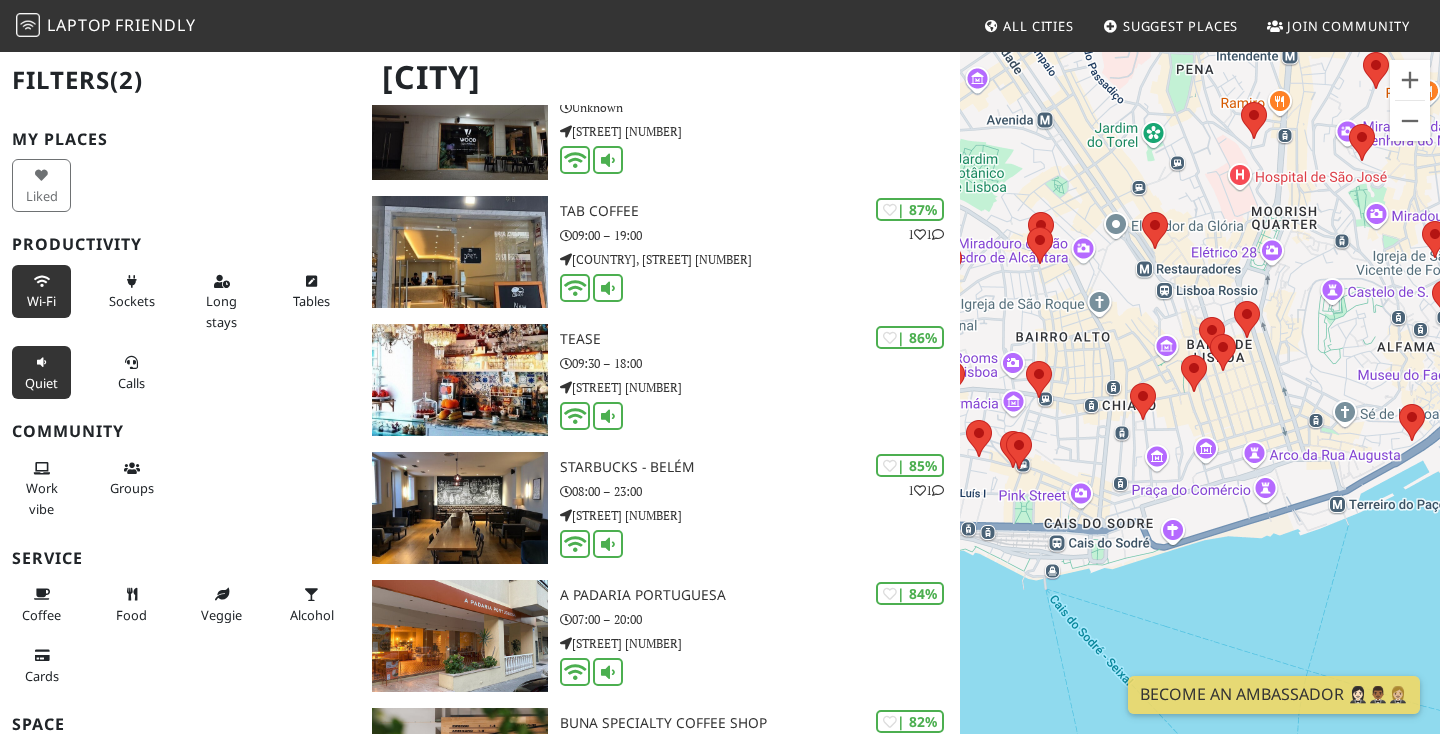 drag, startPoint x: 1142, startPoint y: 522, endPoint x: 1055, endPoint y: 156, distance: 376.1981 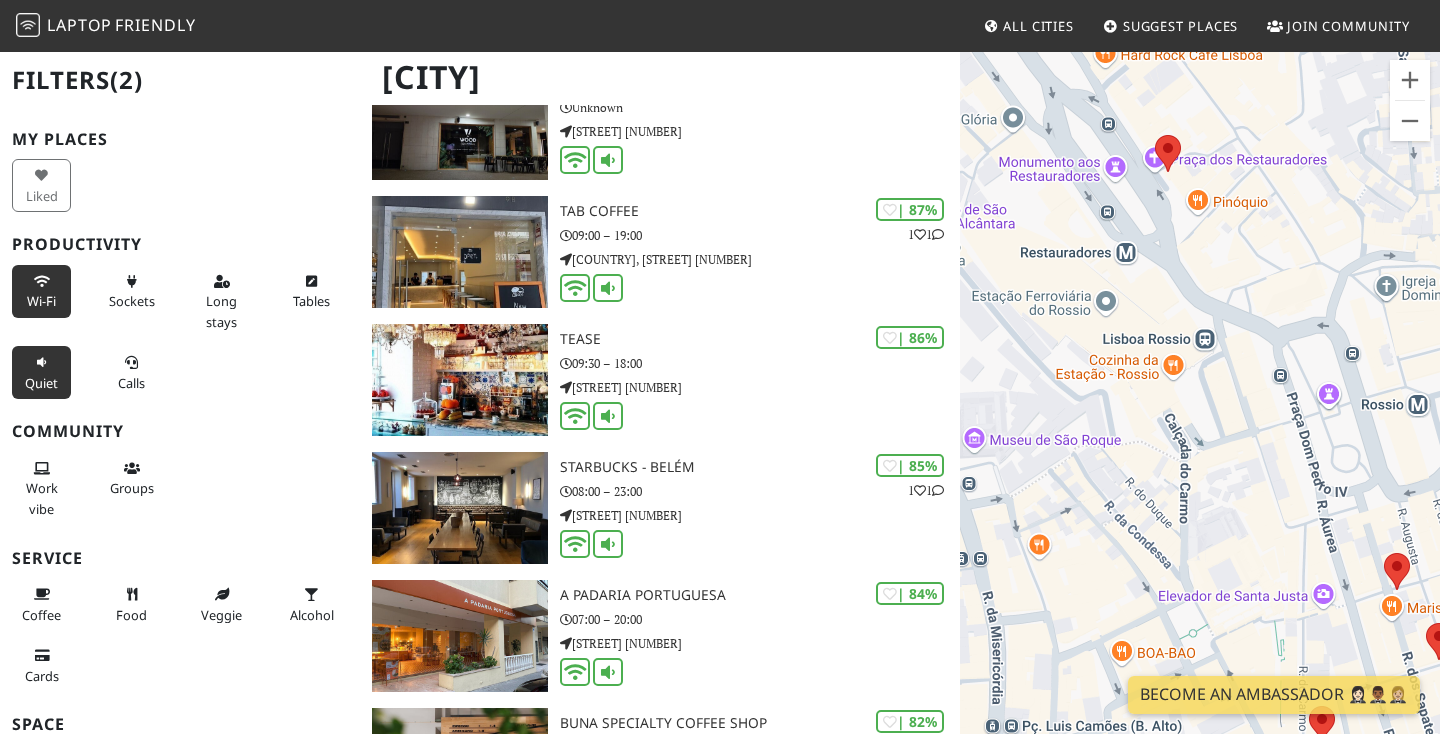 drag, startPoint x: 1056, startPoint y: 178, endPoint x: 1286, endPoint y: 566, distance: 451.04767 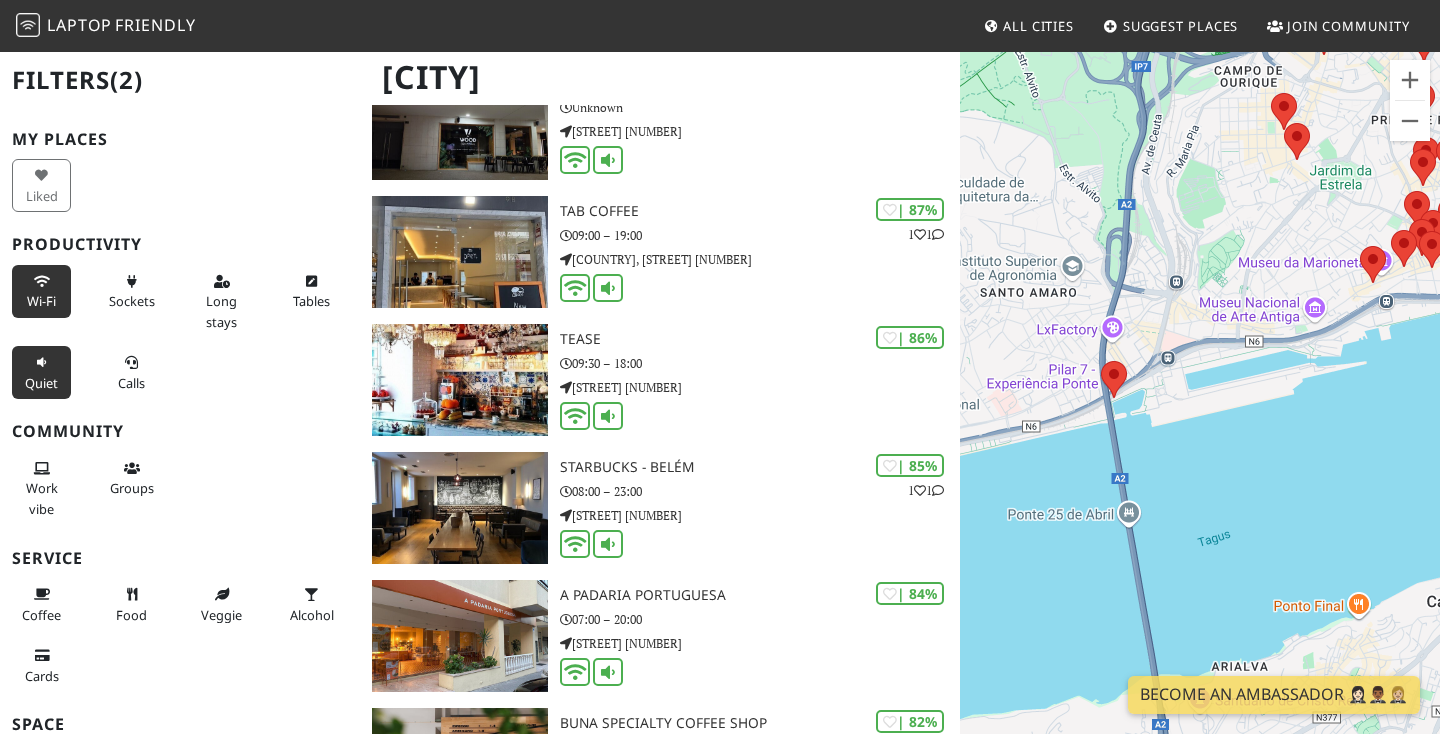 drag, startPoint x: 1301, startPoint y: 478, endPoint x: 1028, endPoint y: 396, distance: 285.04913 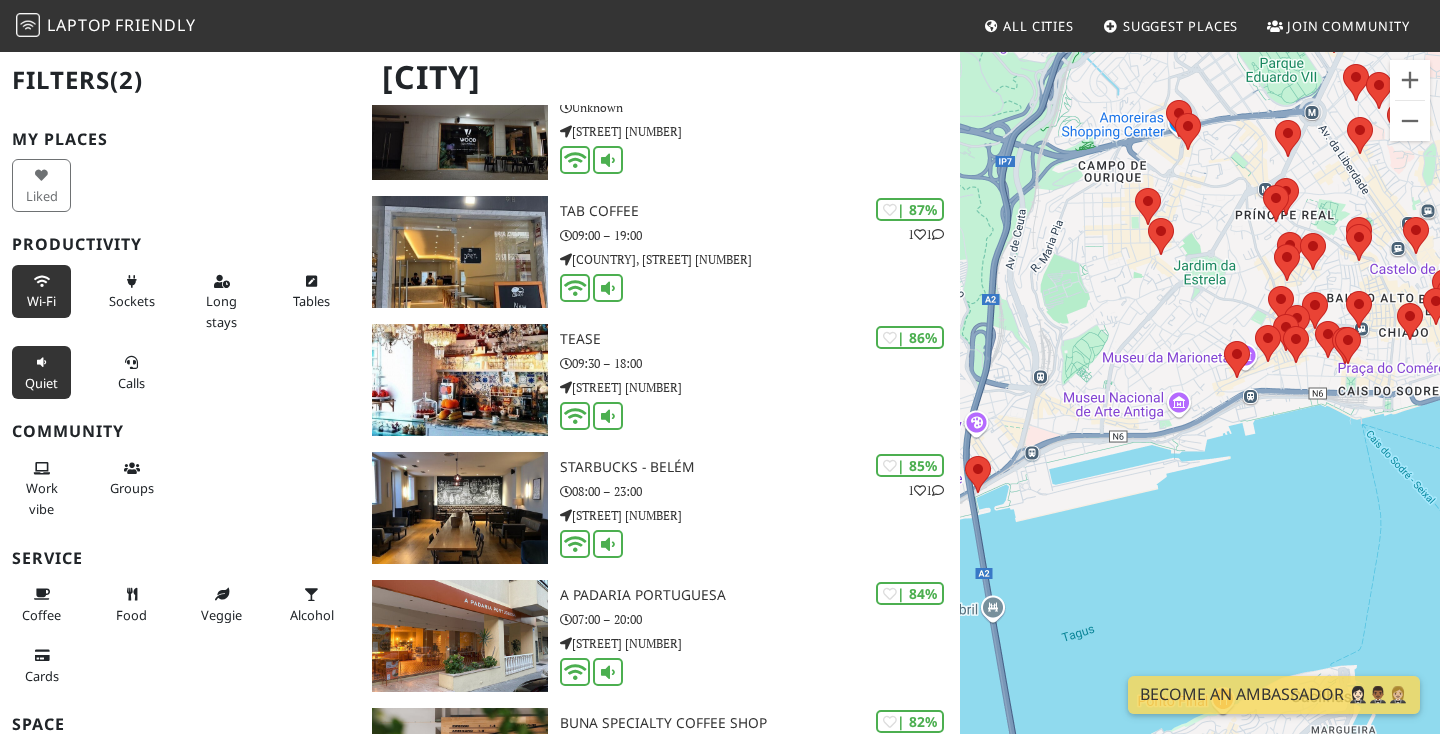 drag, startPoint x: 1261, startPoint y: 374, endPoint x: 1323, endPoint y: 408, distance: 70.71068 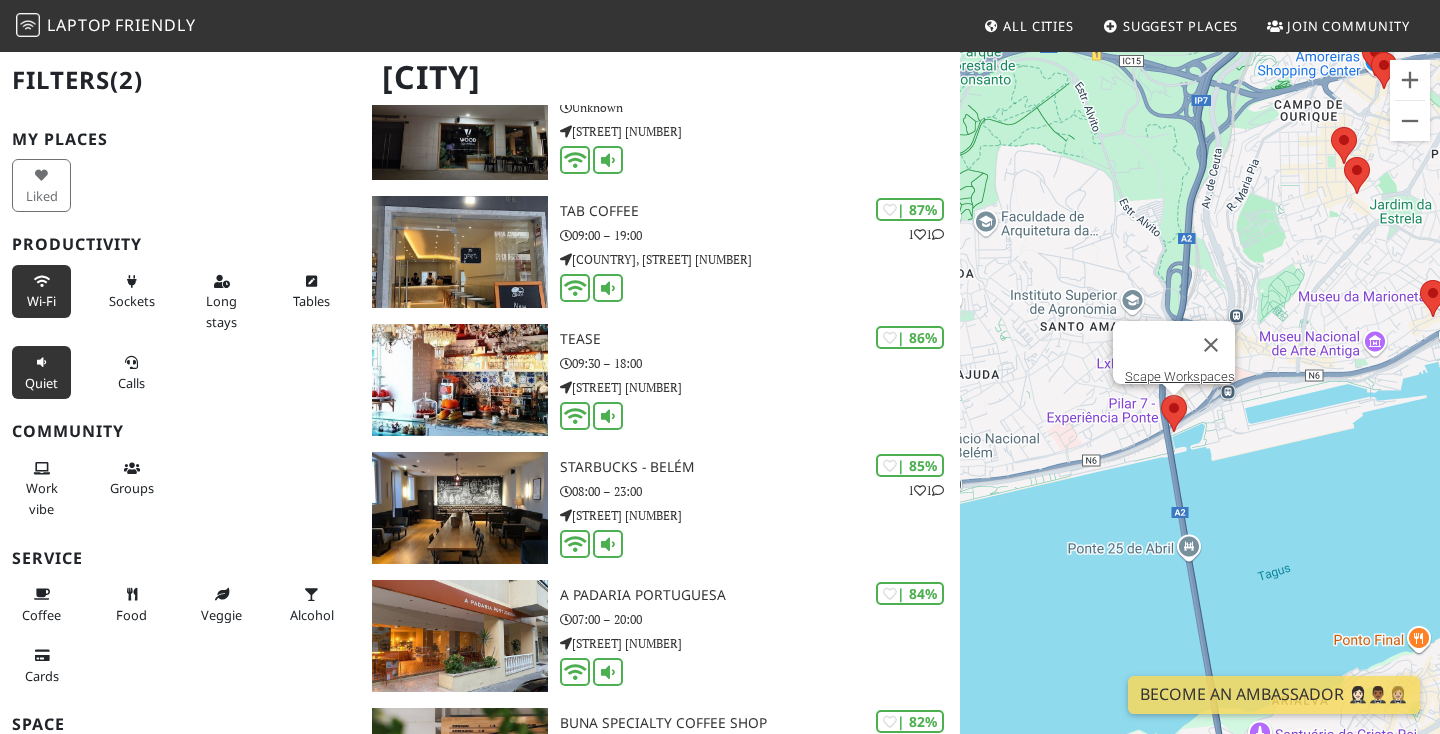 click at bounding box center [1161, 395] 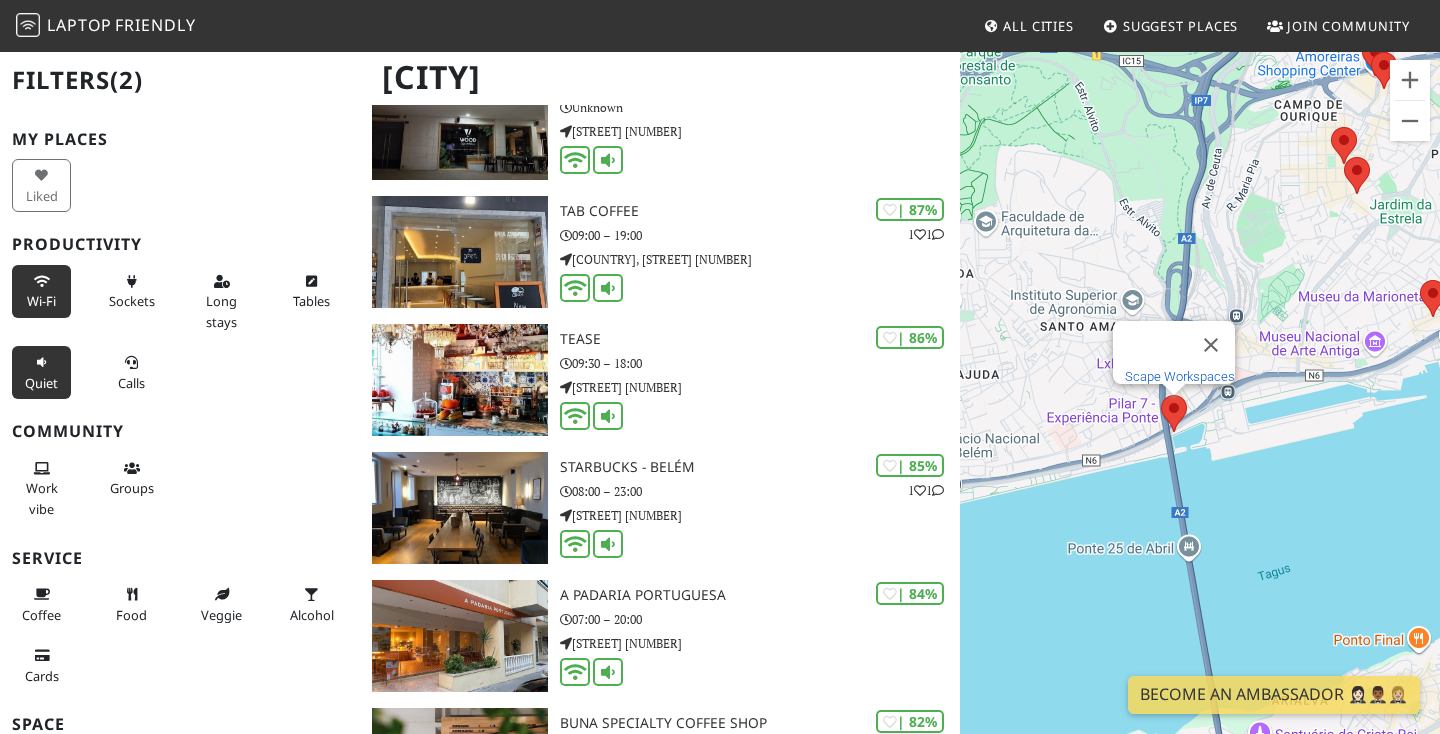 click on "Scape Workspaces" at bounding box center (1180, 376) 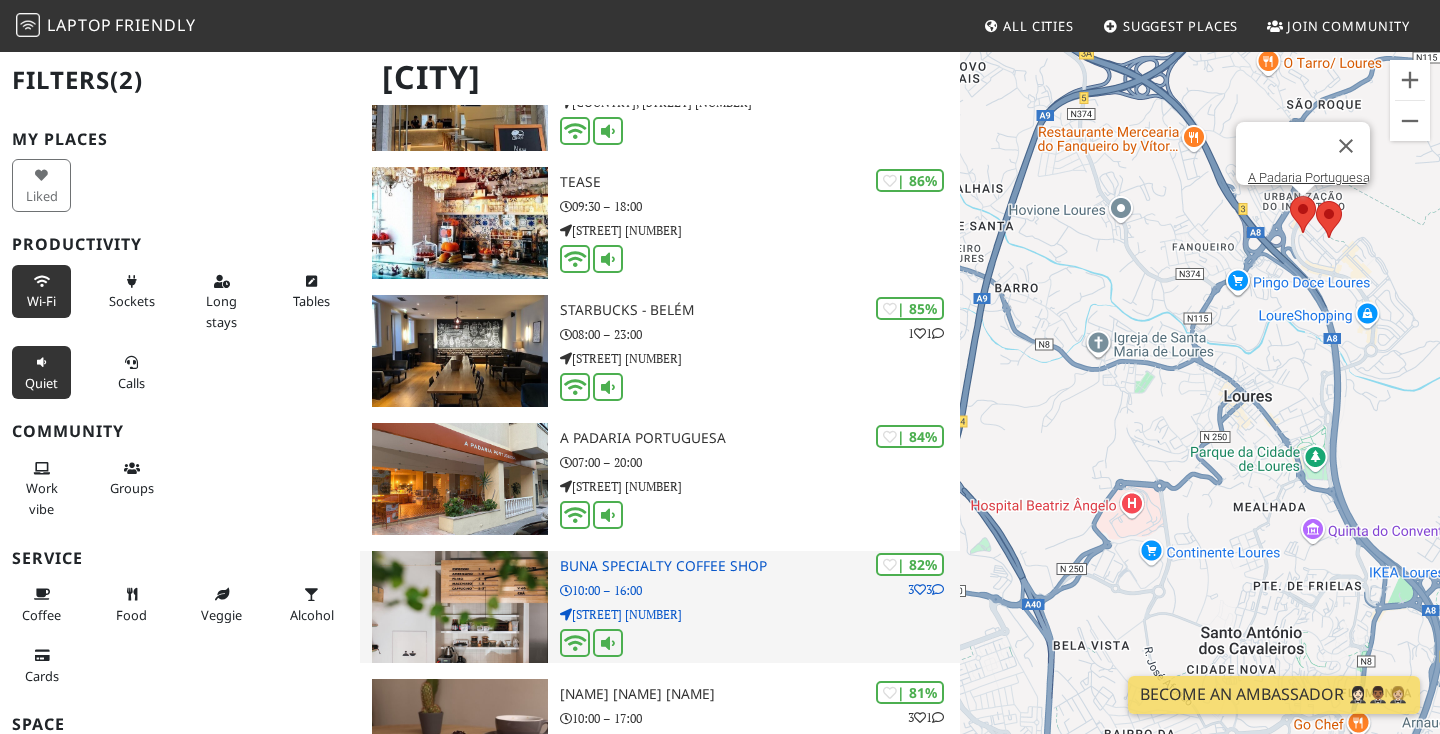 scroll, scrollTop: 1304, scrollLeft: 0, axis: vertical 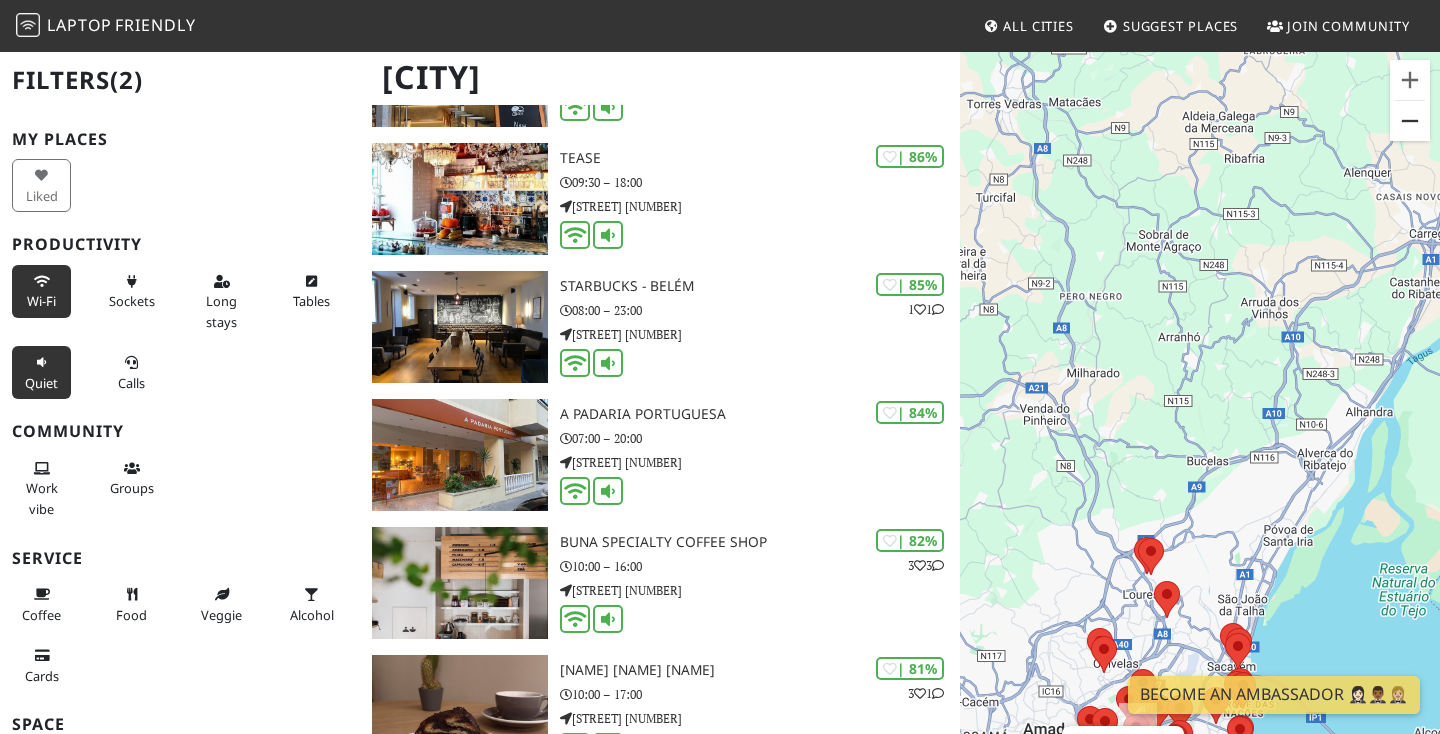 click at bounding box center (1410, 121) 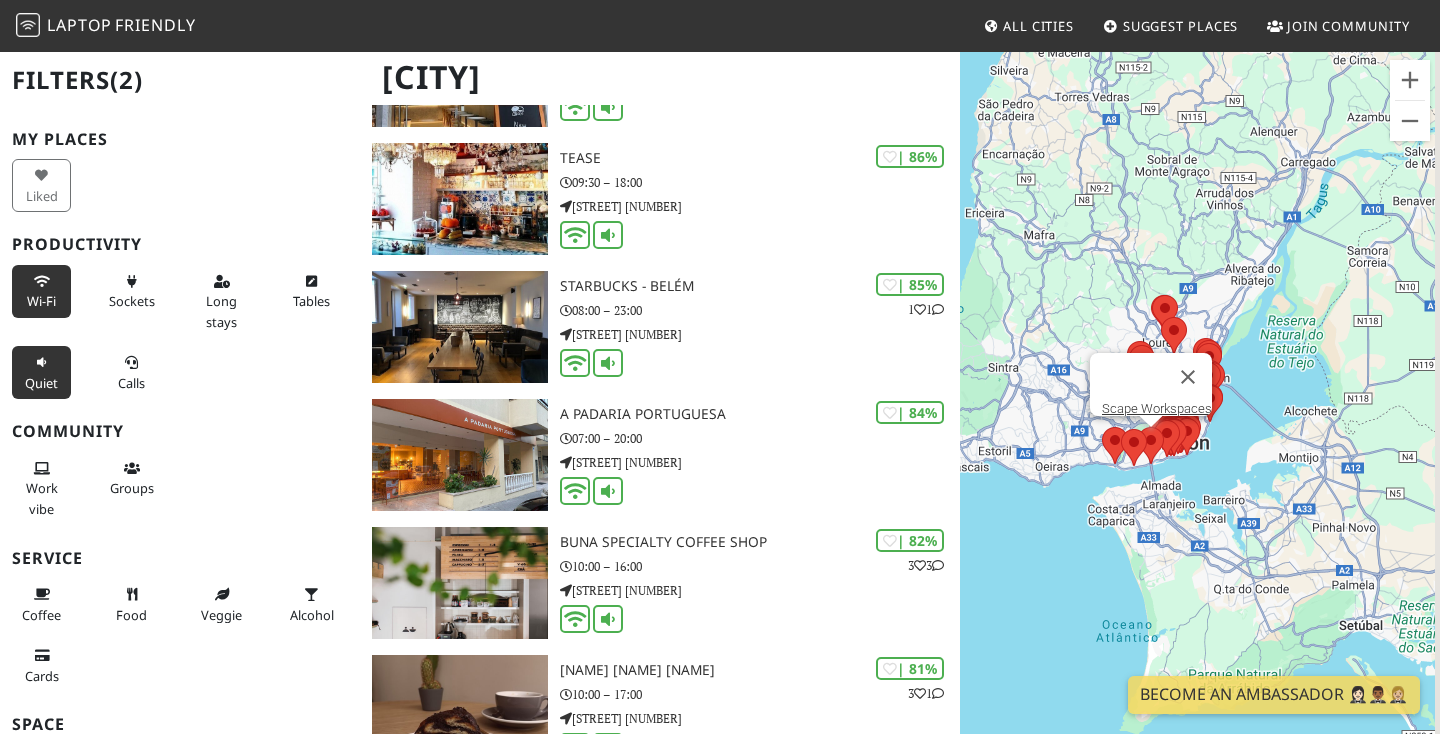 drag, startPoint x: 1298, startPoint y: 456, endPoint x: 1286, endPoint y: 272, distance: 184.39088 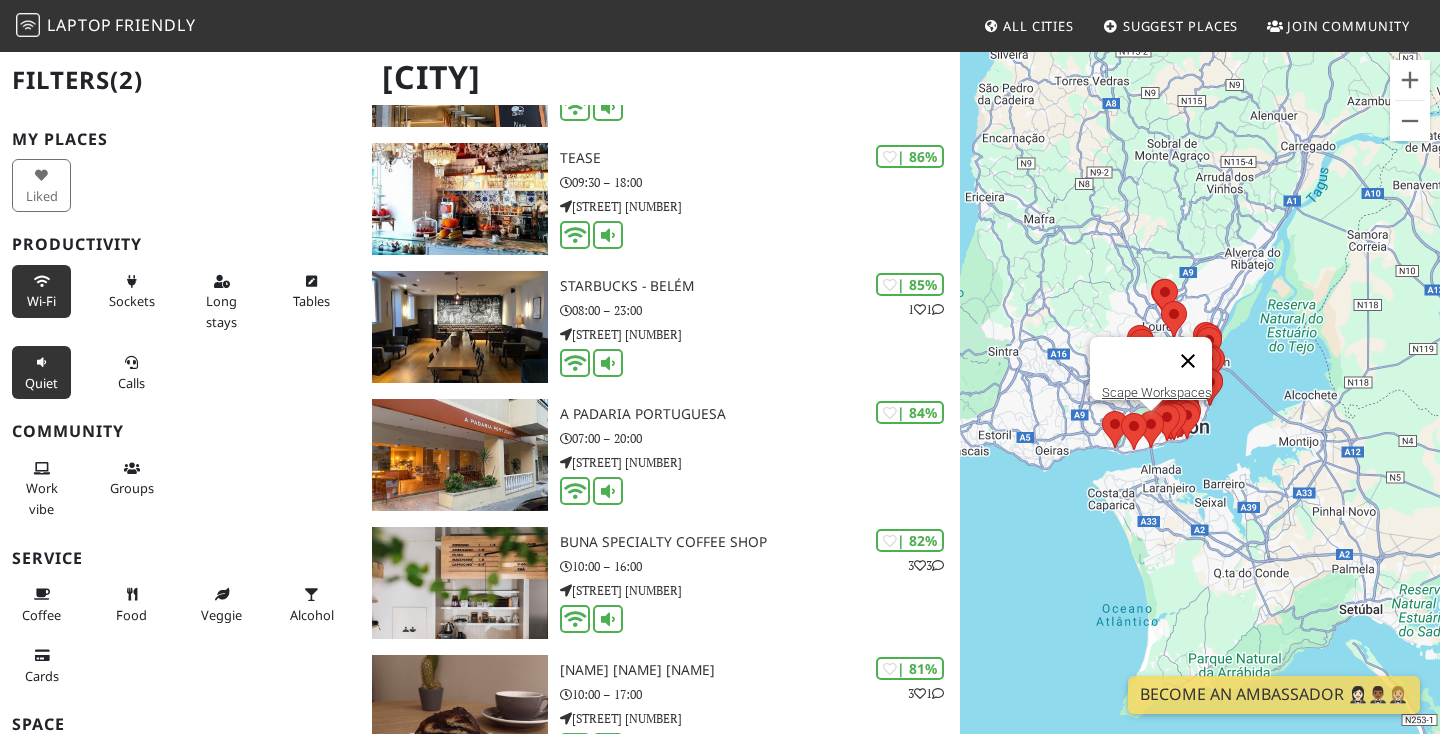click at bounding box center (1188, 361) 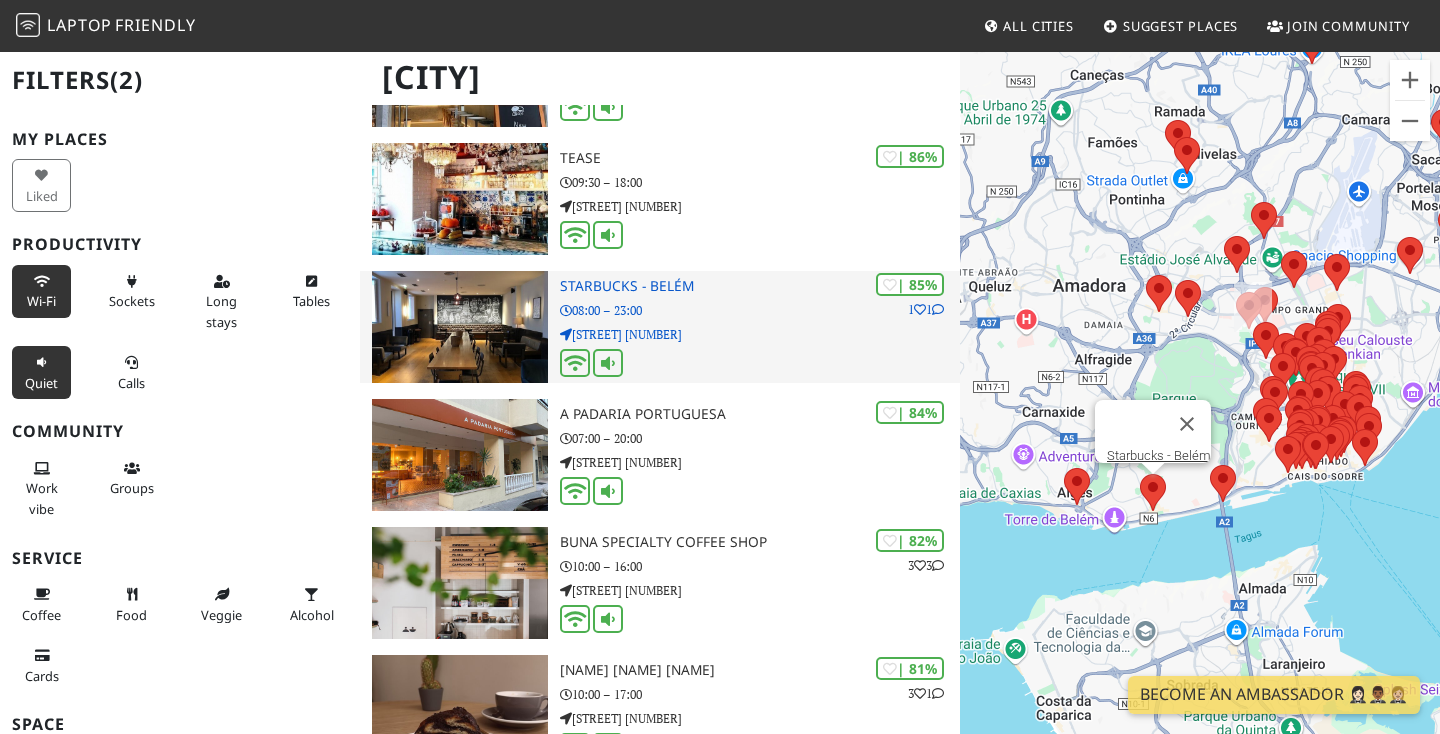click at bounding box center (460, 327) 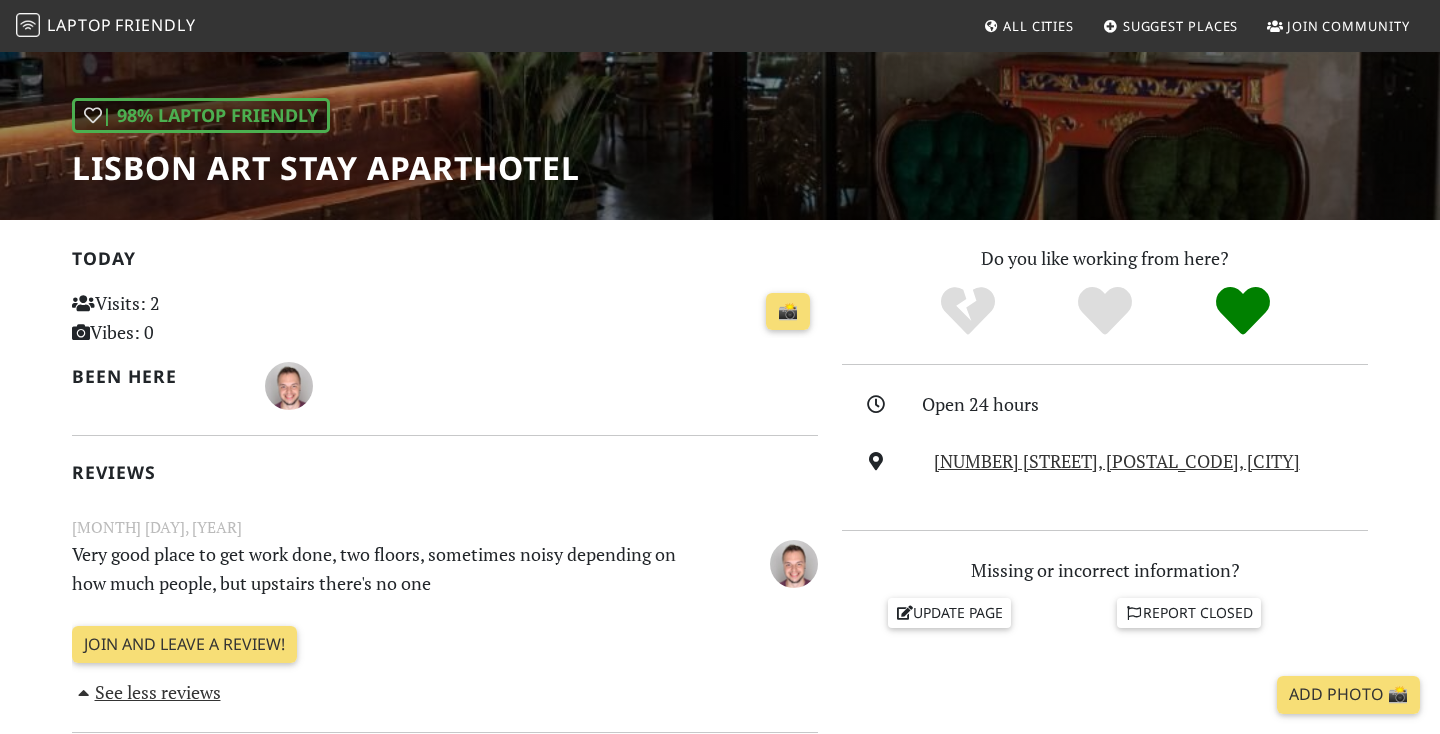 scroll, scrollTop: 319, scrollLeft: 0, axis: vertical 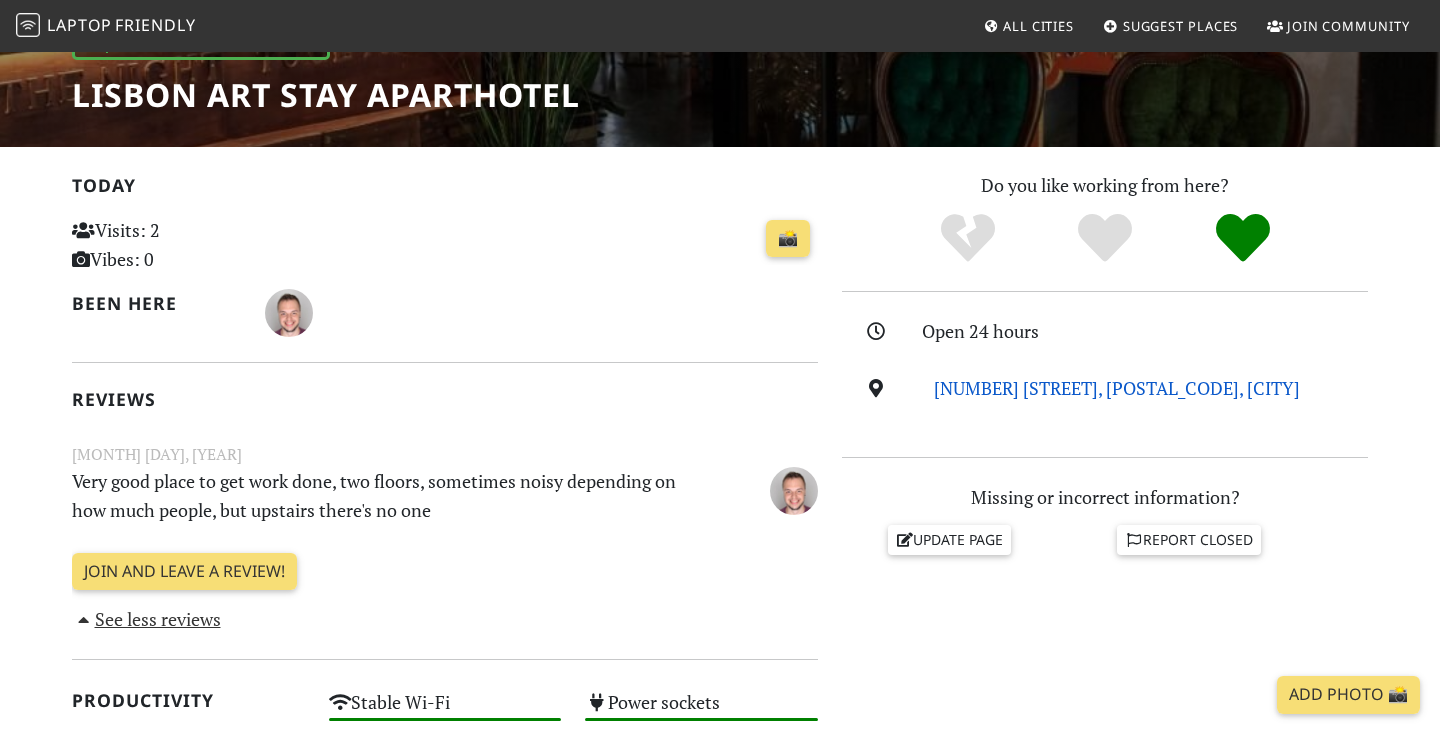 click on "[NUMBER] [STREET], [POSTAL_CODE], [CITY]" at bounding box center [1117, 388] 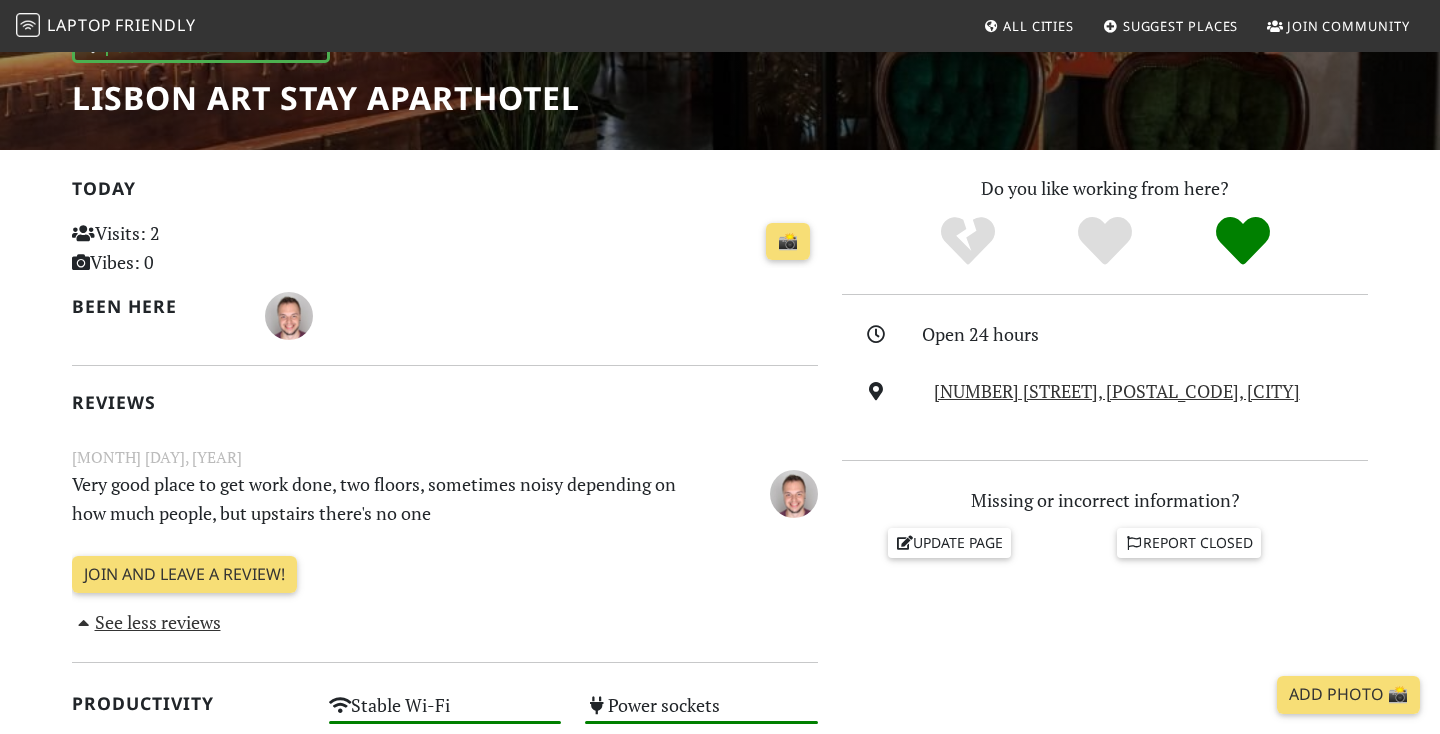 scroll, scrollTop: 315, scrollLeft: 0, axis: vertical 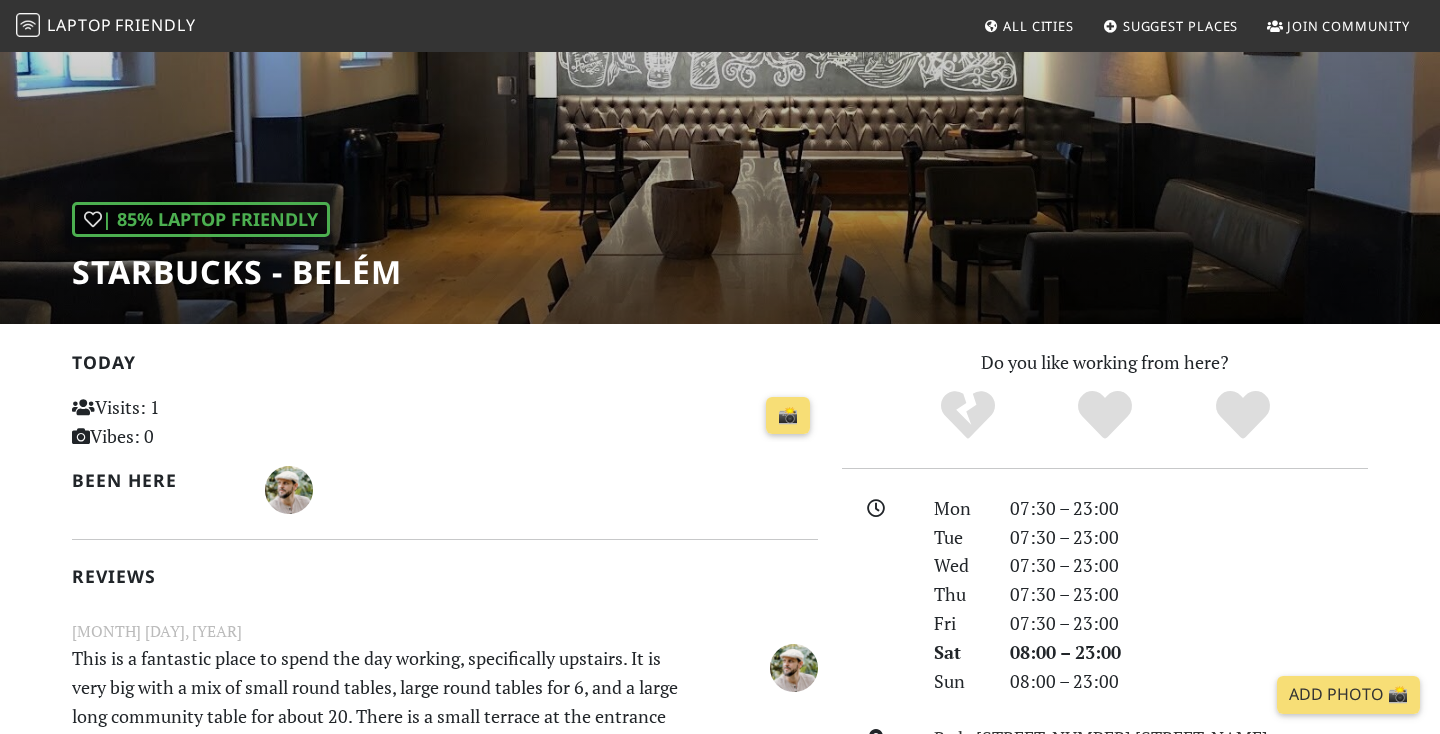 click on "Starbucks - Belém" at bounding box center [237, 272] 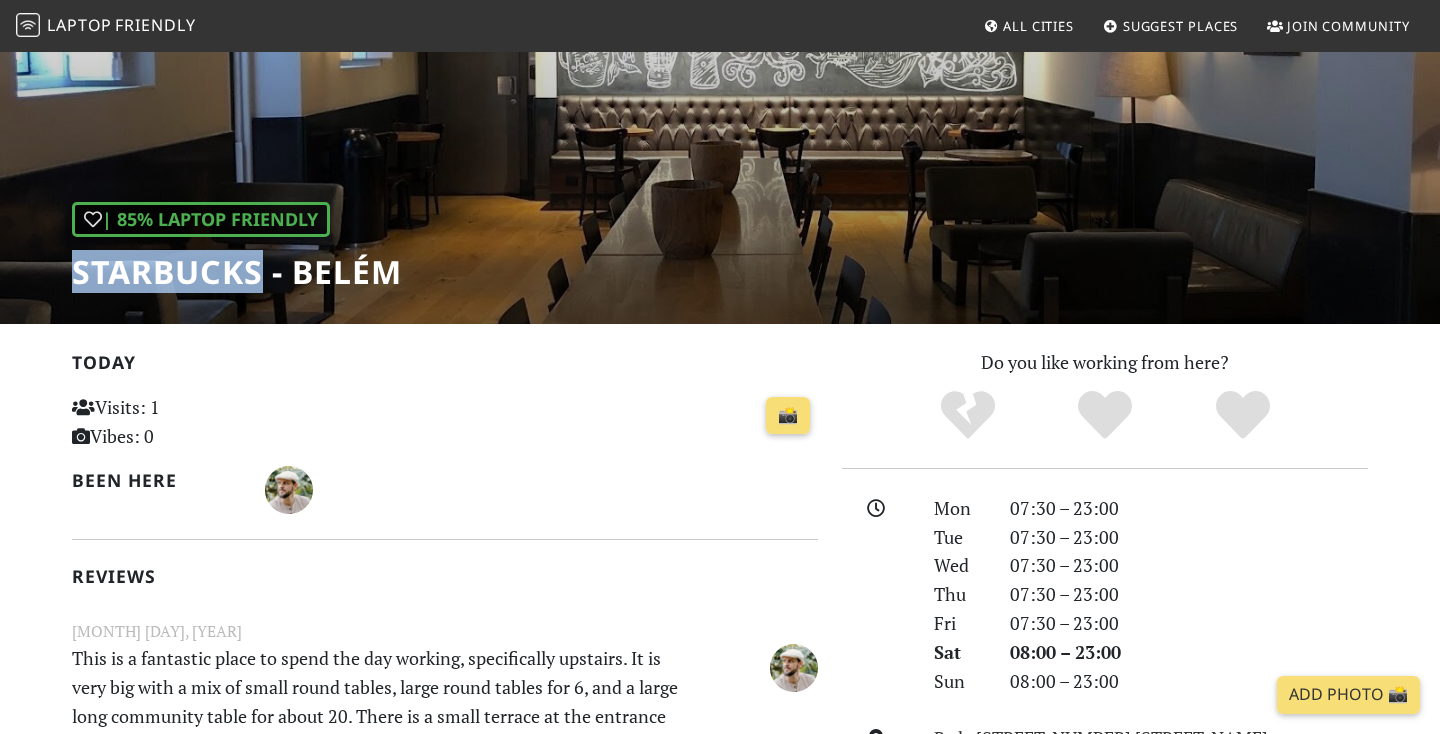 copy on "Starbucks" 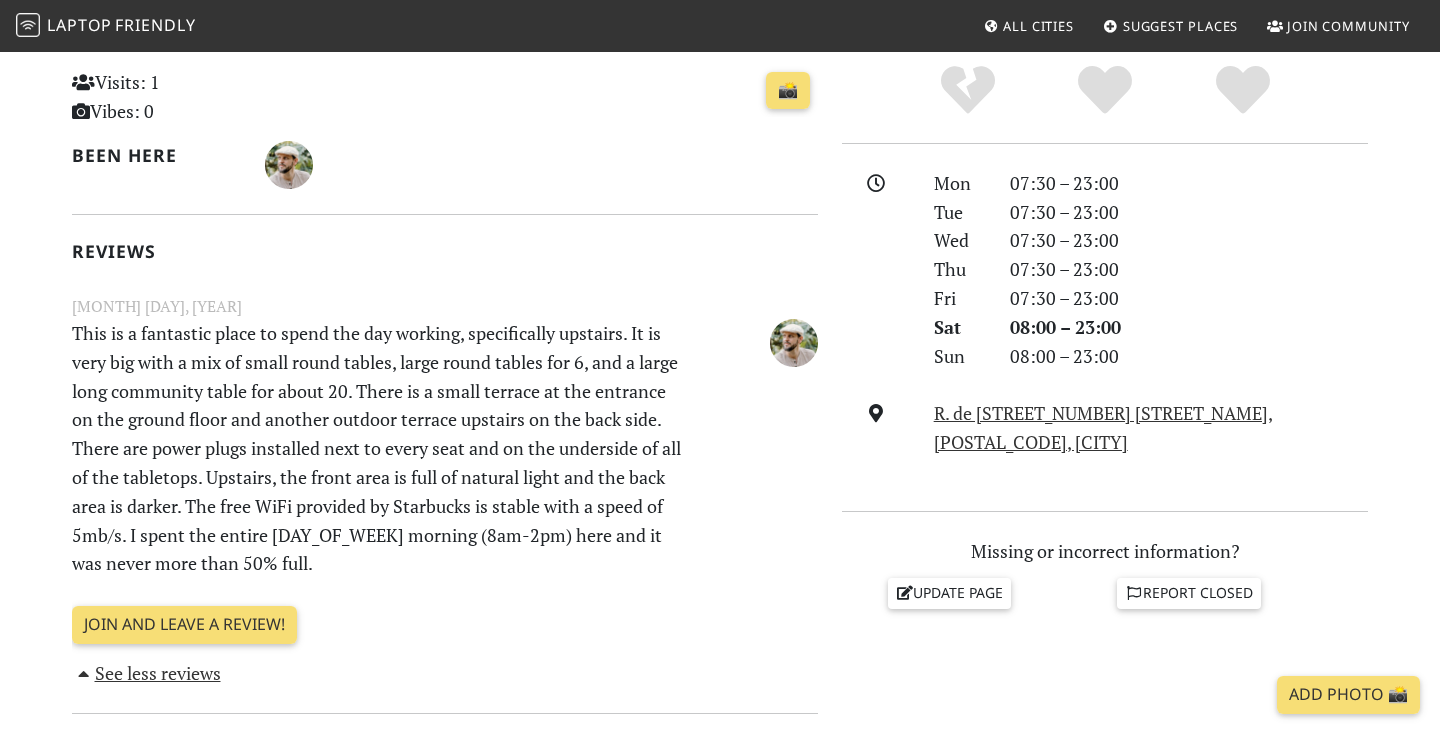 click on "Mon 07:30 – 23:00 Tue 07:30 – 23:00 Wed 07:30 – 23:00 Thu 07:30 – 23:00 Fri 07:30 – 23:00 Sat 08:00 – 23:00 Sun 08:00 – 23:00
R. de Belém 110, 1300-085, Lisbon" at bounding box center [1105, 327] 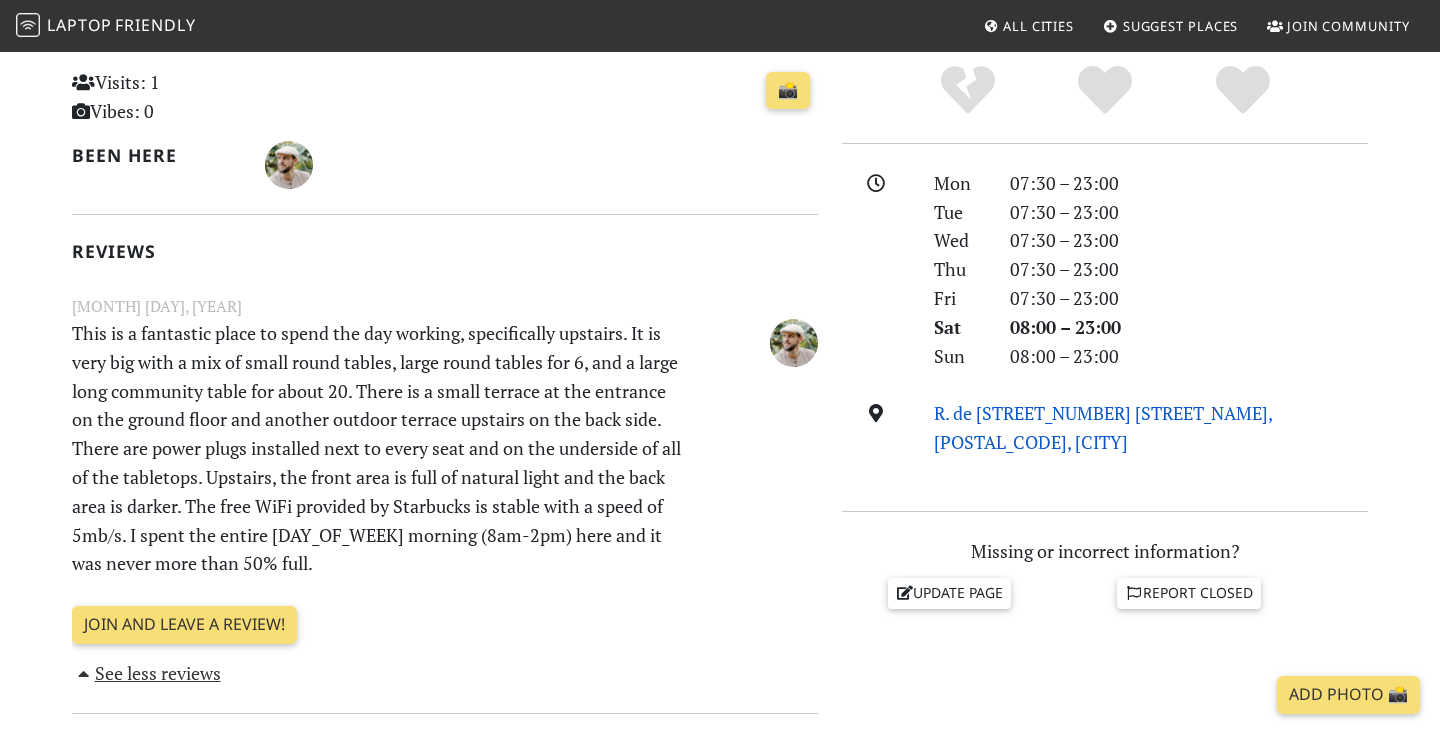 click on "R. de Belém 110, 1300-085, Lisbon" at bounding box center [1103, 427] 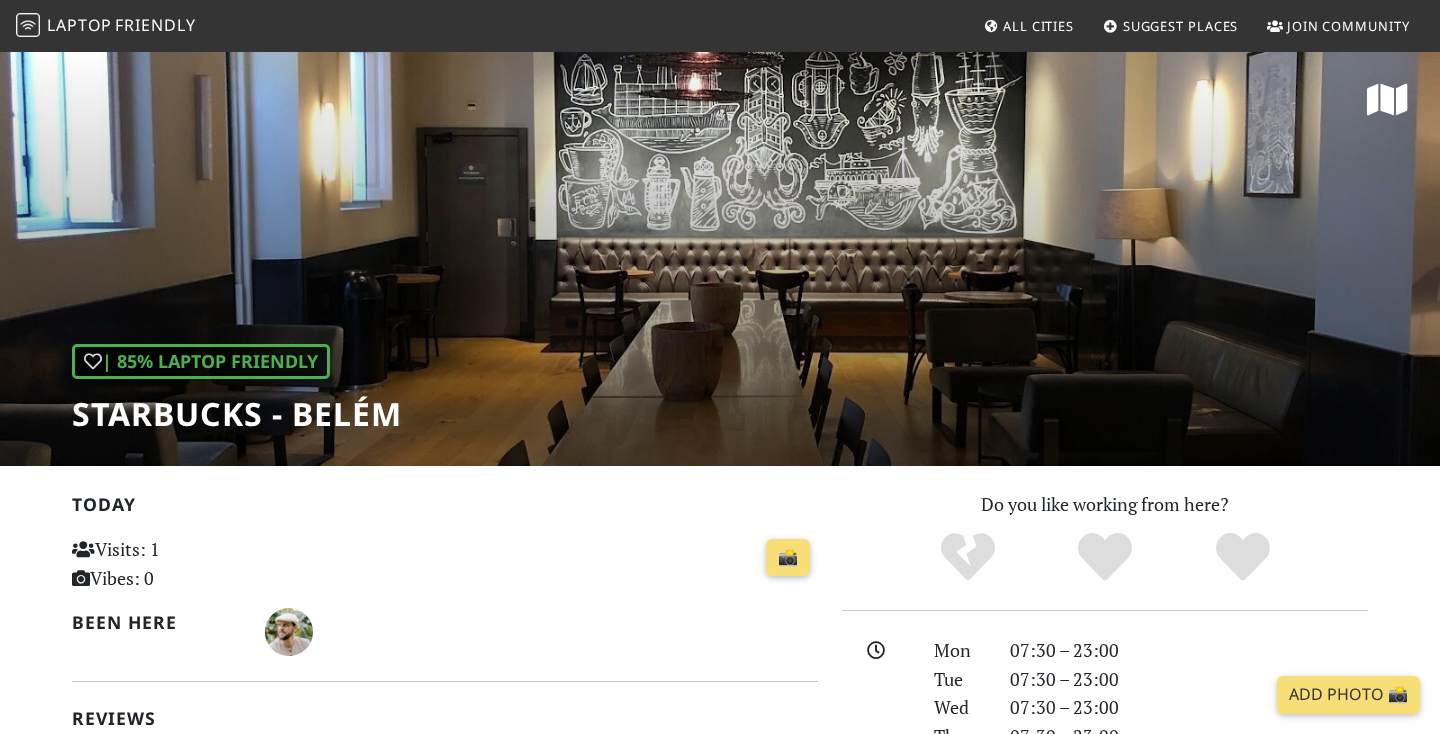 scroll, scrollTop: -4, scrollLeft: 0, axis: vertical 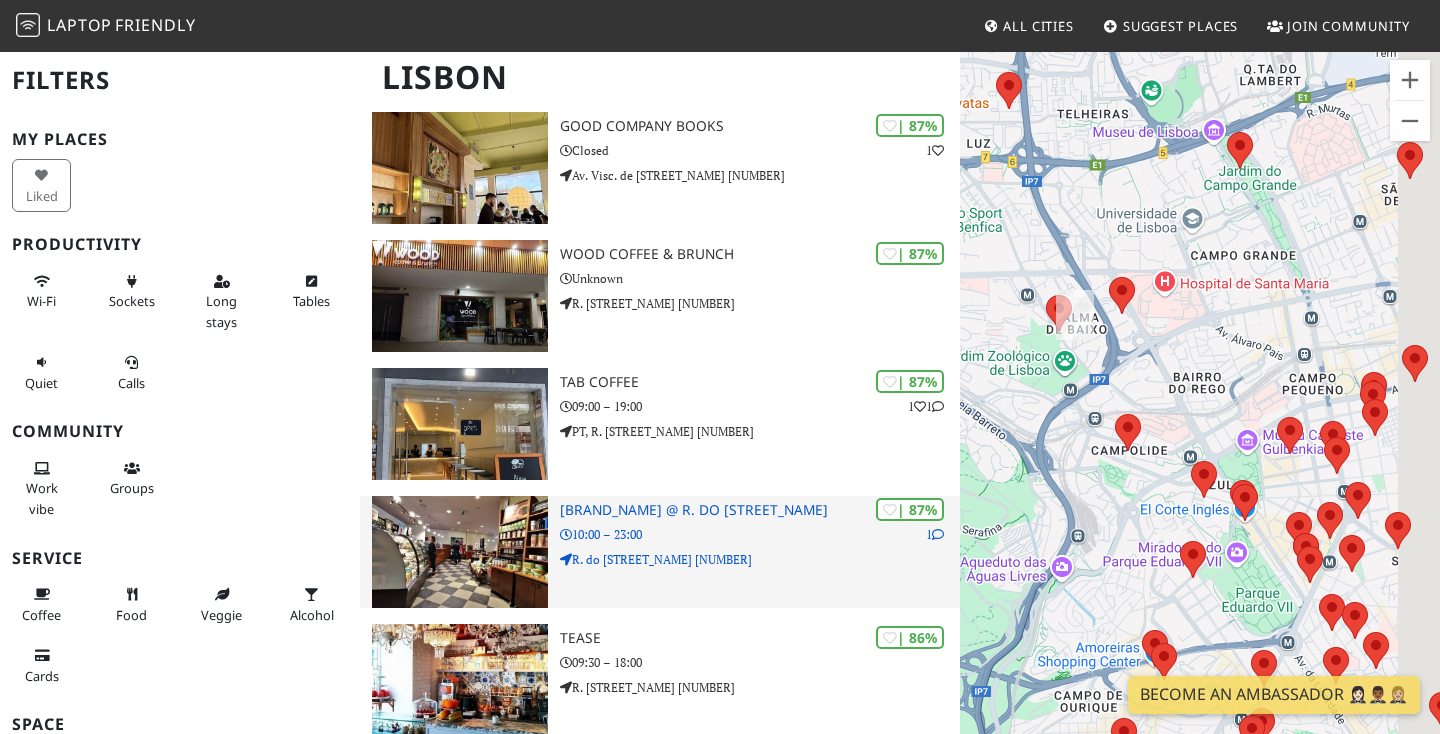 drag, startPoint x: 1256, startPoint y: 487, endPoint x: 921, endPoint y: 491, distance: 335.02386 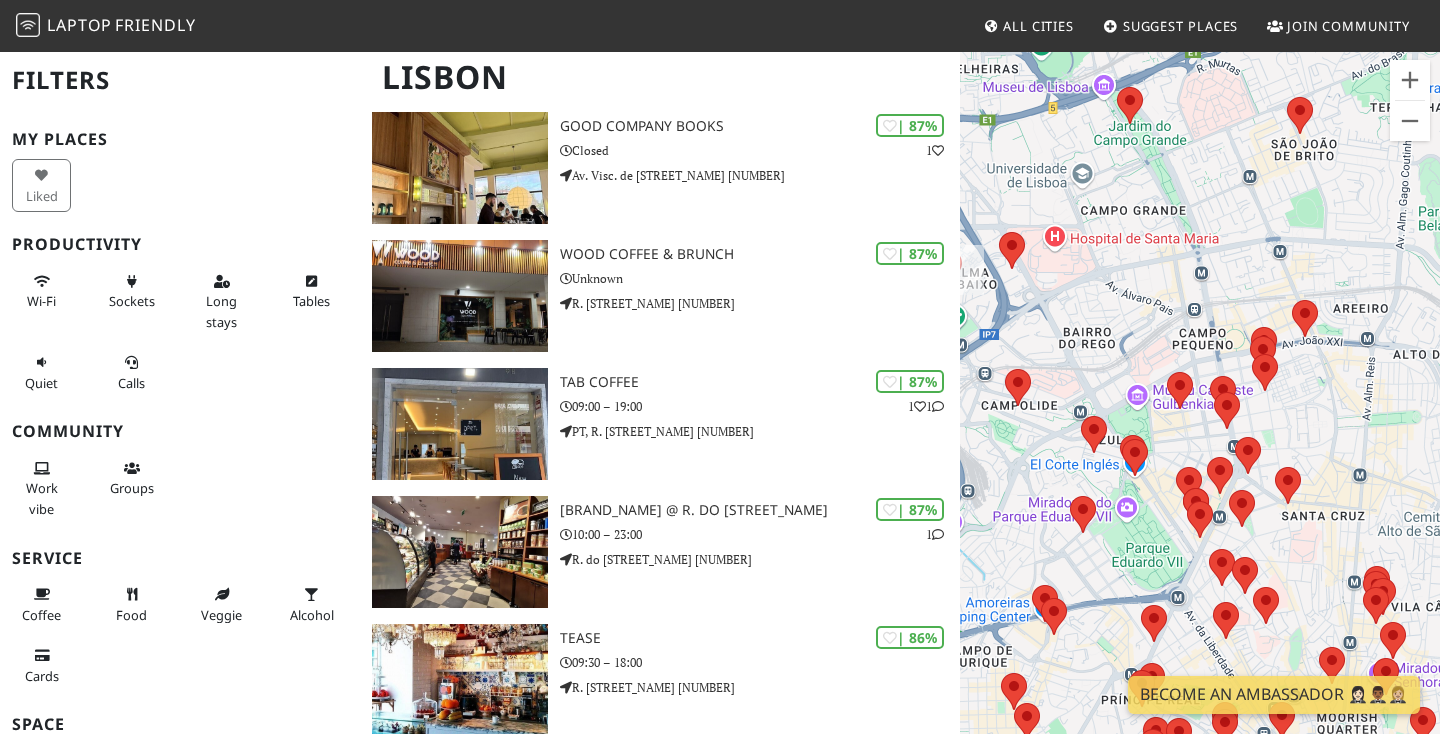 drag, startPoint x: 1102, startPoint y: 237, endPoint x: 1085, endPoint y: 326, distance: 90.60905 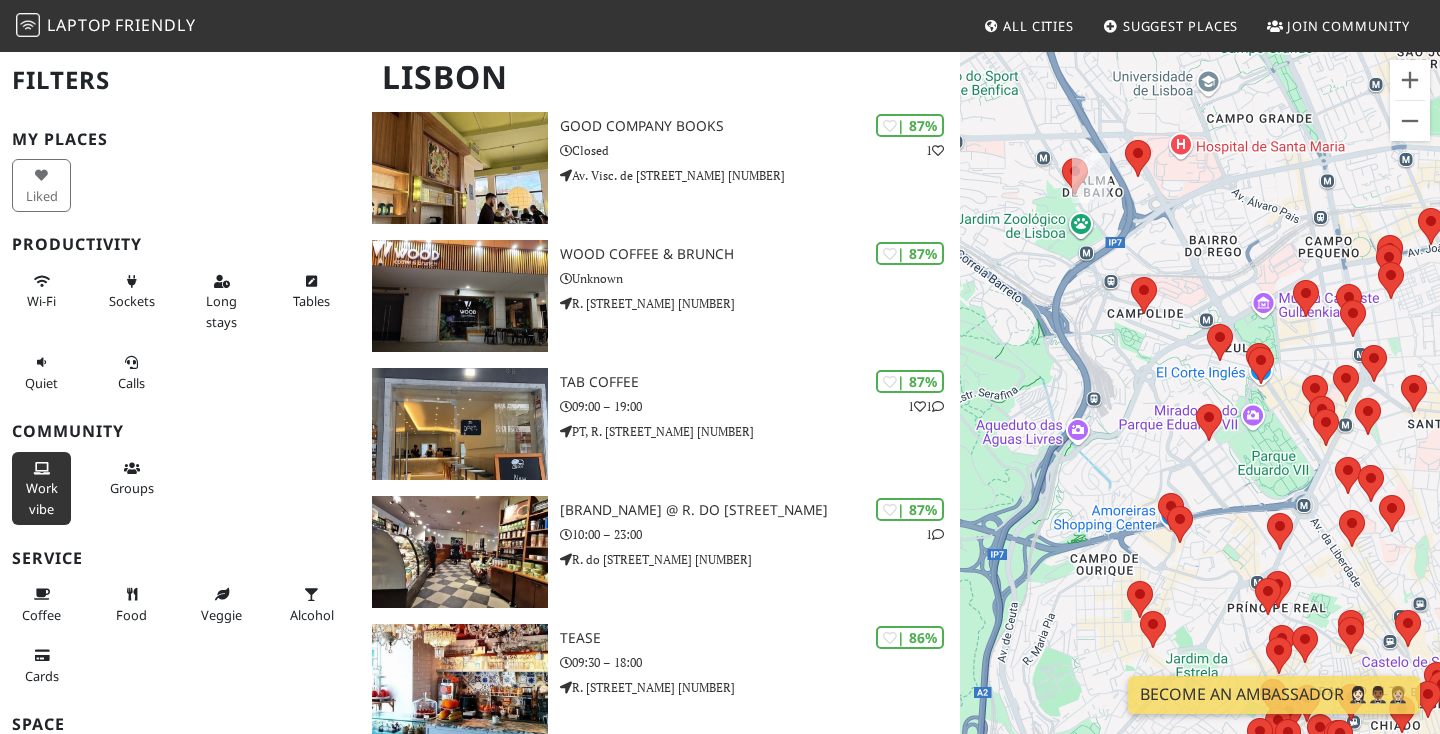 click on "Work vibe" at bounding box center [42, 498] 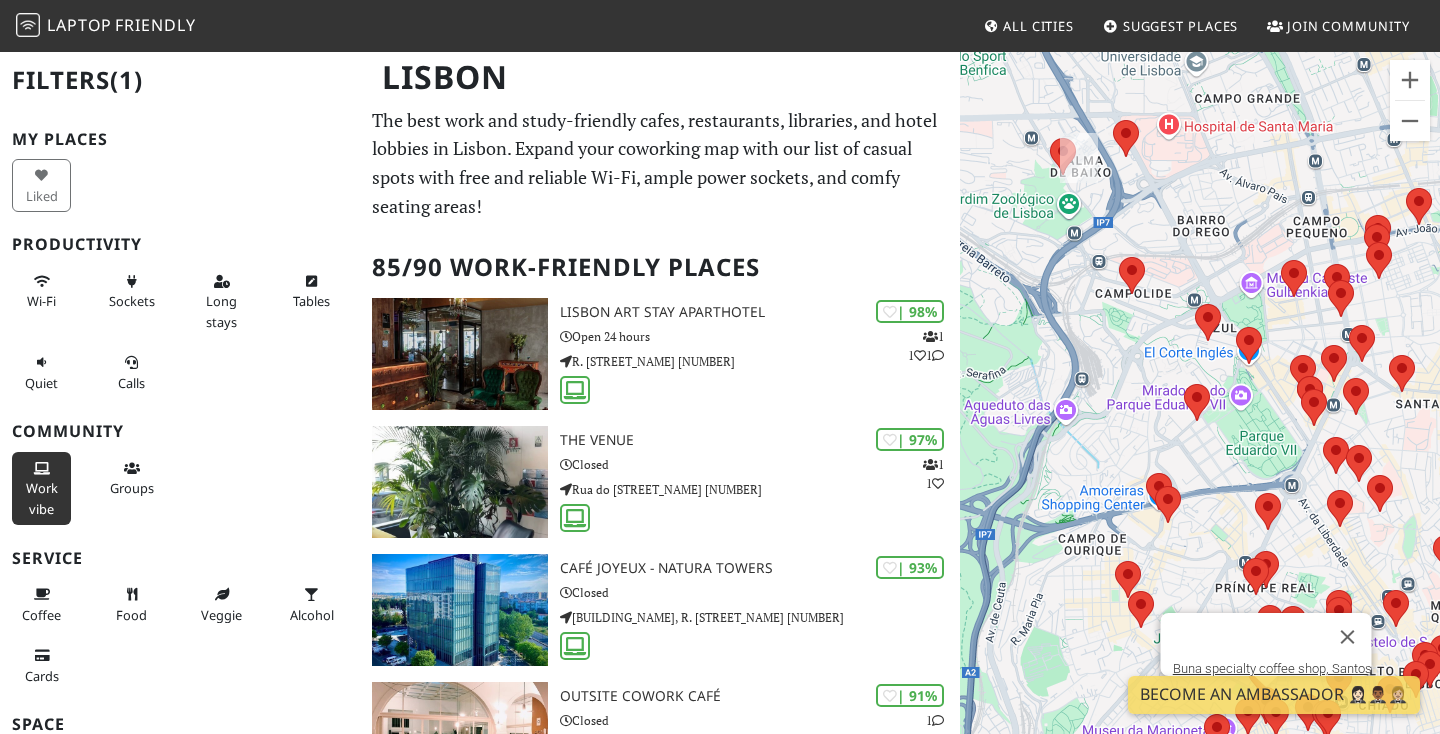 scroll, scrollTop: 0, scrollLeft: 0, axis: both 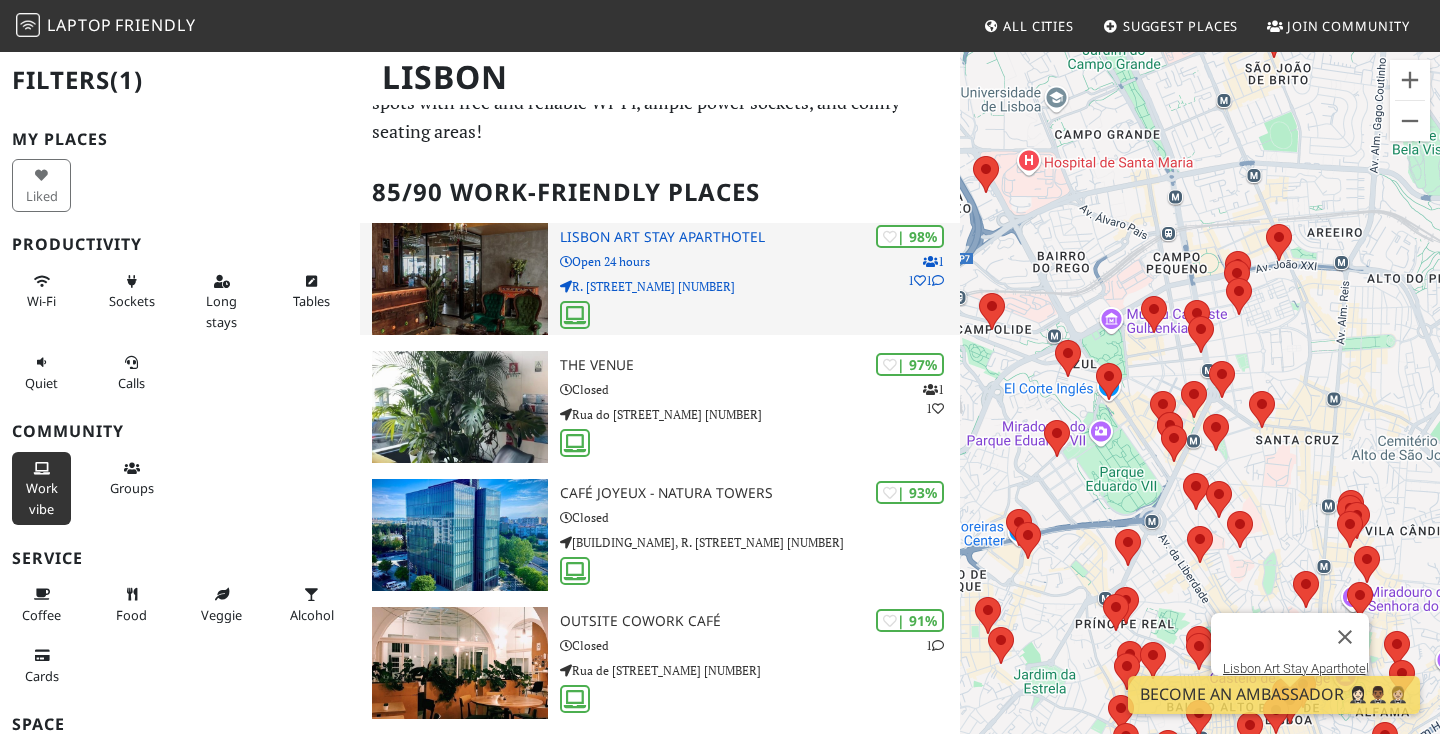 click at bounding box center (460, 279) 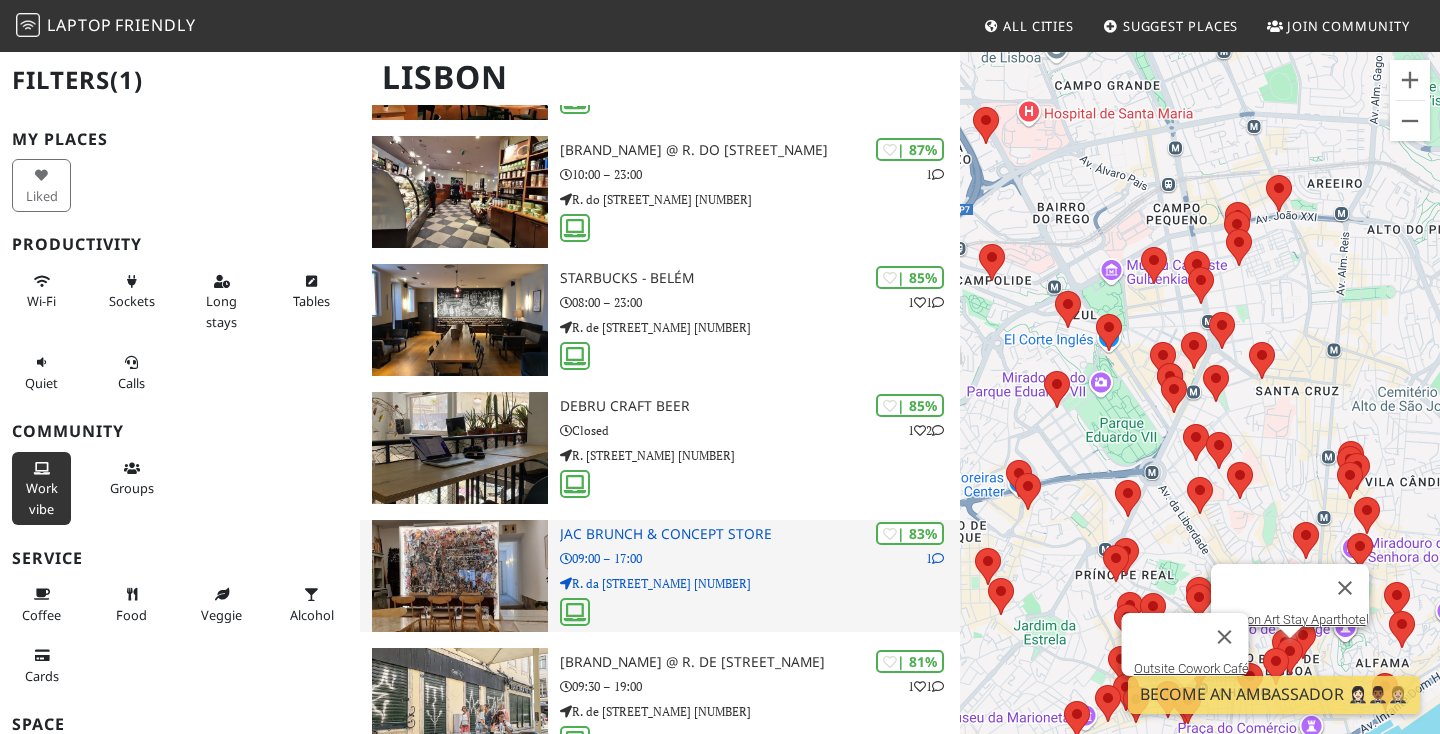 scroll, scrollTop: 715, scrollLeft: 0, axis: vertical 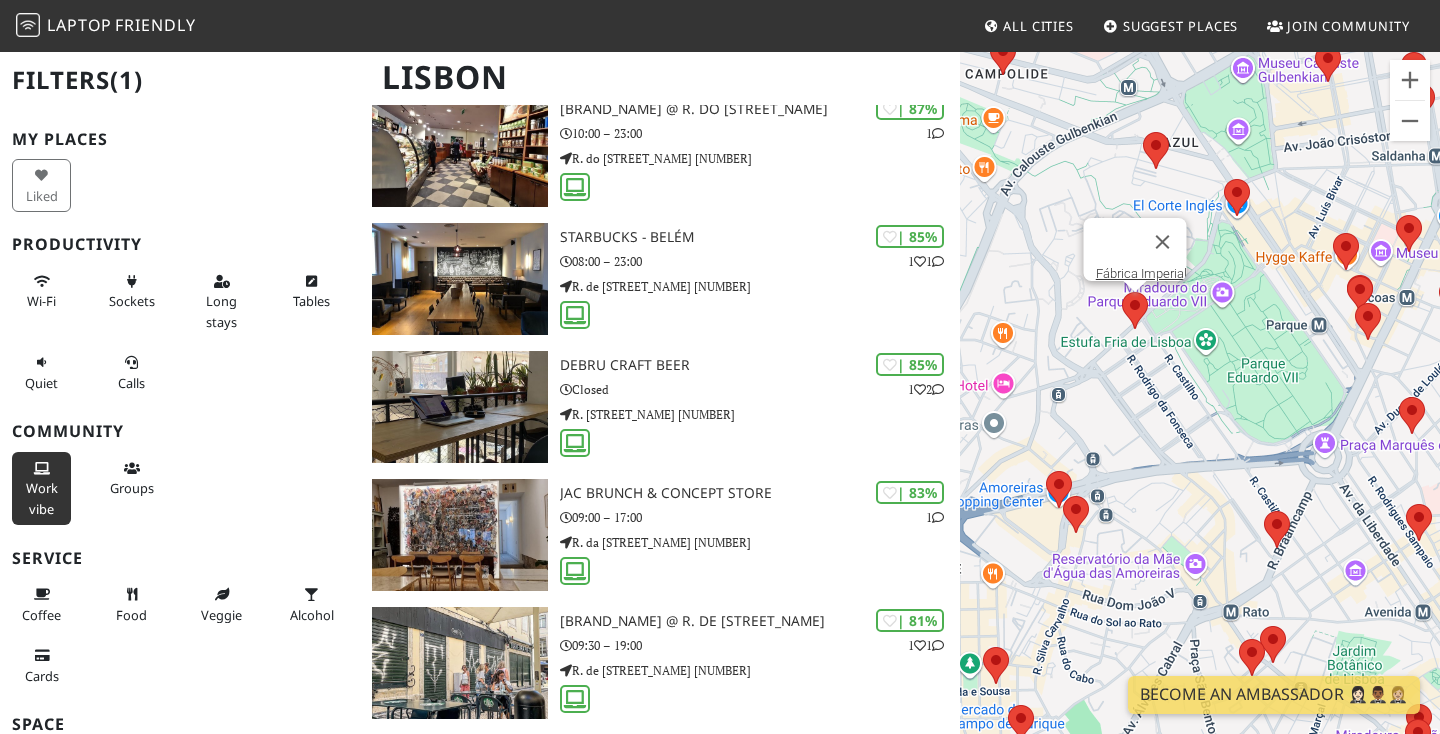 click at bounding box center (1122, 292) 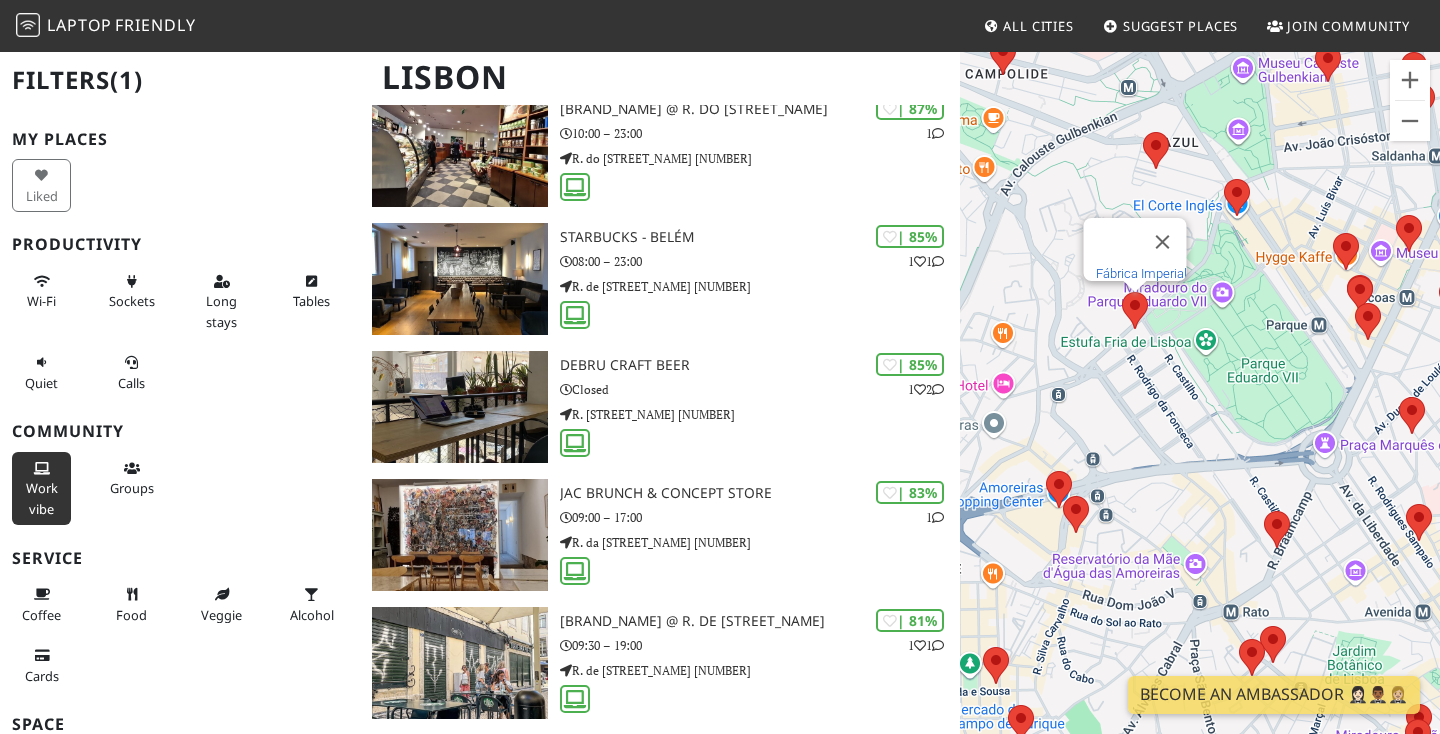 click on "Fábrica Imperial" at bounding box center [1141, 273] 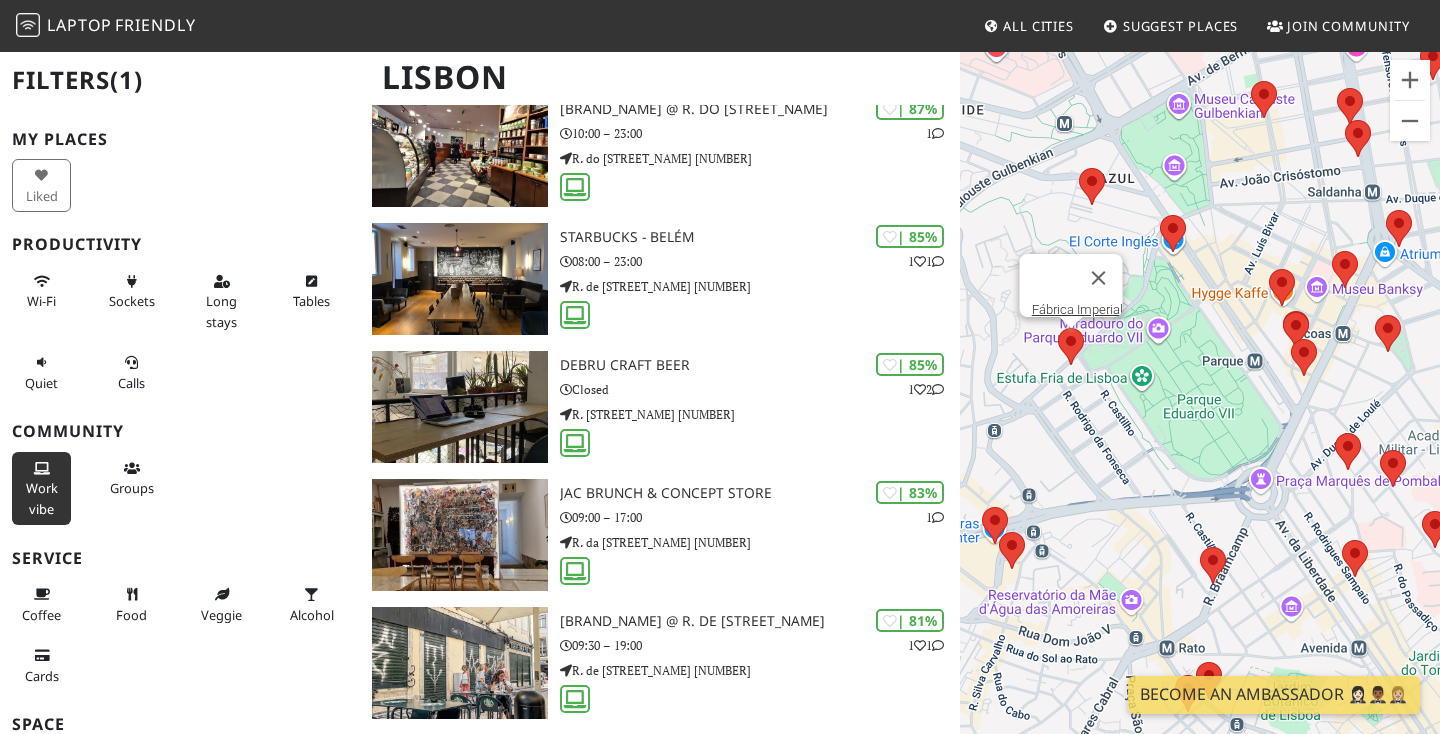 drag, startPoint x: 1223, startPoint y: 425, endPoint x: 1150, endPoint y: 466, distance: 83.725746 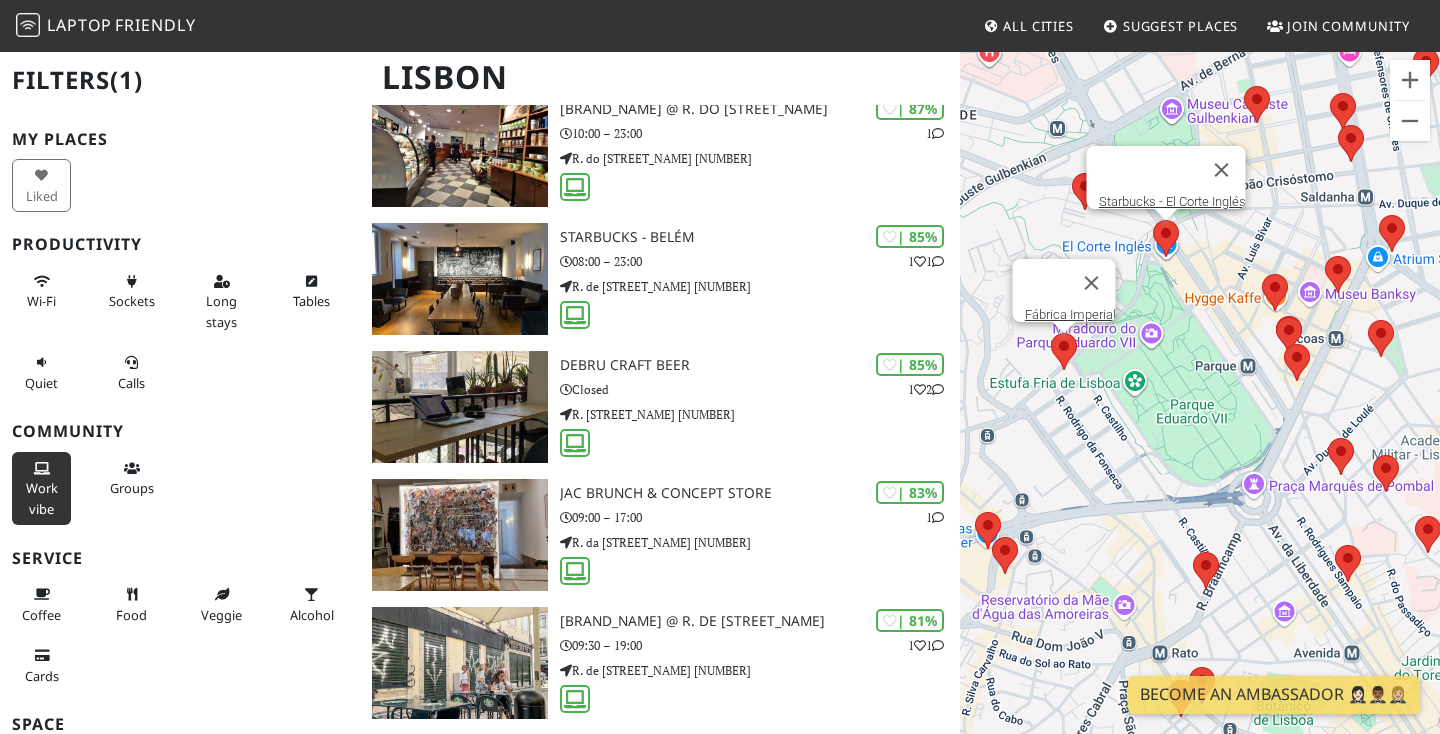 click at bounding box center [1153, 220] 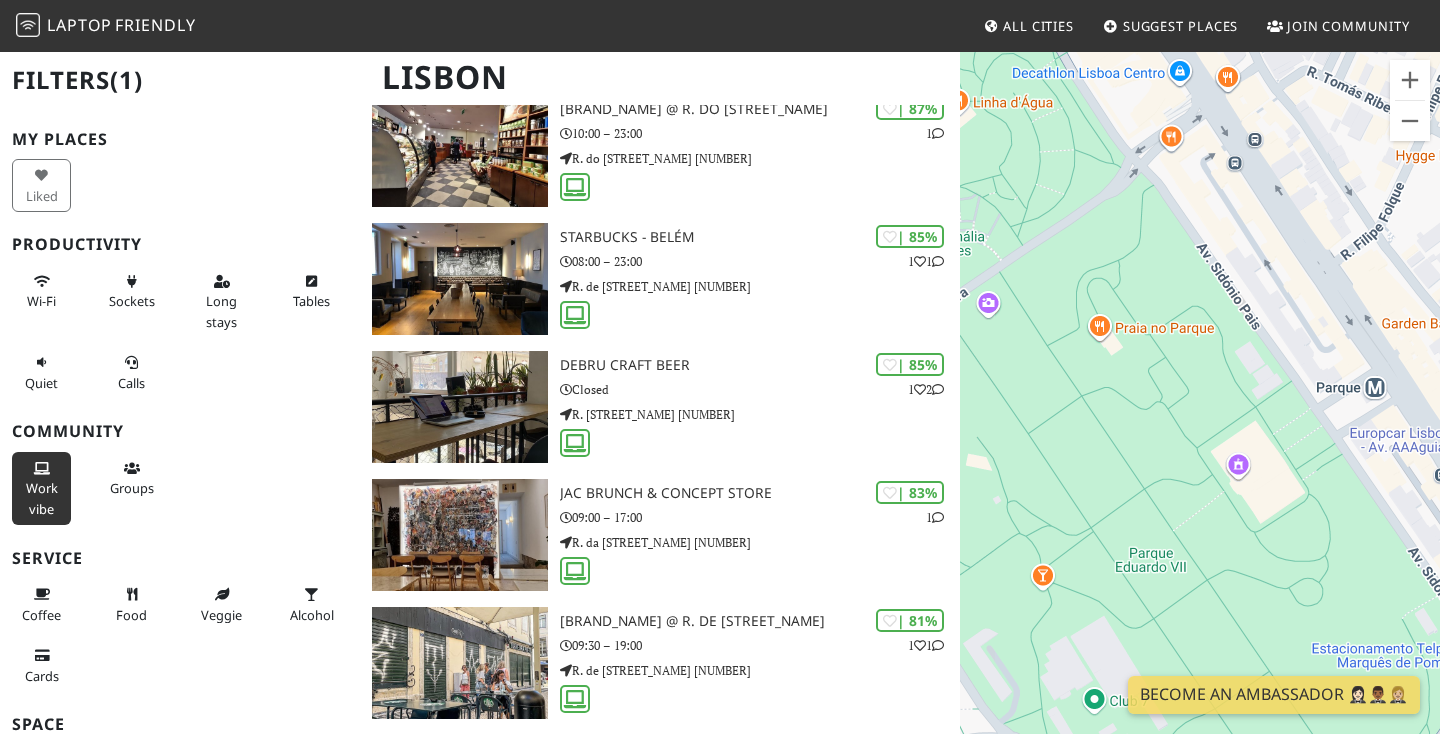 drag, startPoint x: 1201, startPoint y: 447, endPoint x: 1111, endPoint y: 250, distance: 216.58485 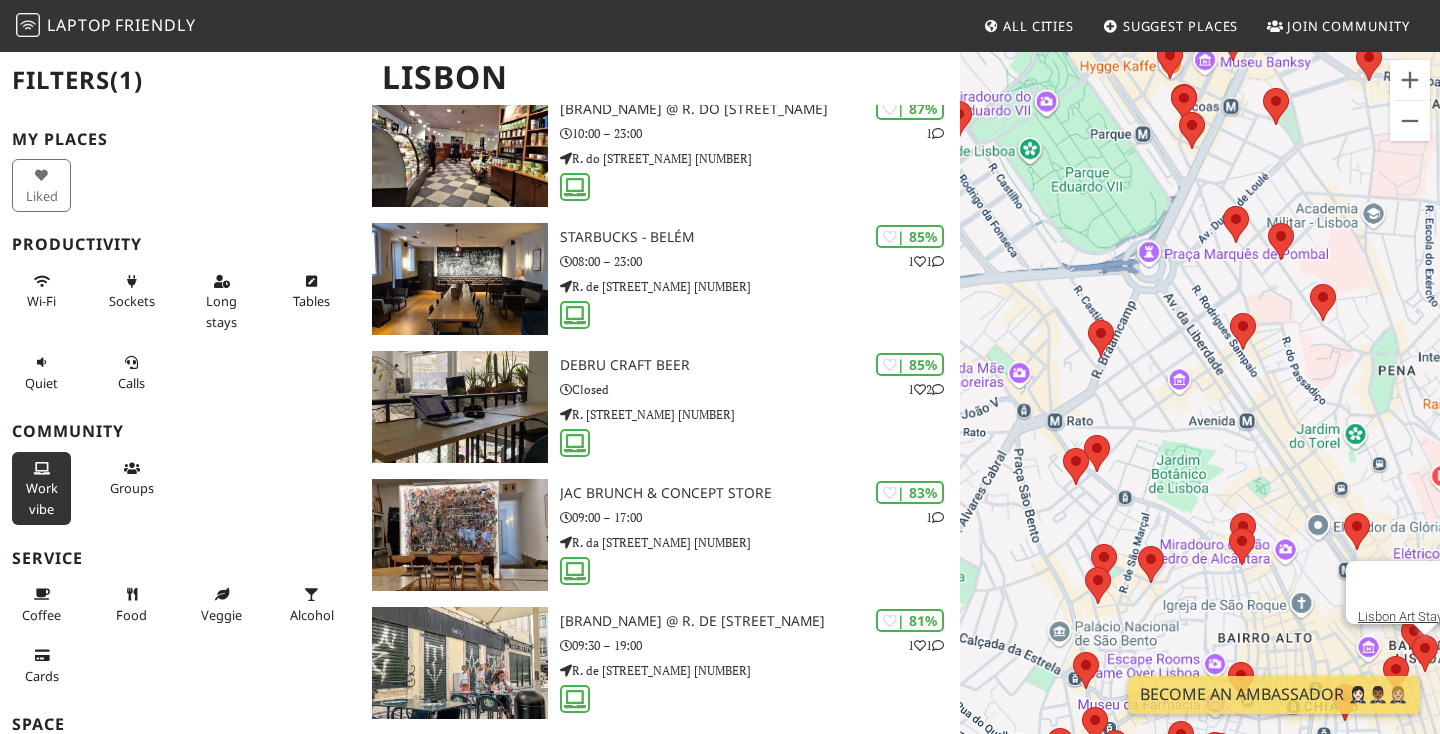 drag, startPoint x: 1188, startPoint y: 485, endPoint x: 1154, endPoint y: 337, distance: 151.8552 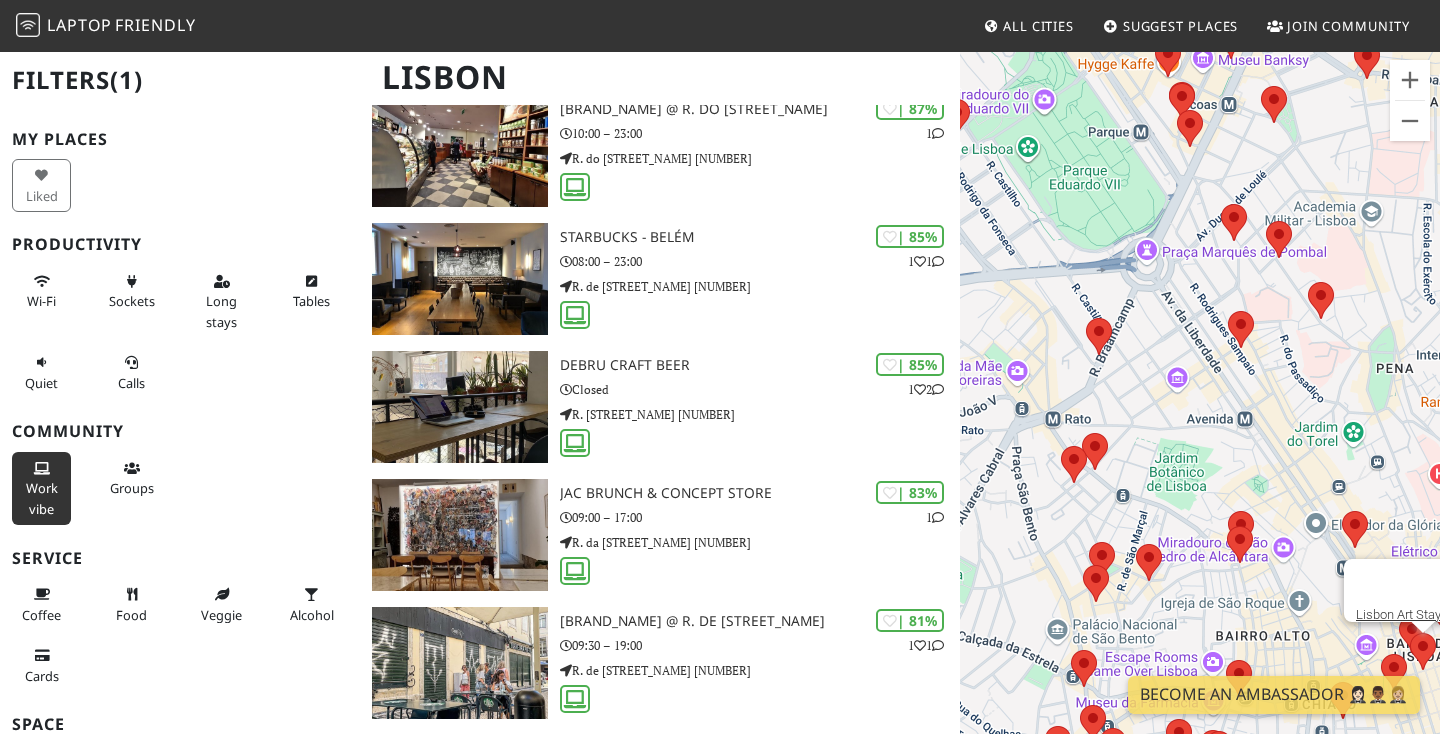 click at bounding box center (1234, 222) 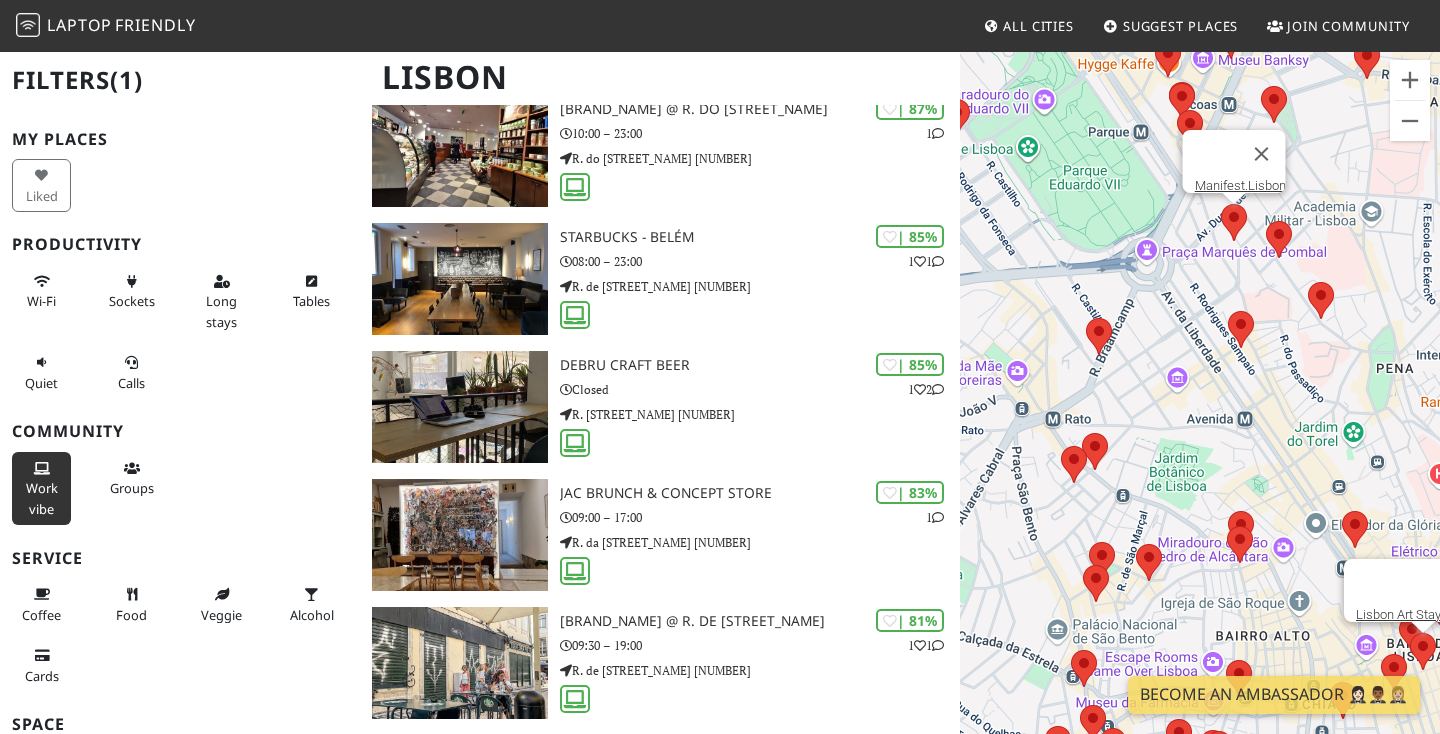 click at bounding box center (1221, 204) 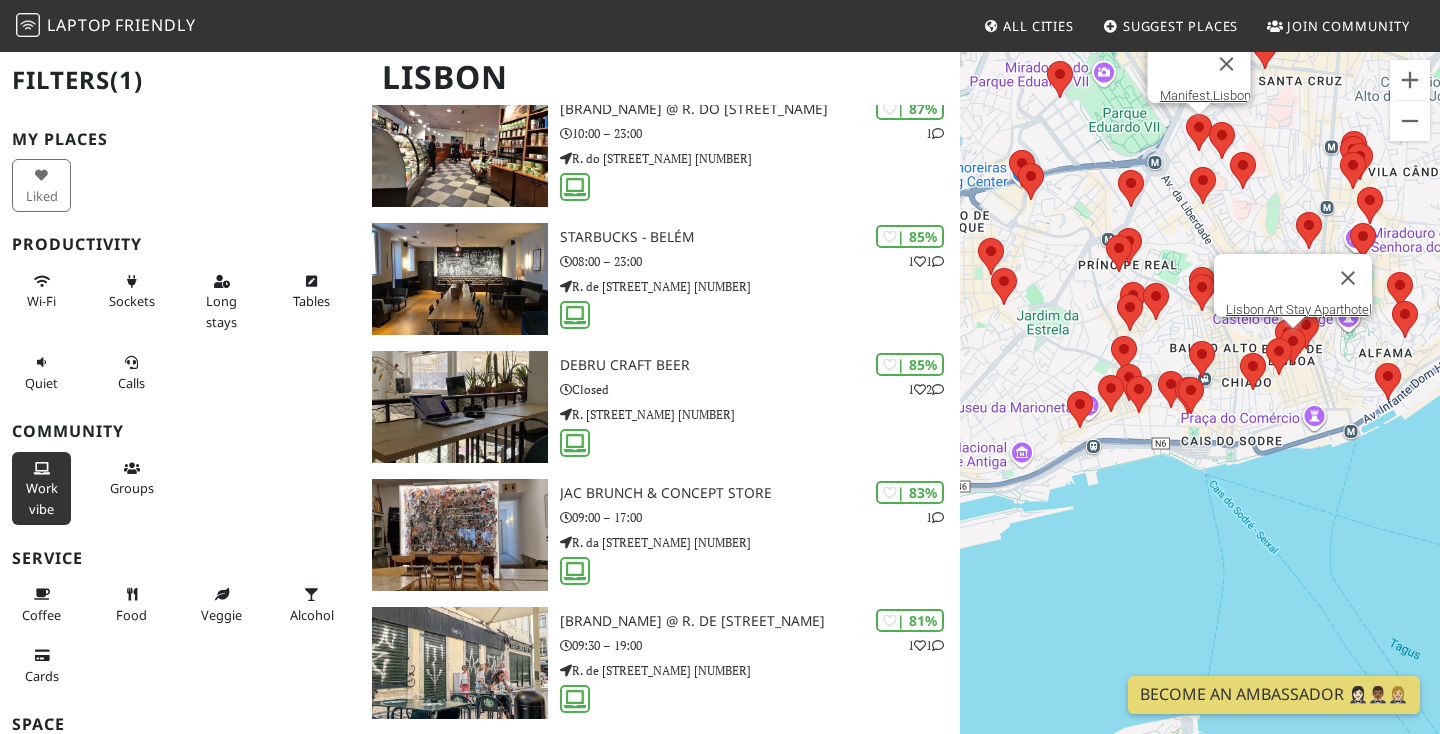 drag, startPoint x: 1231, startPoint y: 641, endPoint x: 1217, endPoint y: 449, distance: 192.50974 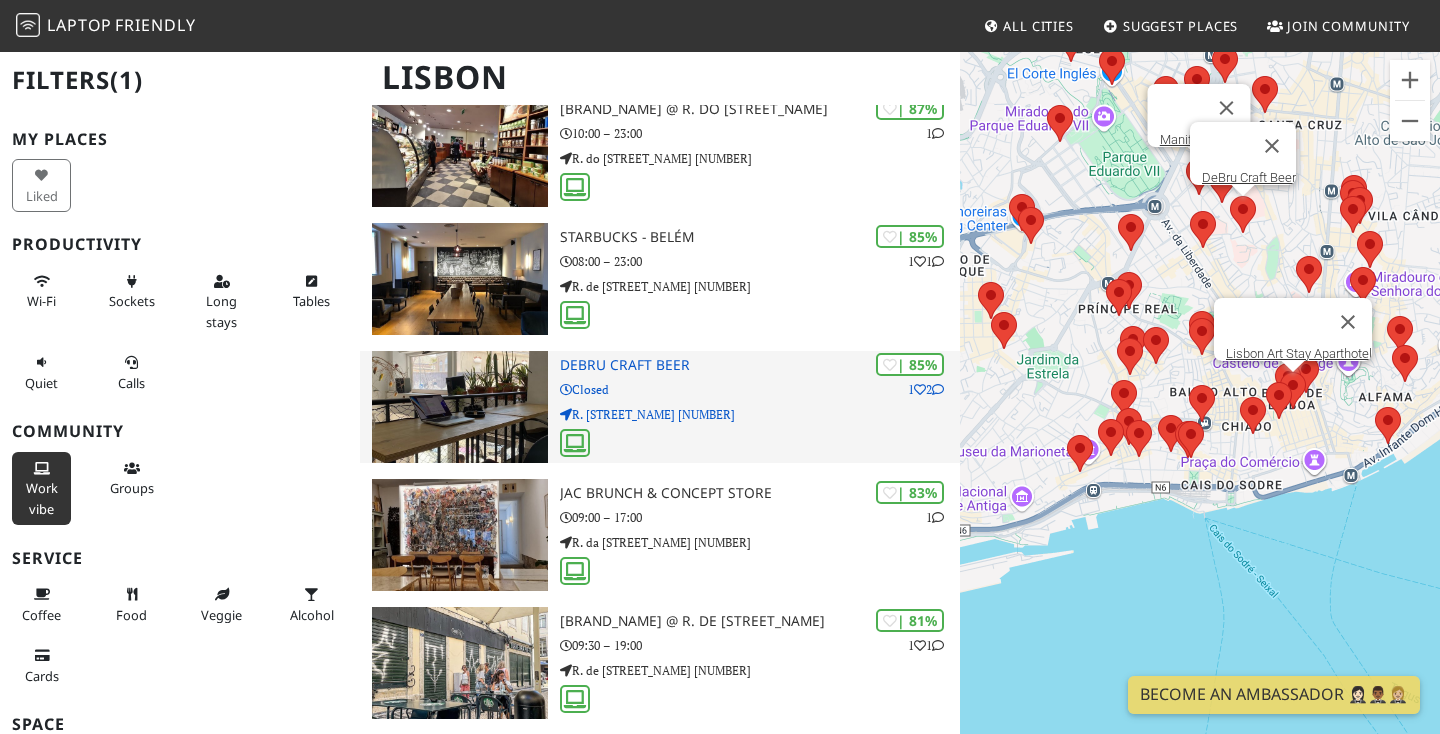 click on "| 85%
1
2
DeBru Craft Beer
Closed
R. Luciano Cordeiro 2C" at bounding box center (760, 407) 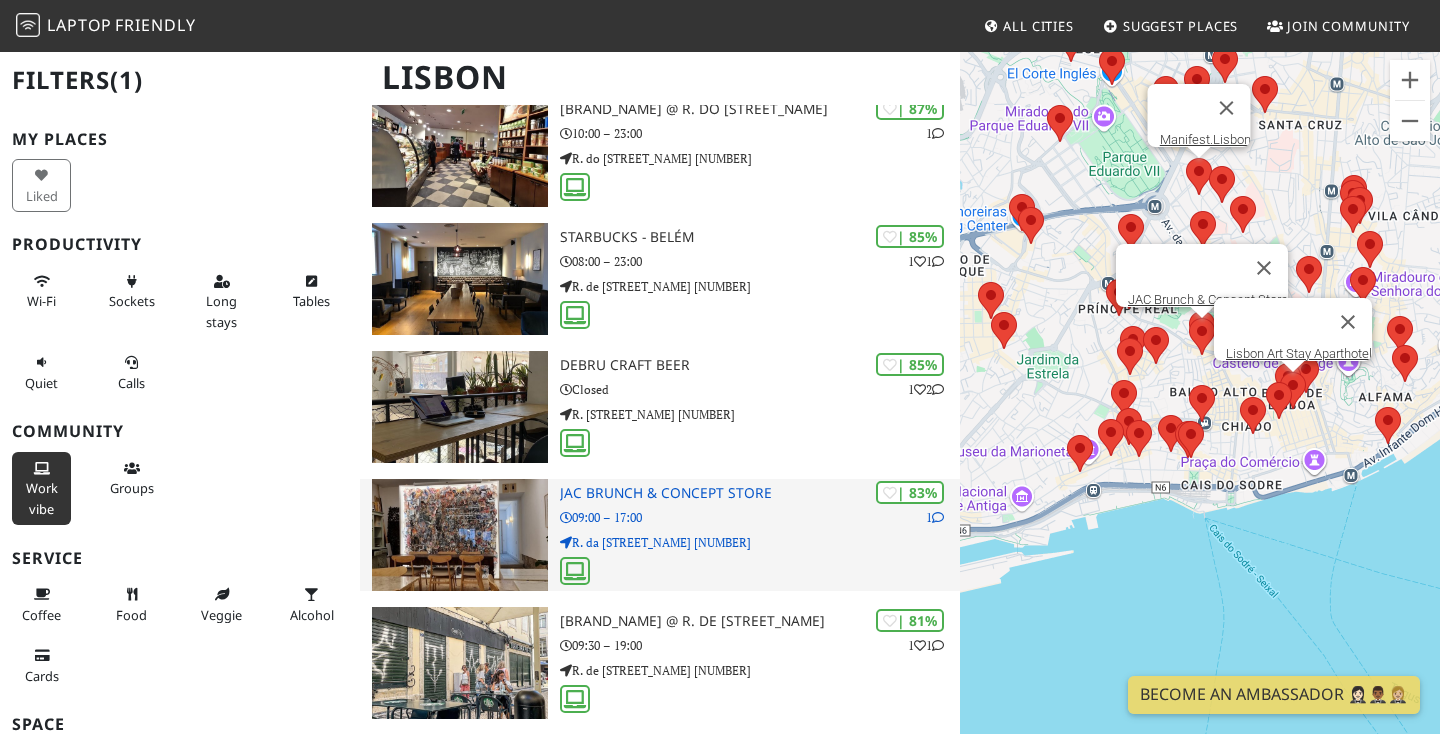 scroll, scrollTop: 859, scrollLeft: 0, axis: vertical 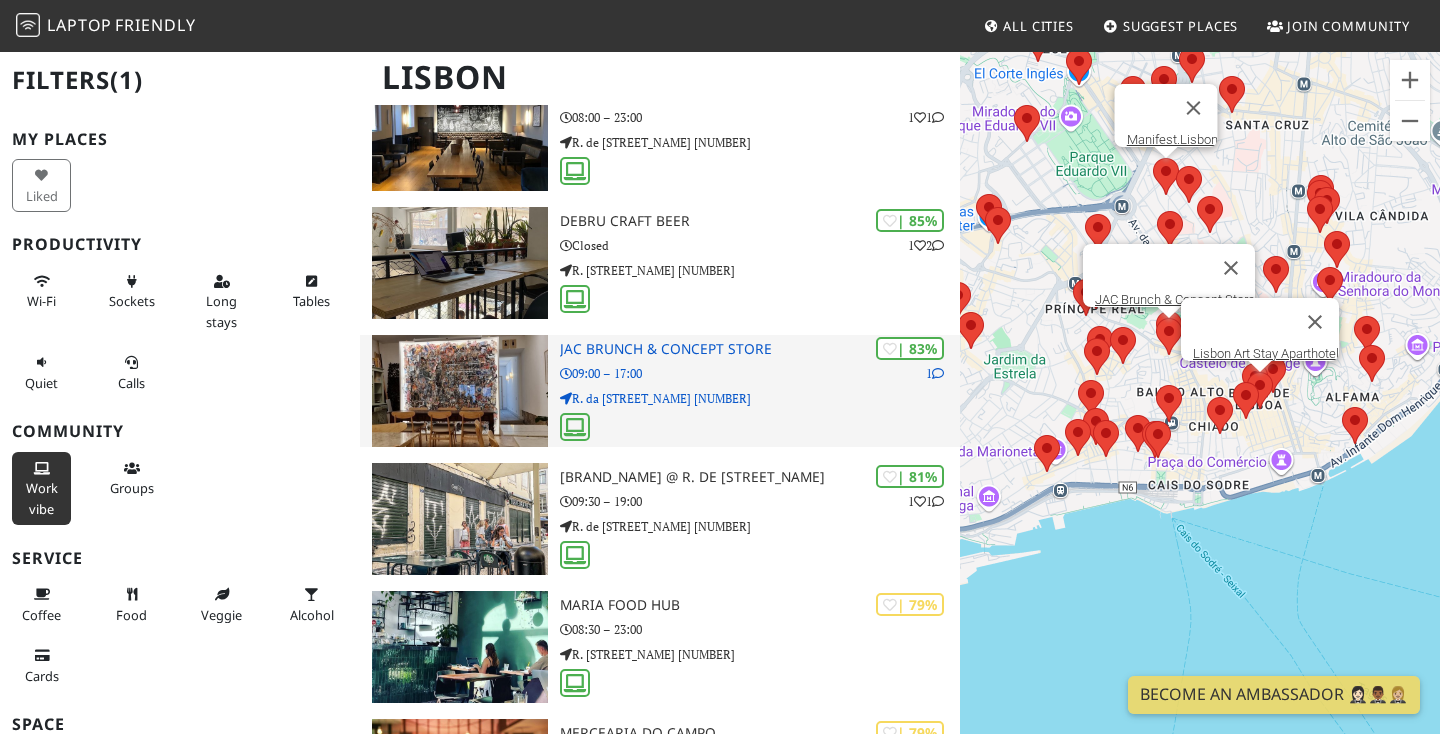 click on "JAC Brunch & Concept Store" at bounding box center [760, 349] 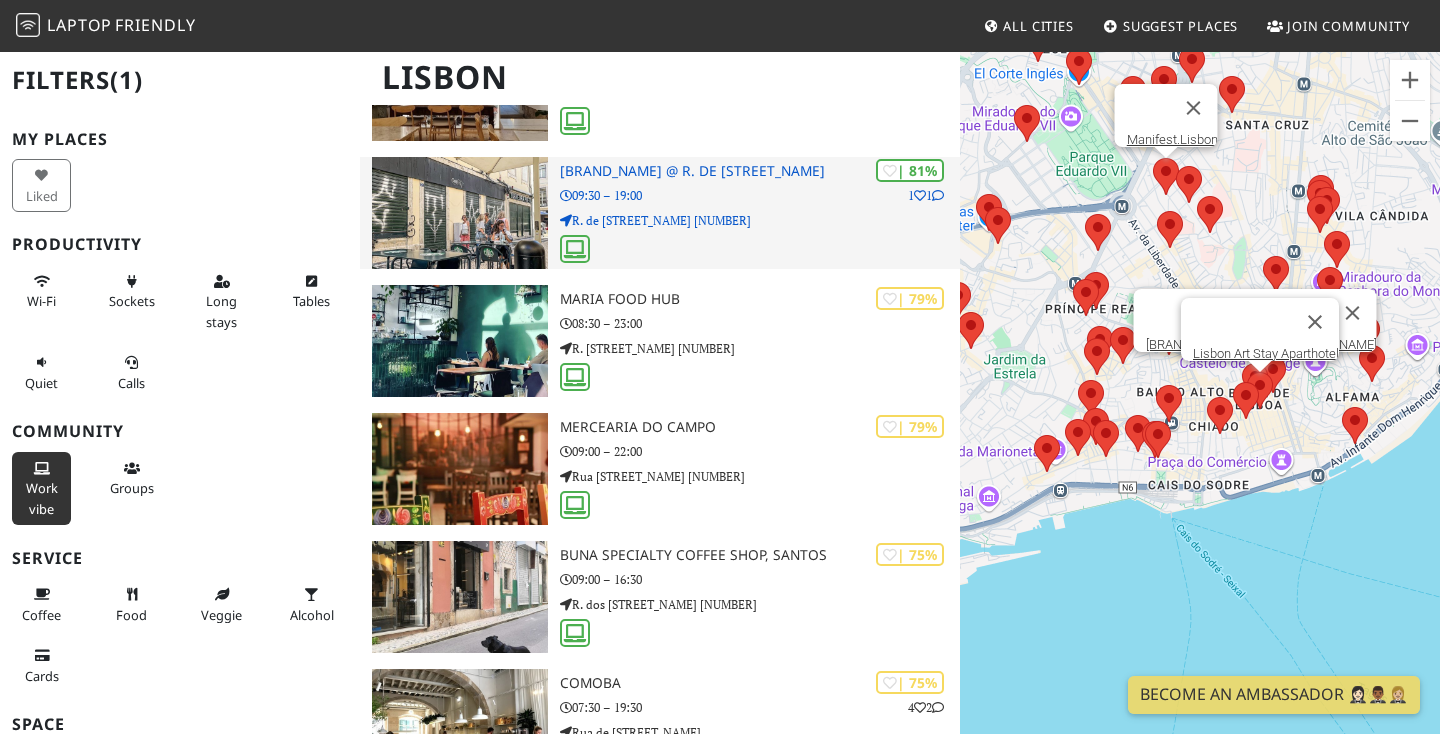 scroll, scrollTop: 1168, scrollLeft: 0, axis: vertical 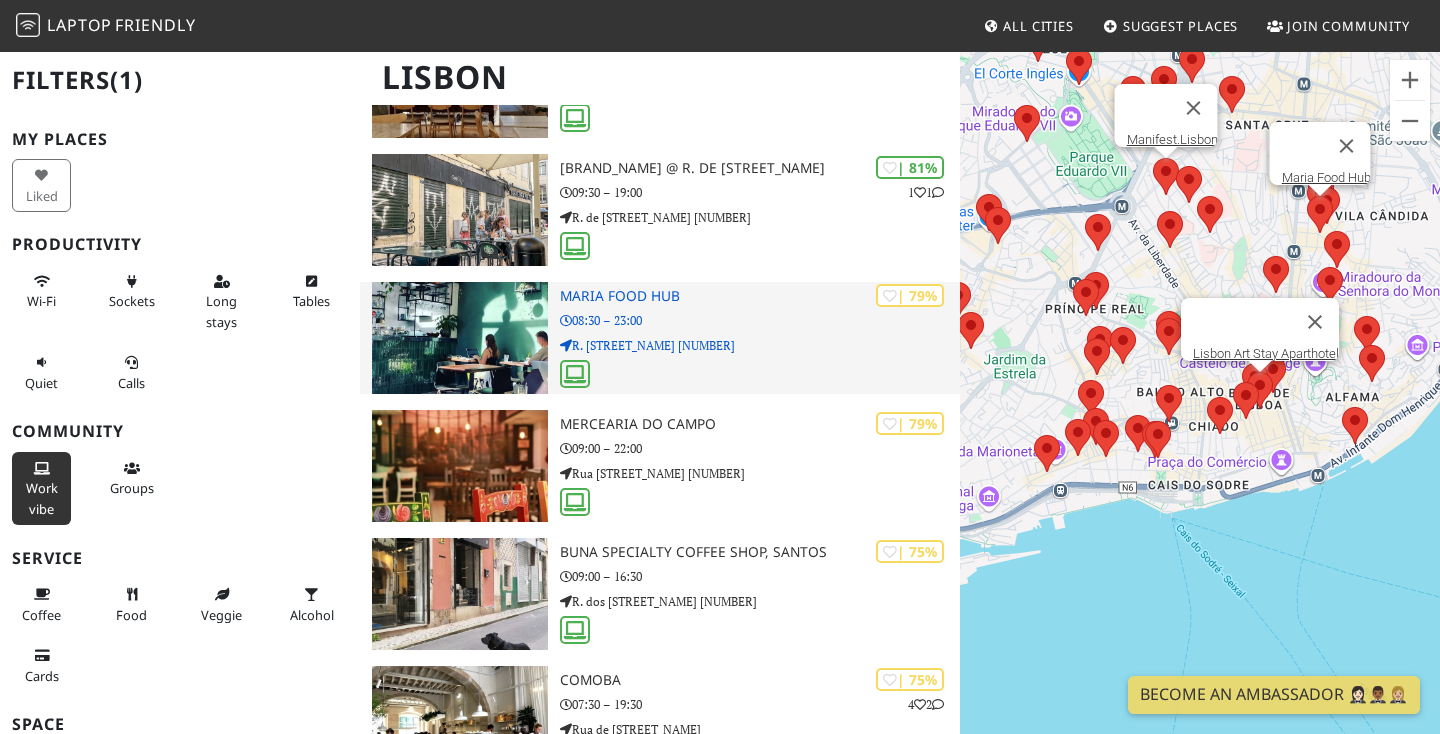 click at bounding box center (460, 338) 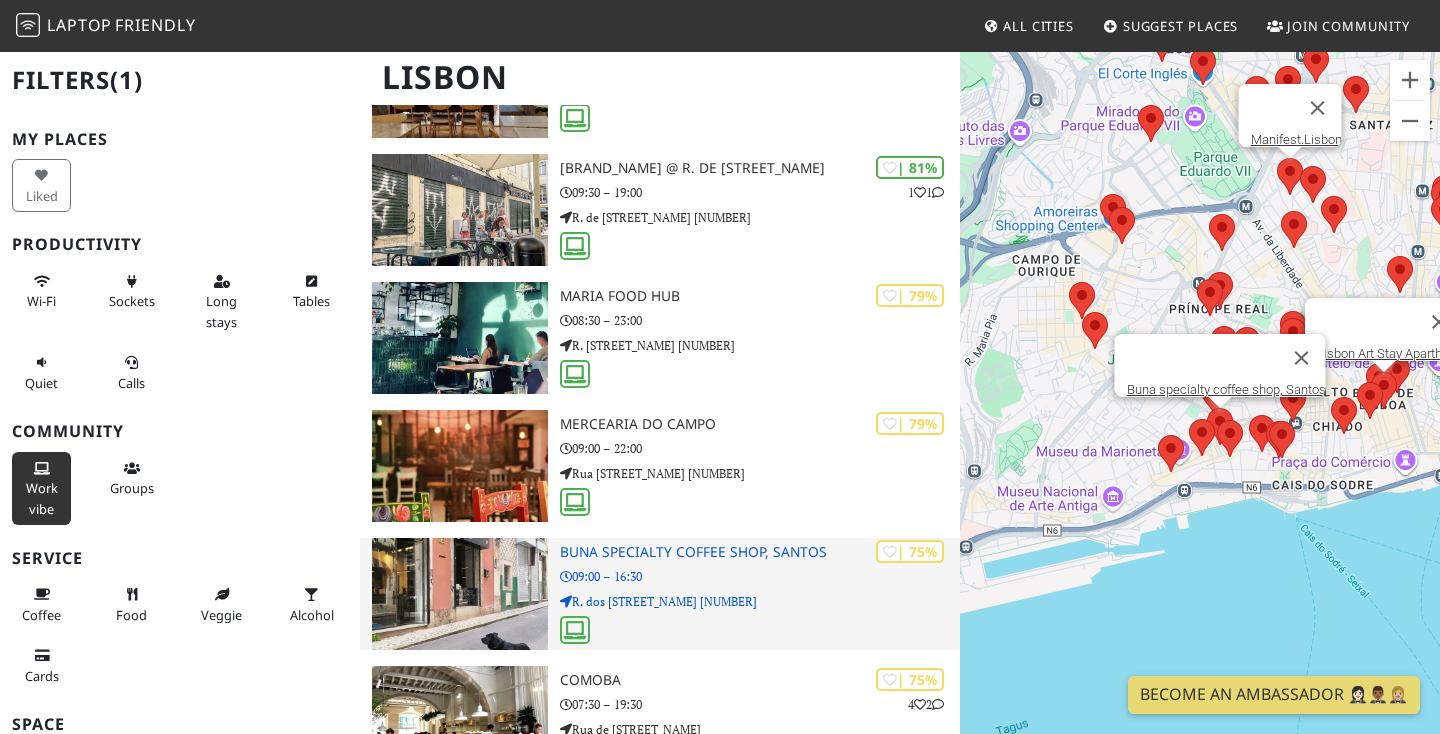 scroll, scrollTop: 1303, scrollLeft: 0, axis: vertical 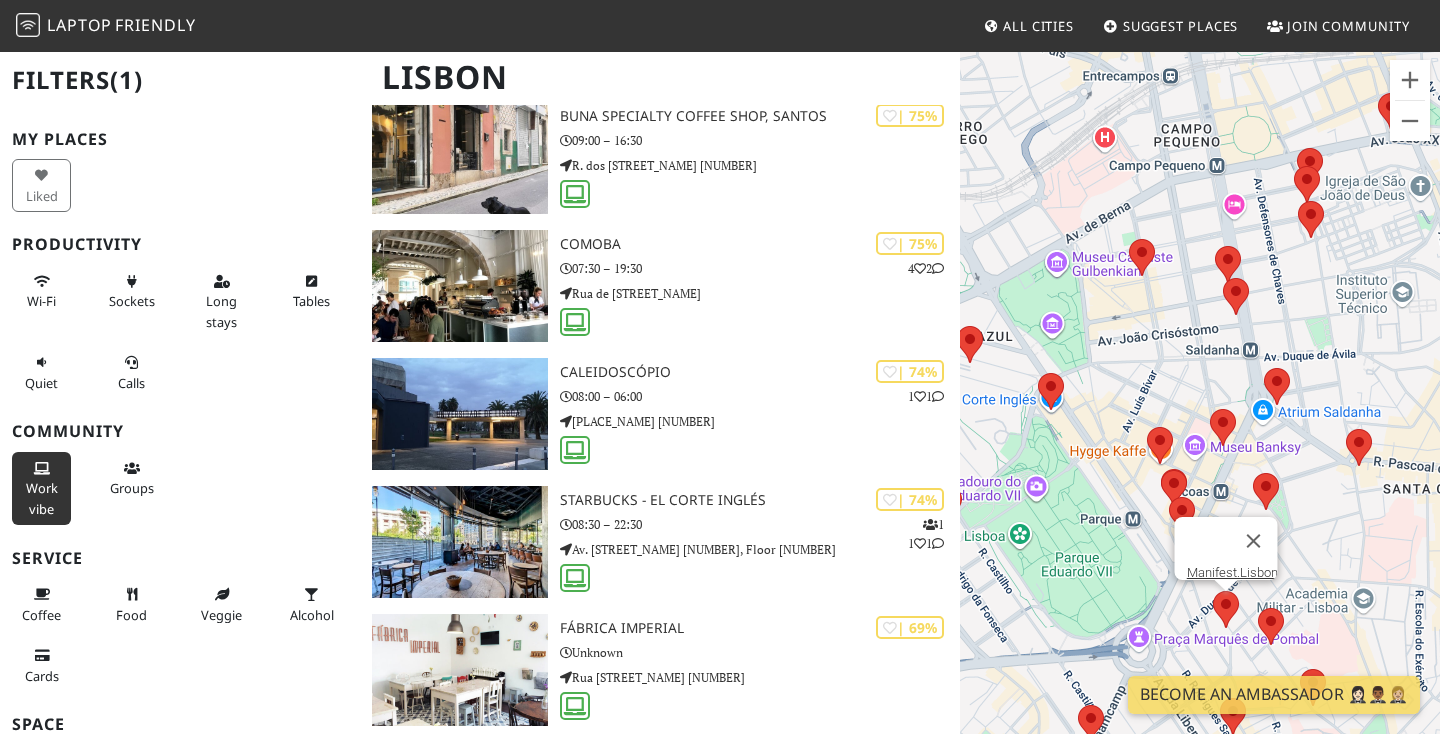 drag, startPoint x: 1263, startPoint y: 479, endPoint x: 1093, endPoint y: 227, distance: 303.98026 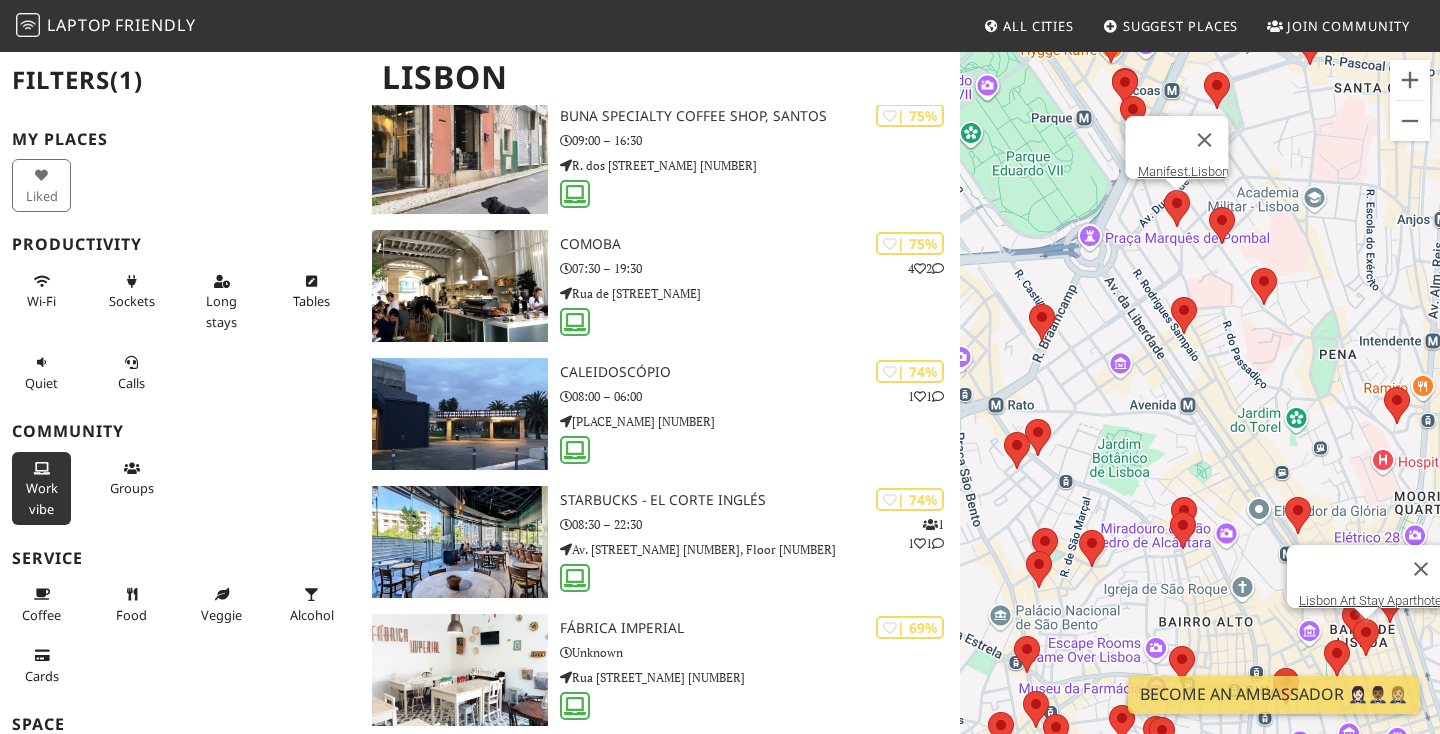 drag, startPoint x: 1161, startPoint y: 539, endPoint x: 1144, endPoint y: 378, distance: 161.89503 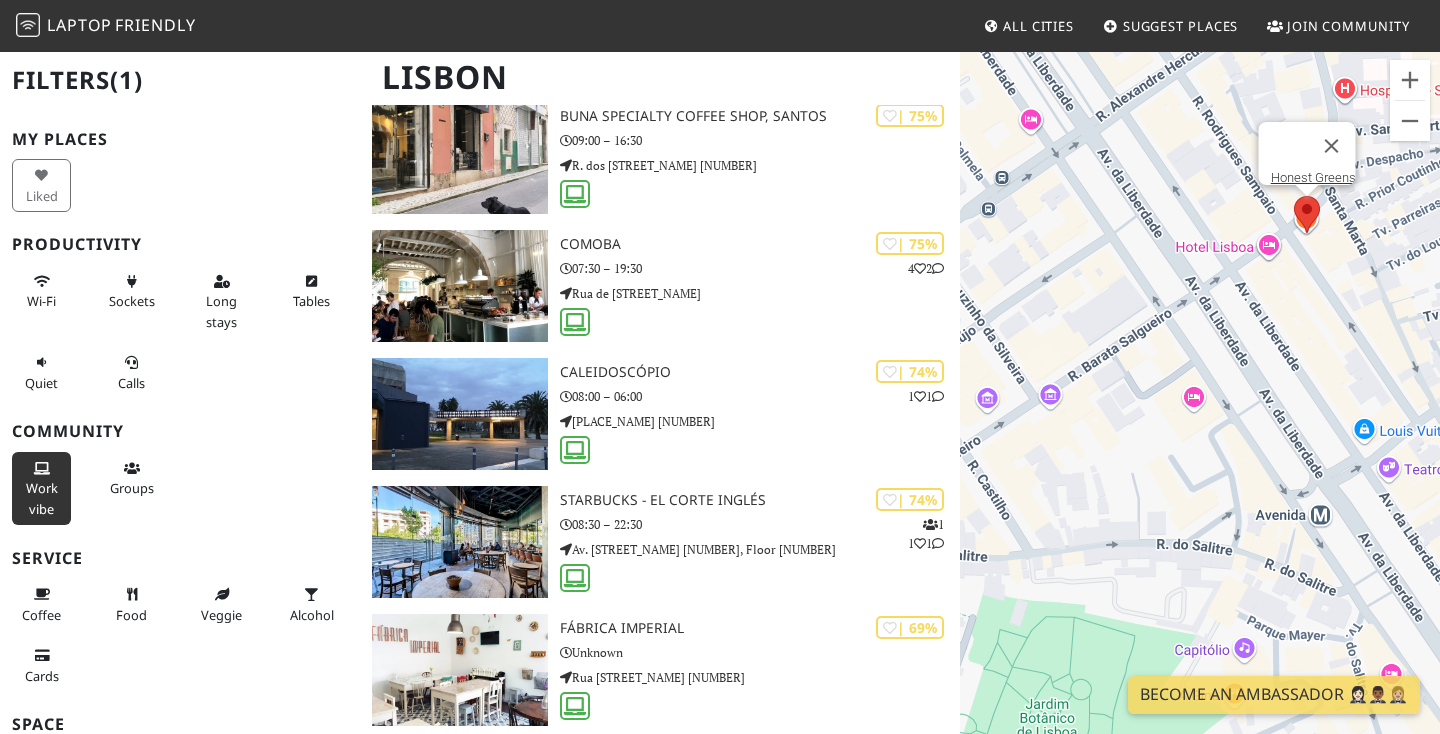 click at bounding box center [1294, 196] 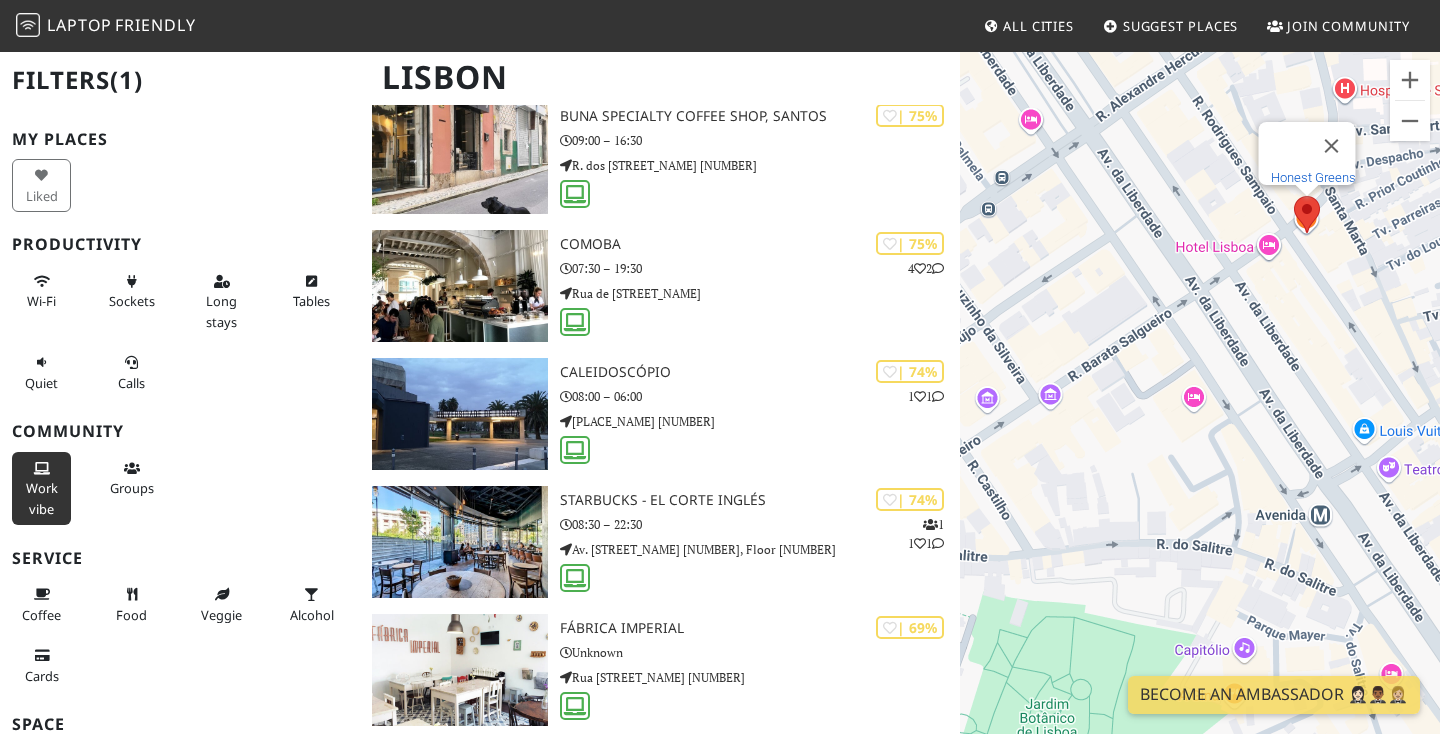 click on "Honest Greens" at bounding box center (1313, 177) 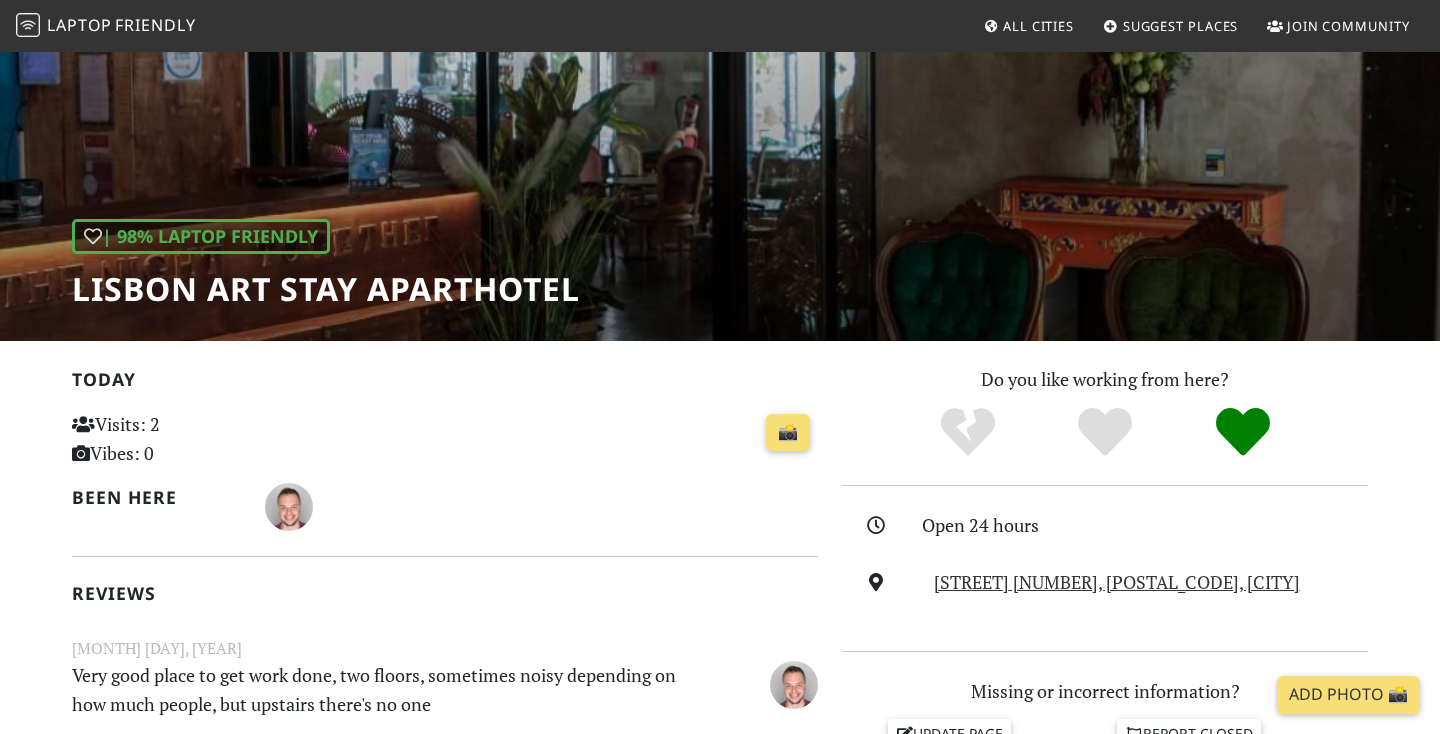 scroll, scrollTop: 327, scrollLeft: 0, axis: vertical 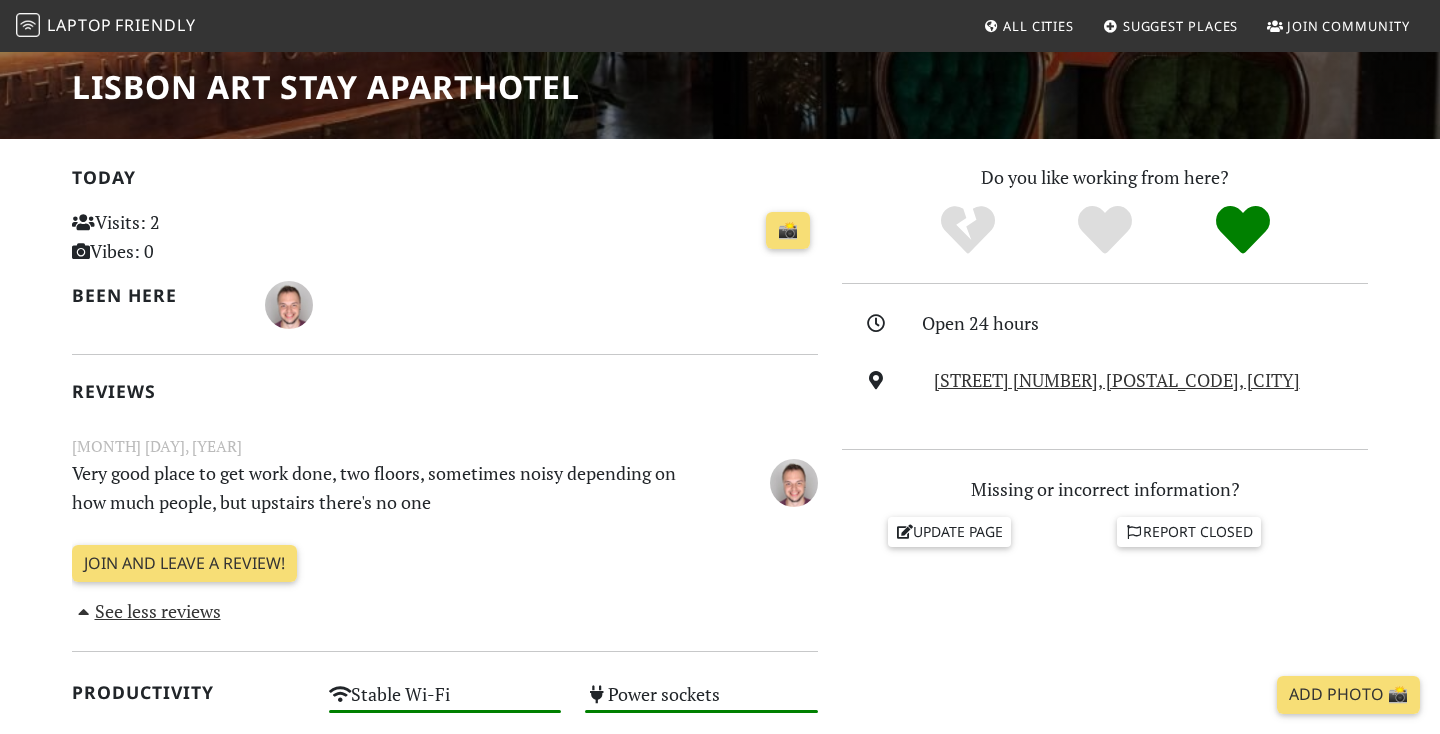 click on "Join and leave a review!" at bounding box center [445, 571] 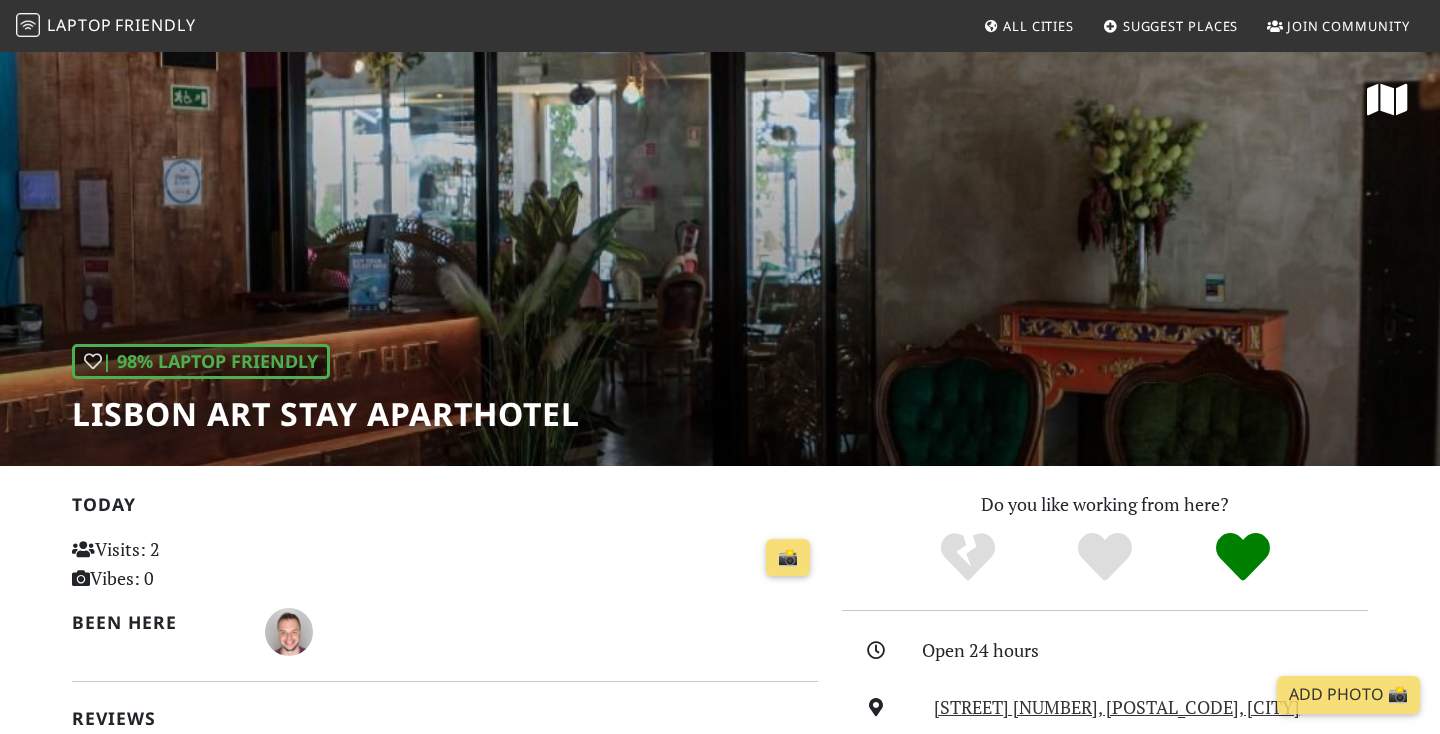 scroll, scrollTop: 0, scrollLeft: 0, axis: both 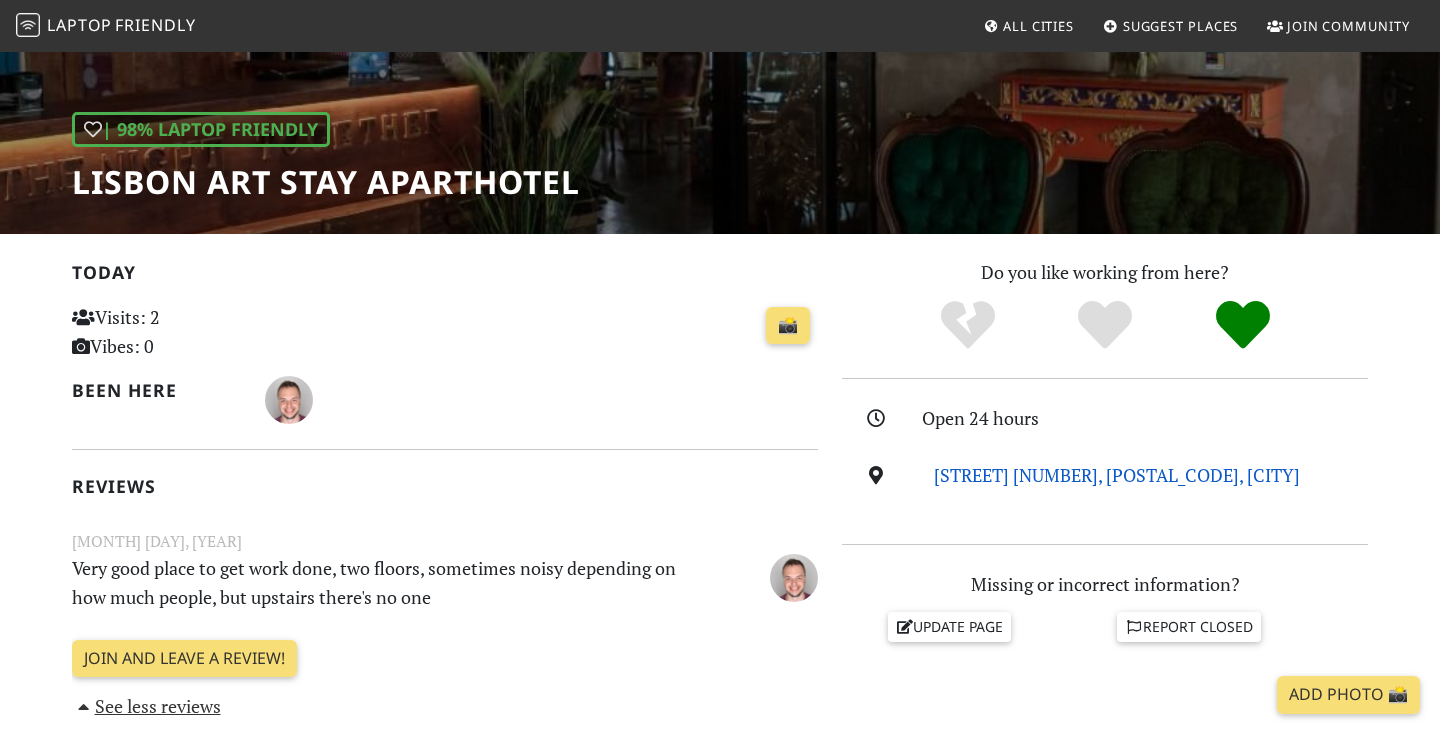 click on "[STREET] [NUMBER], [POSTAL_CODE], [CITY]" at bounding box center (1117, 475) 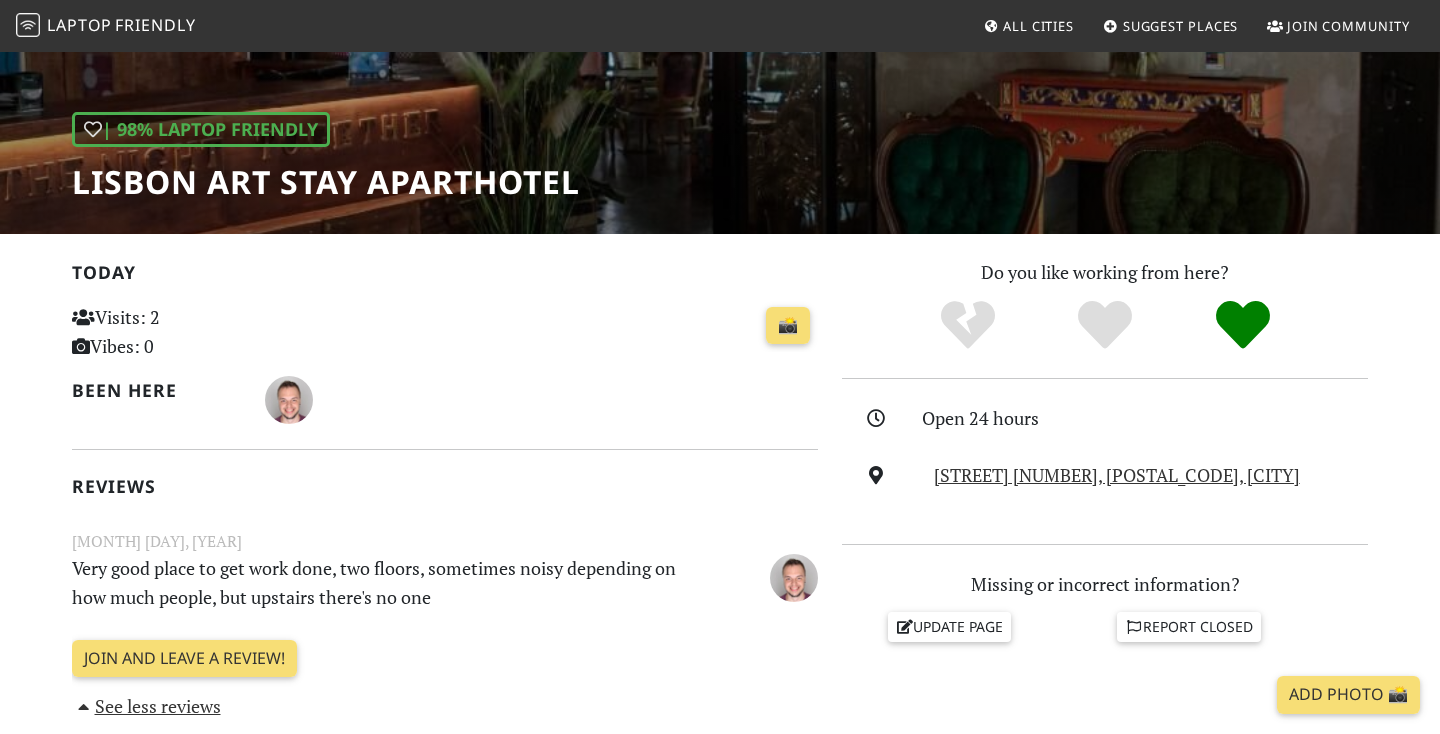 click on "📸" at bounding box center (573, 326) 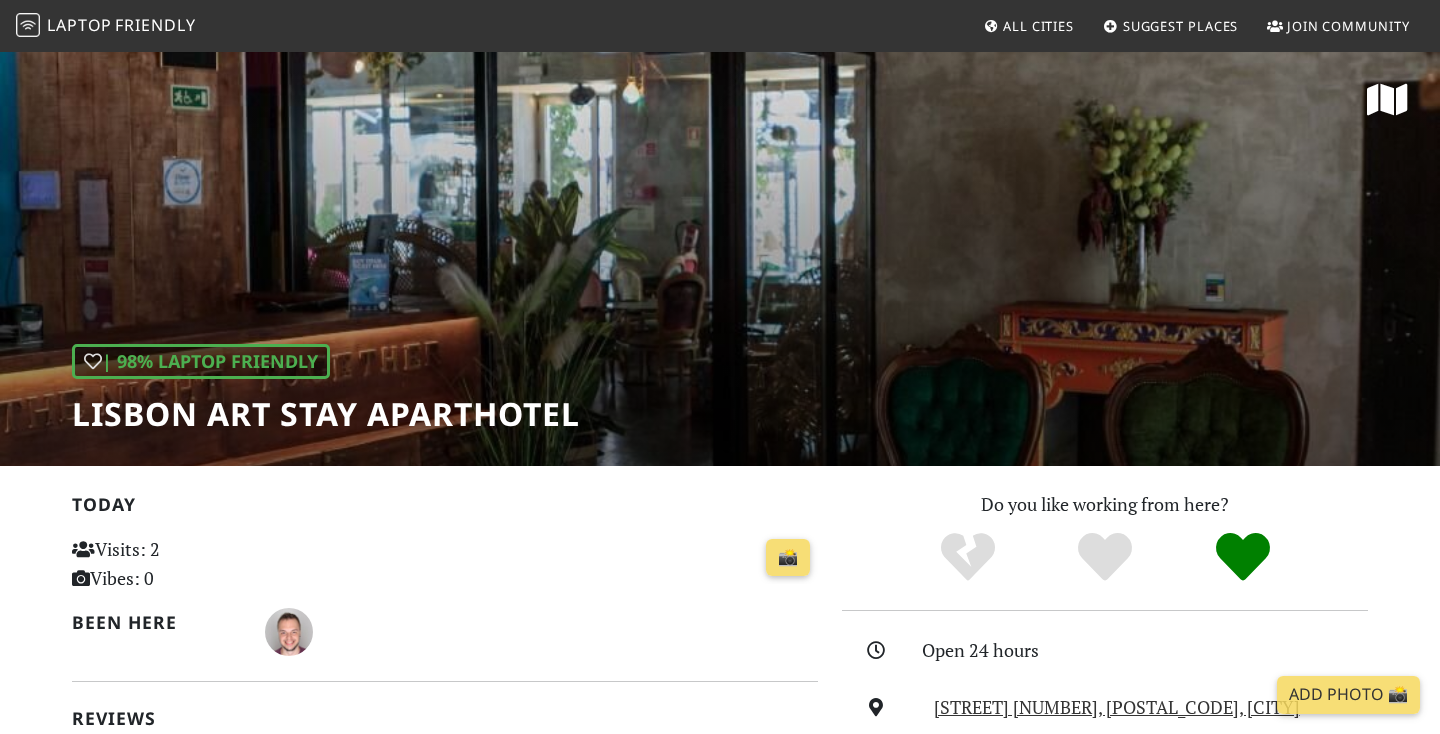 scroll, scrollTop: 0, scrollLeft: 0, axis: both 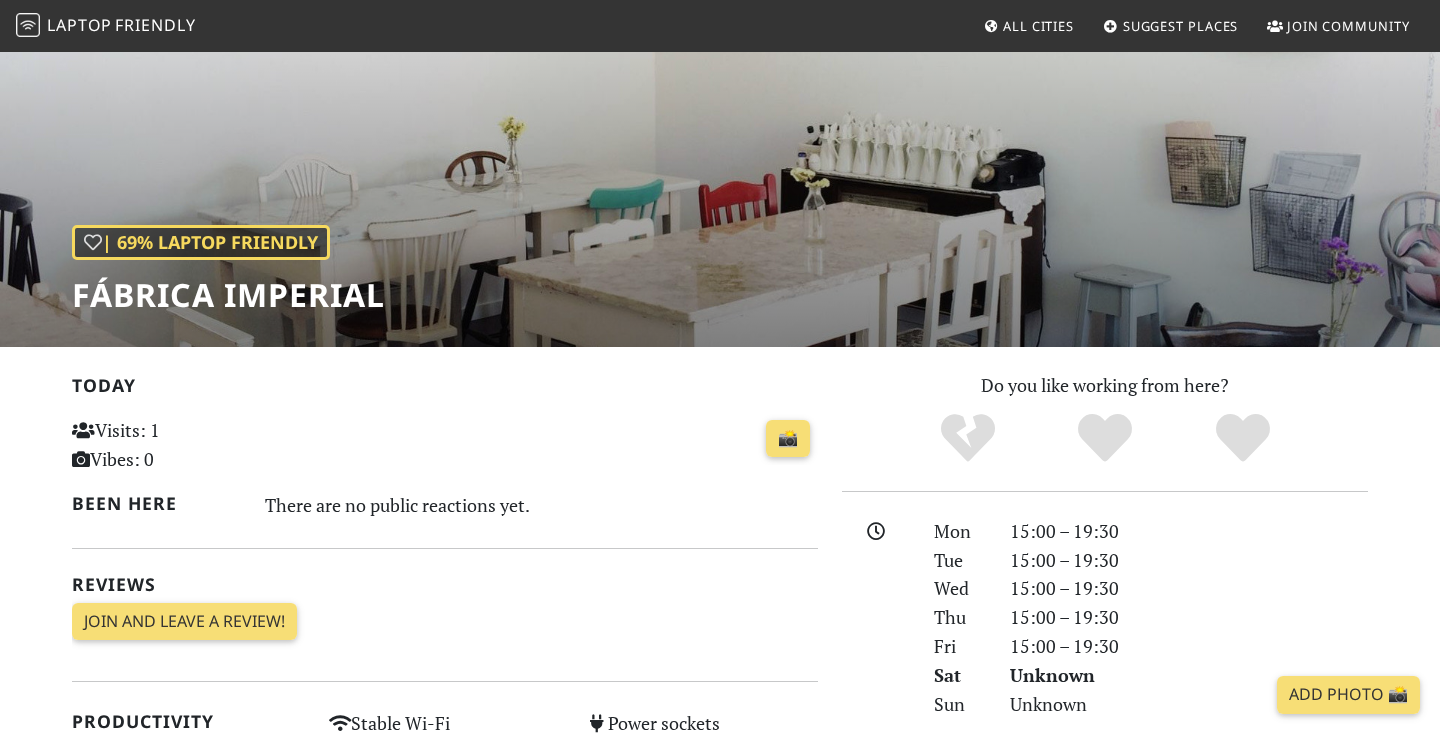 click on "Reviews" at bounding box center (445, 584) 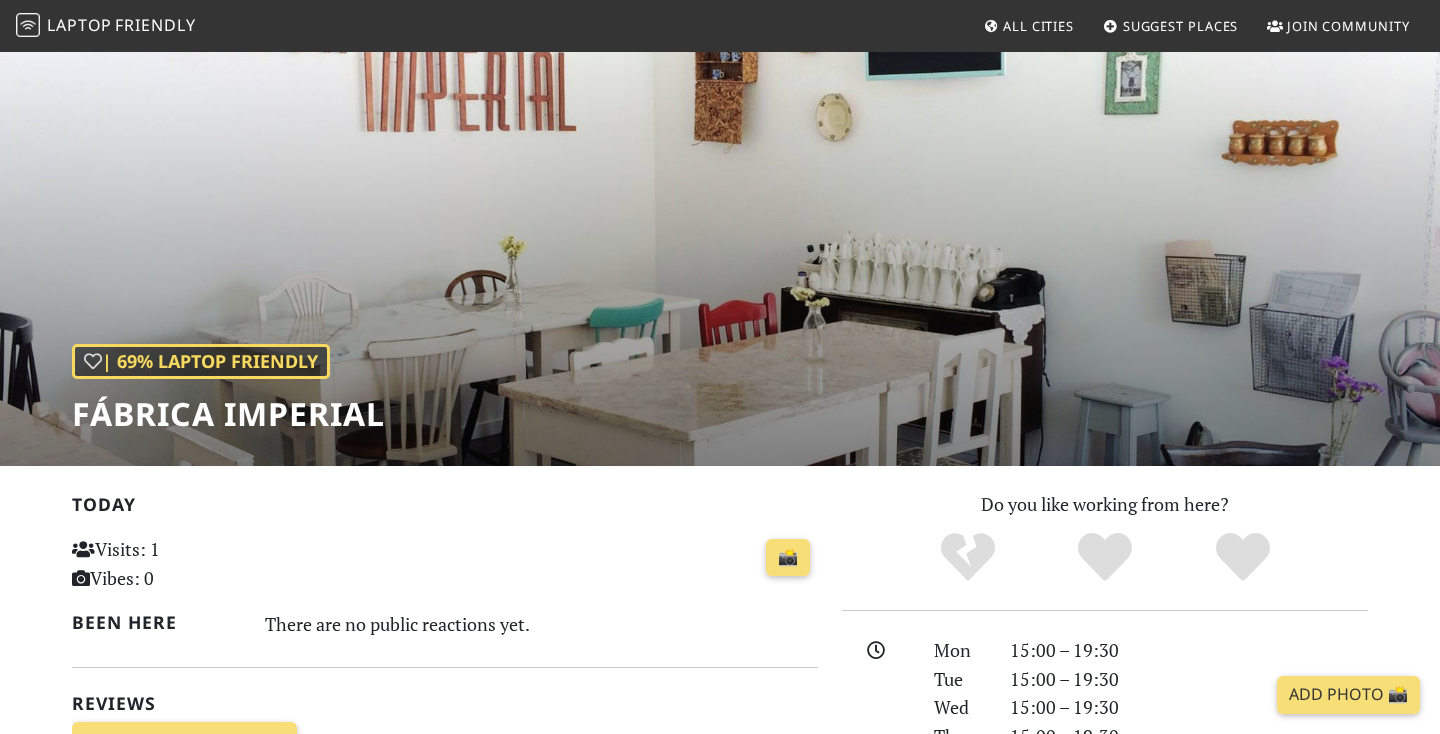 scroll, scrollTop: 0, scrollLeft: 0, axis: both 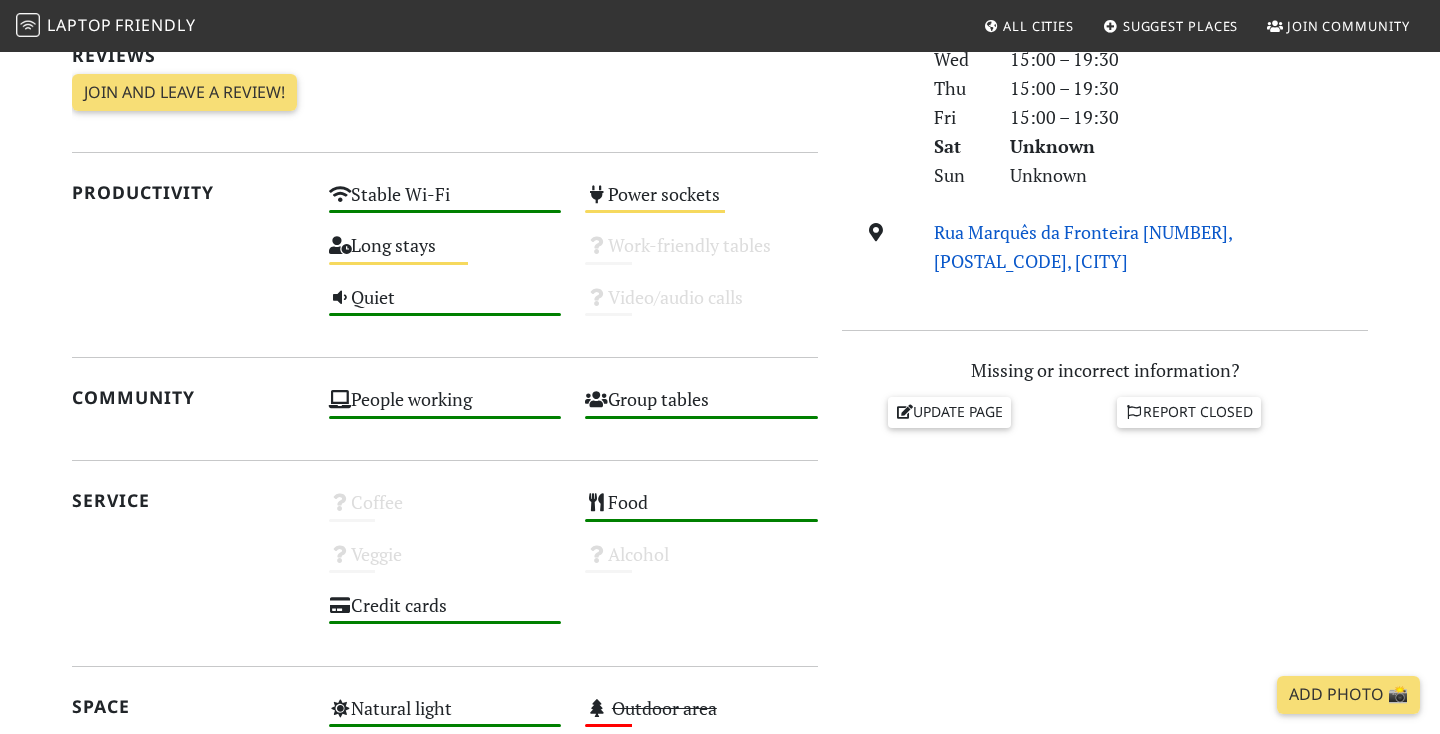 click on "Rua Marquês da Fronteira [NUMBER], [POSTAL_CODE], [CITY]" at bounding box center [1083, 246] 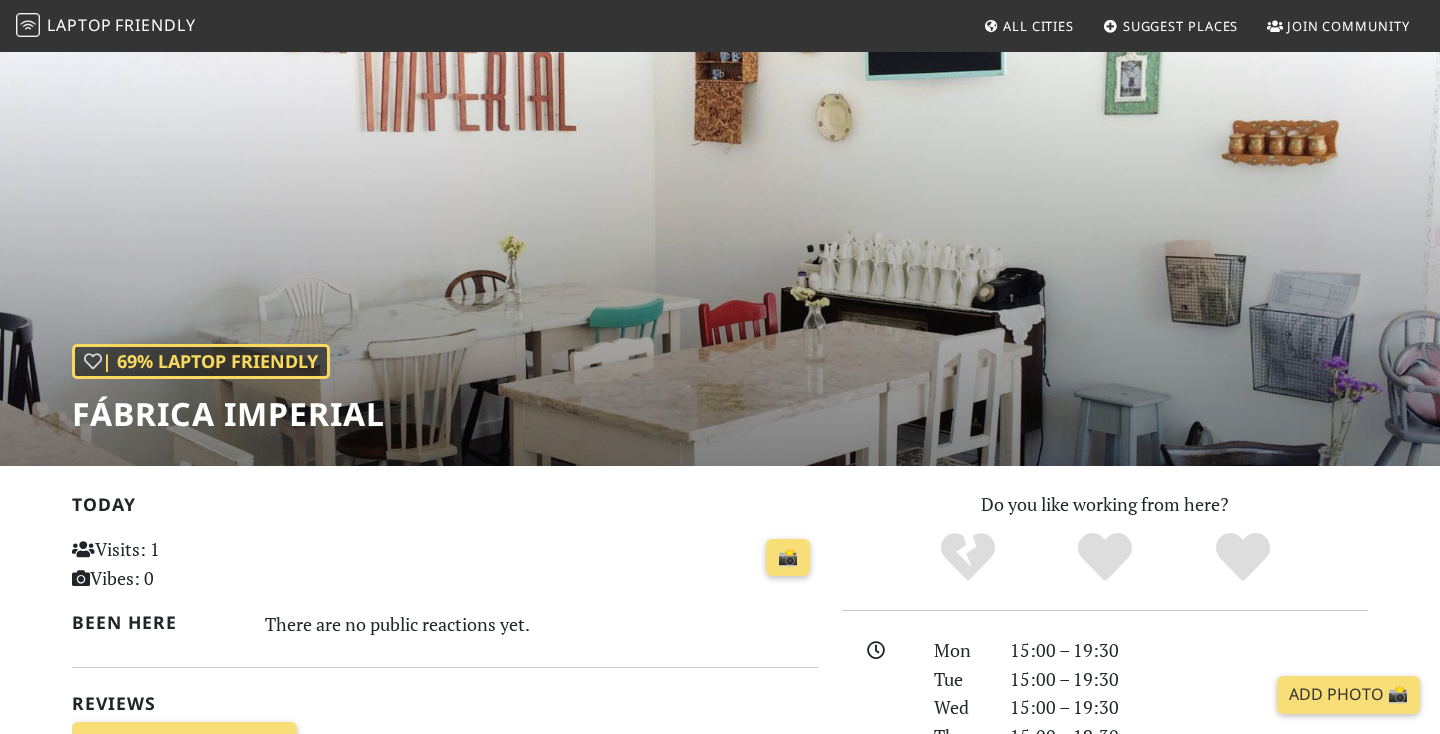 scroll, scrollTop: -9, scrollLeft: 0, axis: vertical 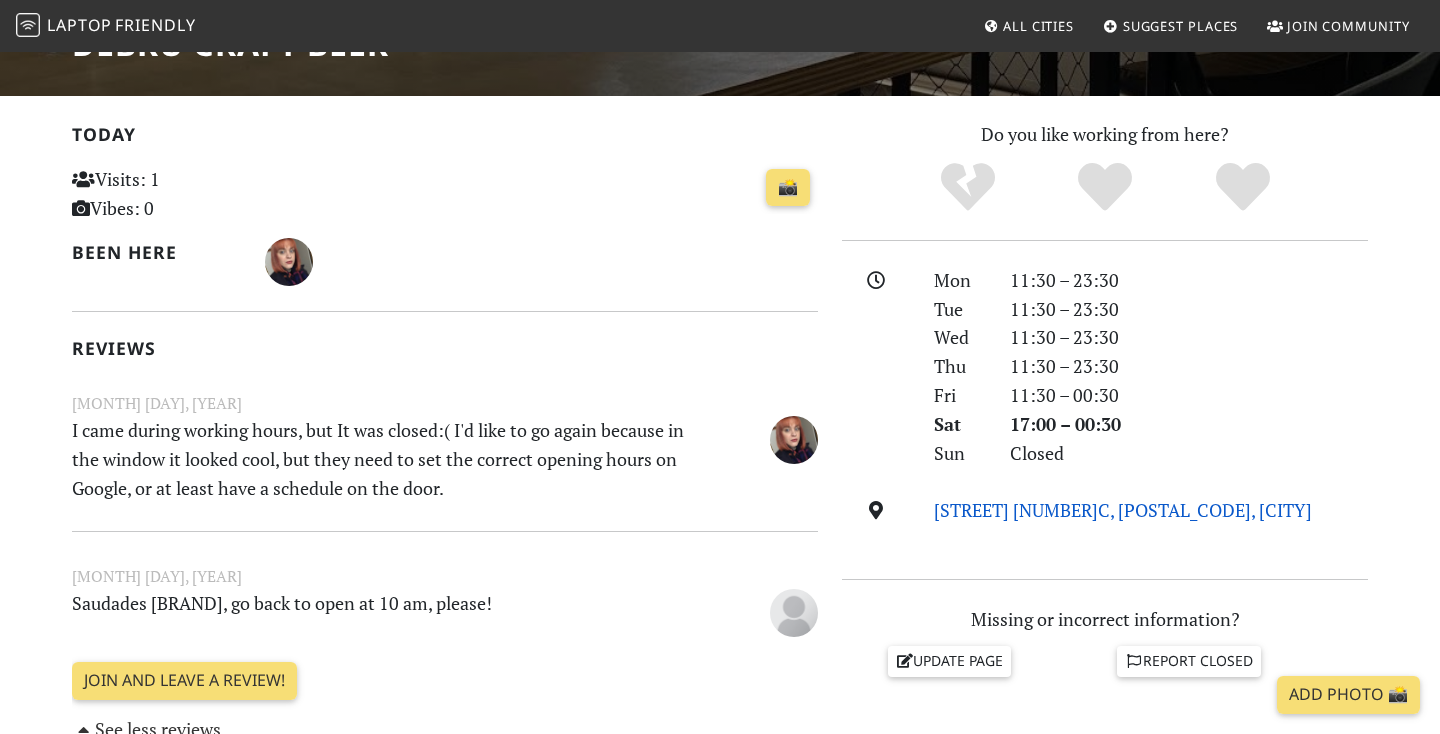 click on "[STREET] [NUMBER]C, [POSTAL_CODE], [CITY]" at bounding box center [1123, 510] 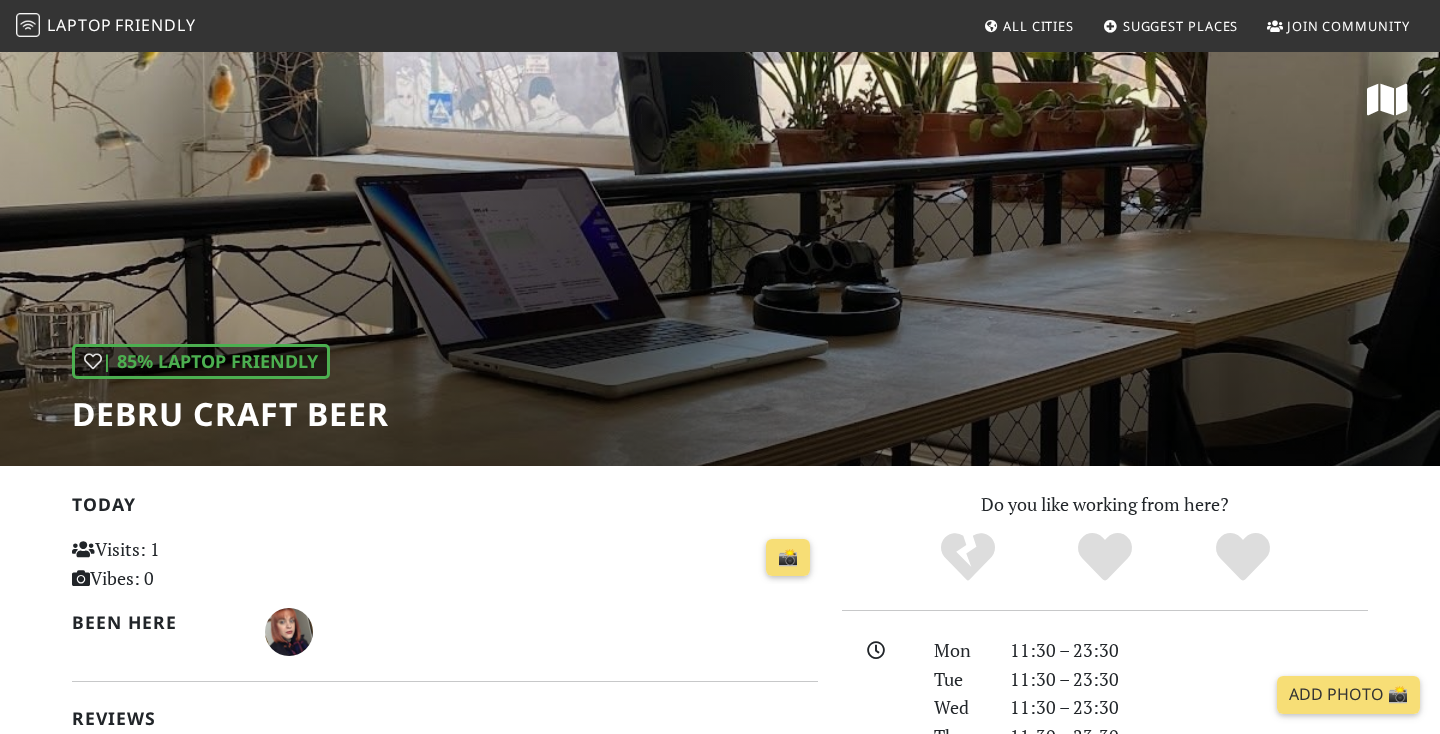 scroll, scrollTop: 0, scrollLeft: 0, axis: both 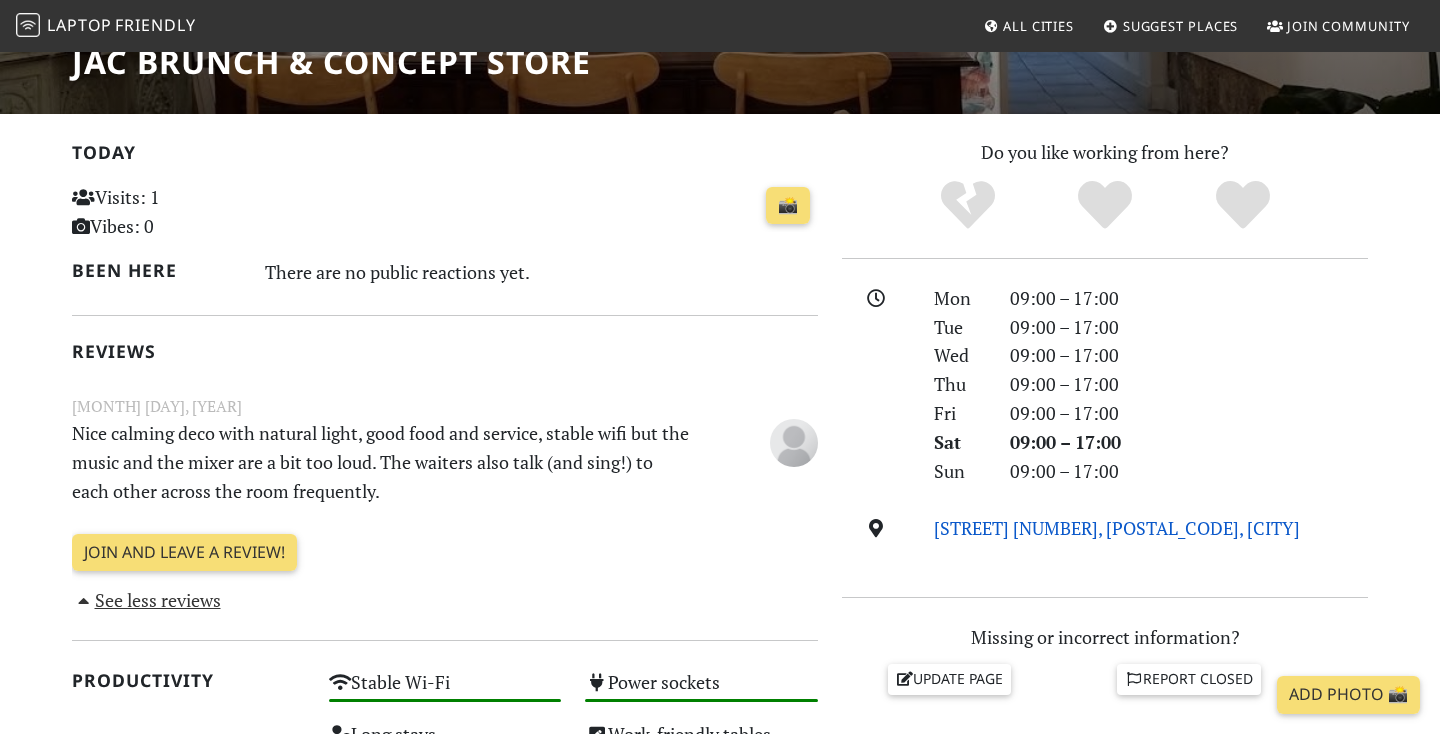 click on "[STREET] [NUMBER], [POSTAL_CODE], [CITY]" at bounding box center [1117, 528] 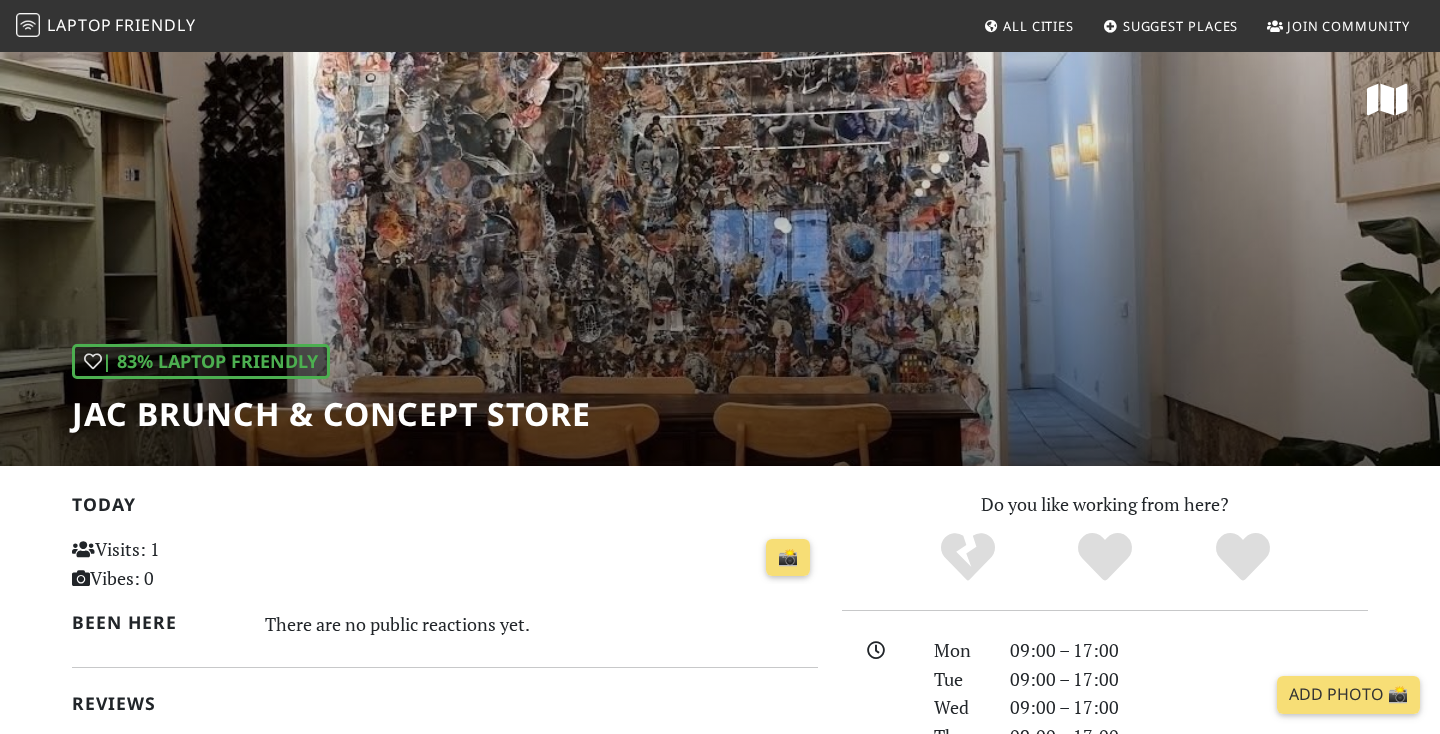 scroll, scrollTop: 0, scrollLeft: 0, axis: both 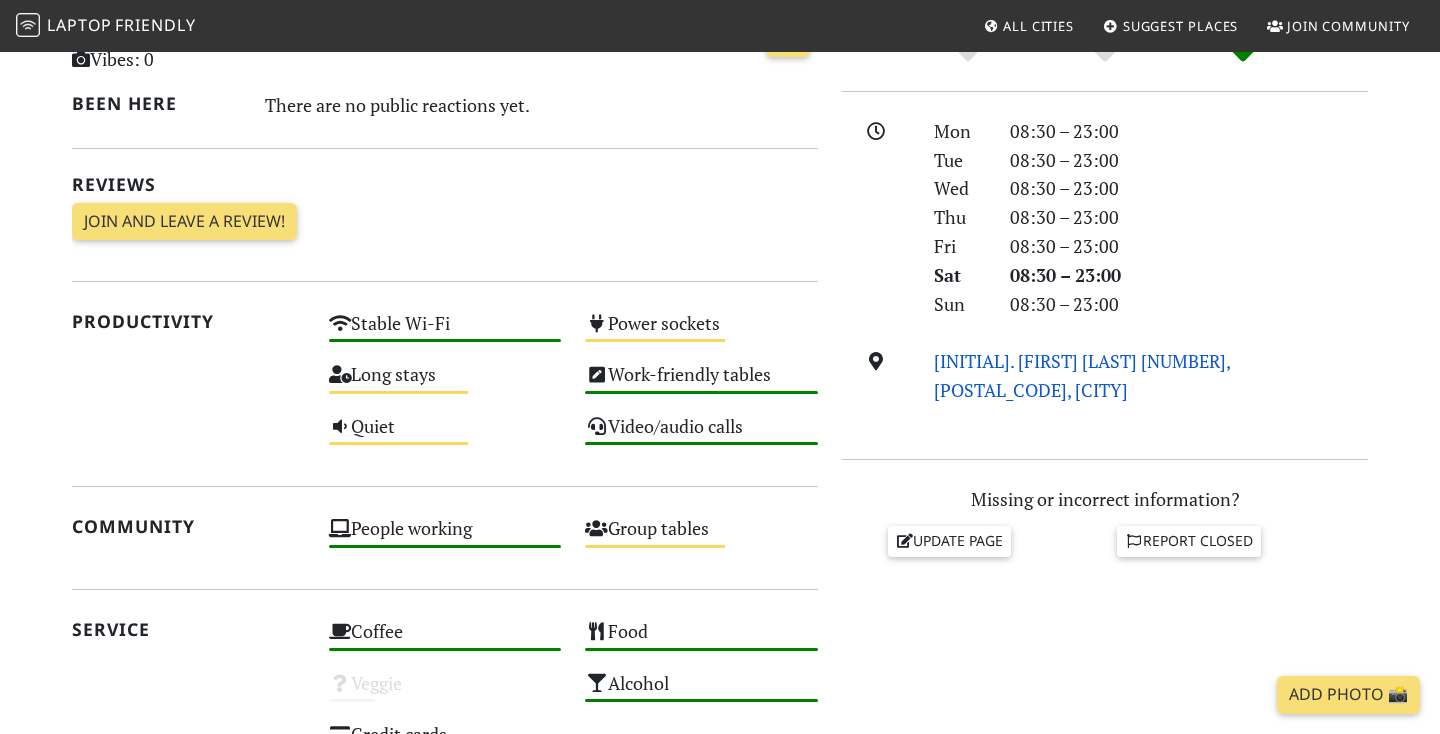 click on "[INITIAL]. [FIRST] [LAST] [NUMBER], [POSTAL_CODE], [CITY]" at bounding box center (1082, 375) 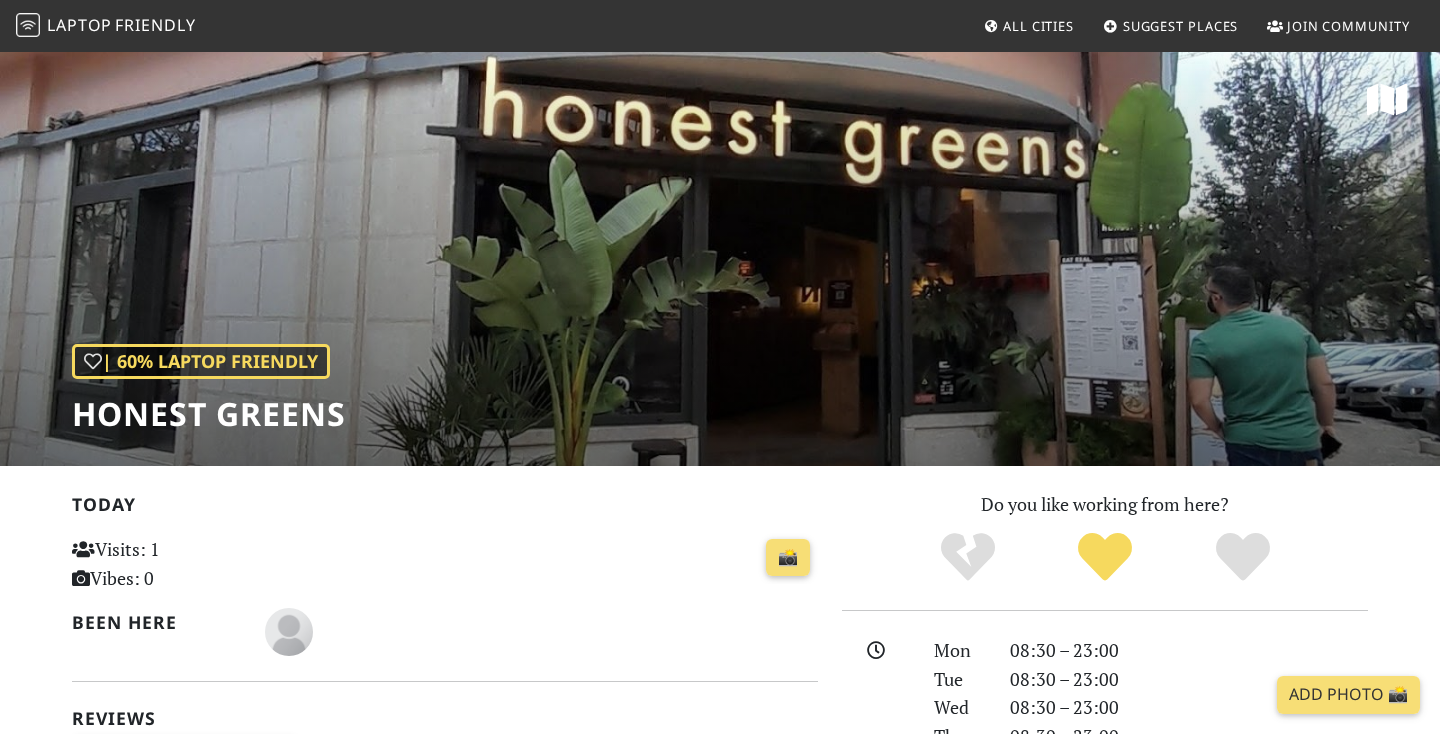 scroll, scrollTop: 0, scrollLeft: 0, axis: both 